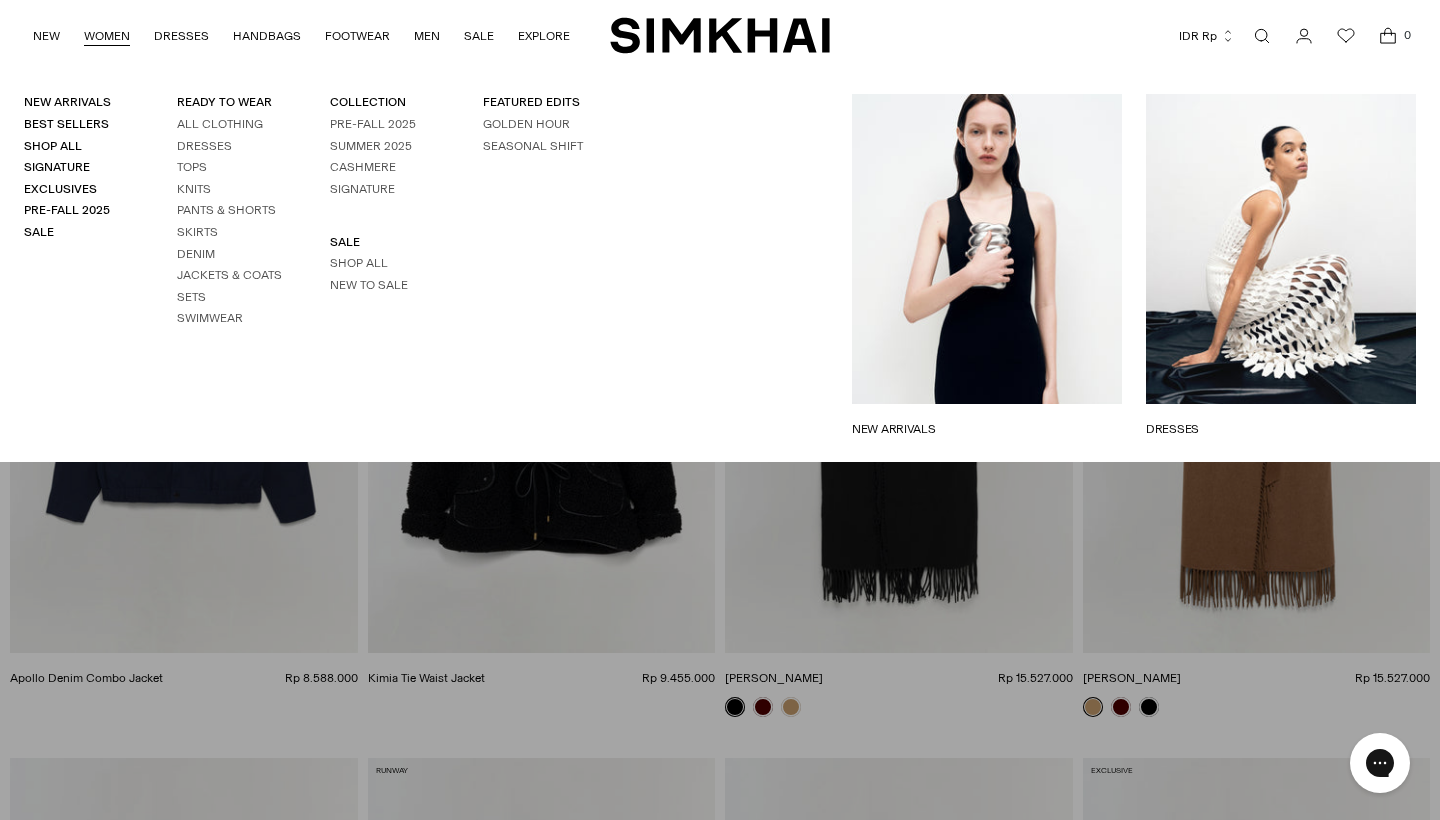 scroll, scrollTop: 0, scrollLeft: 0, axis: both 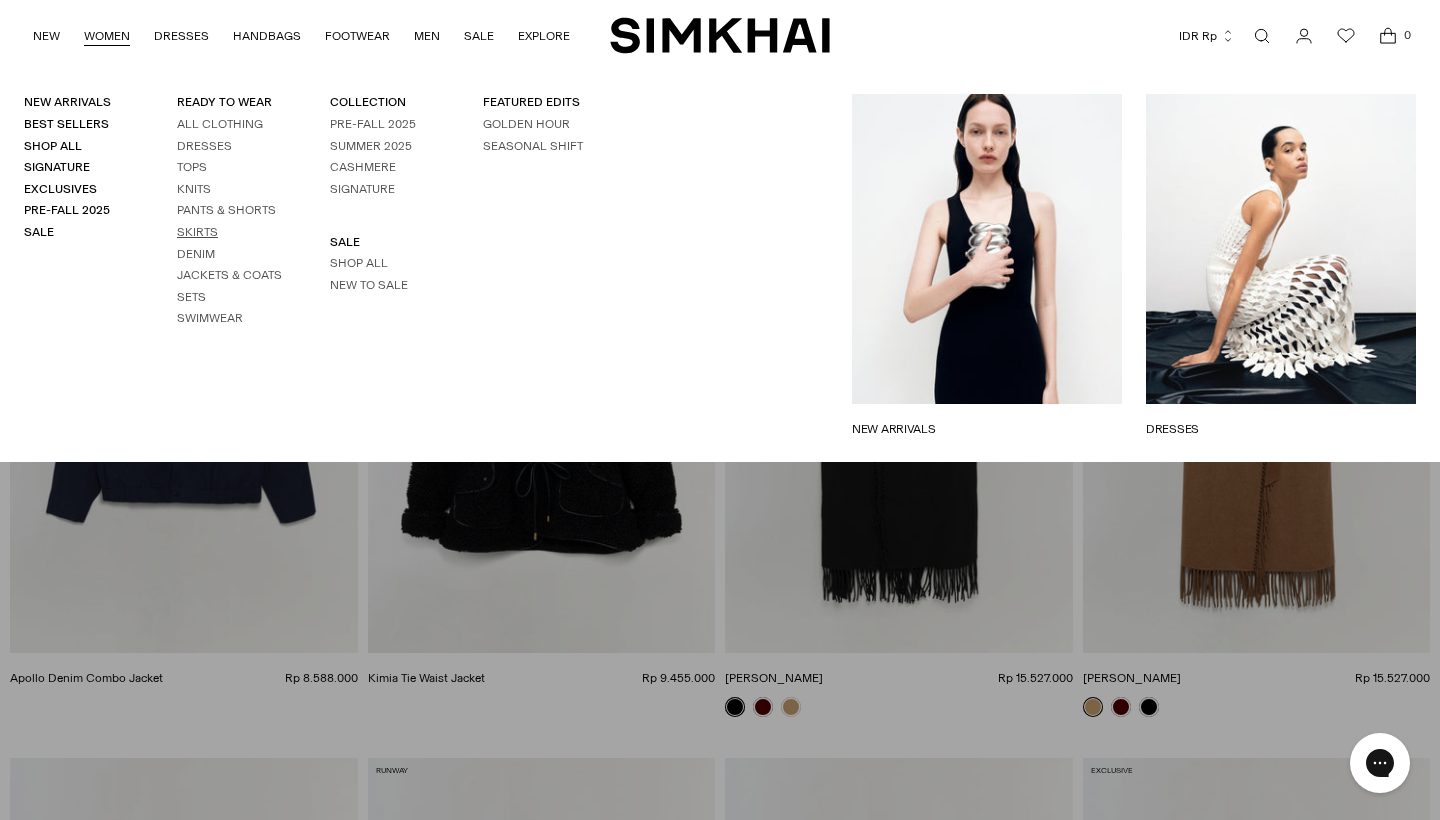 click on "Skirts" at bounding box center (197, 232) 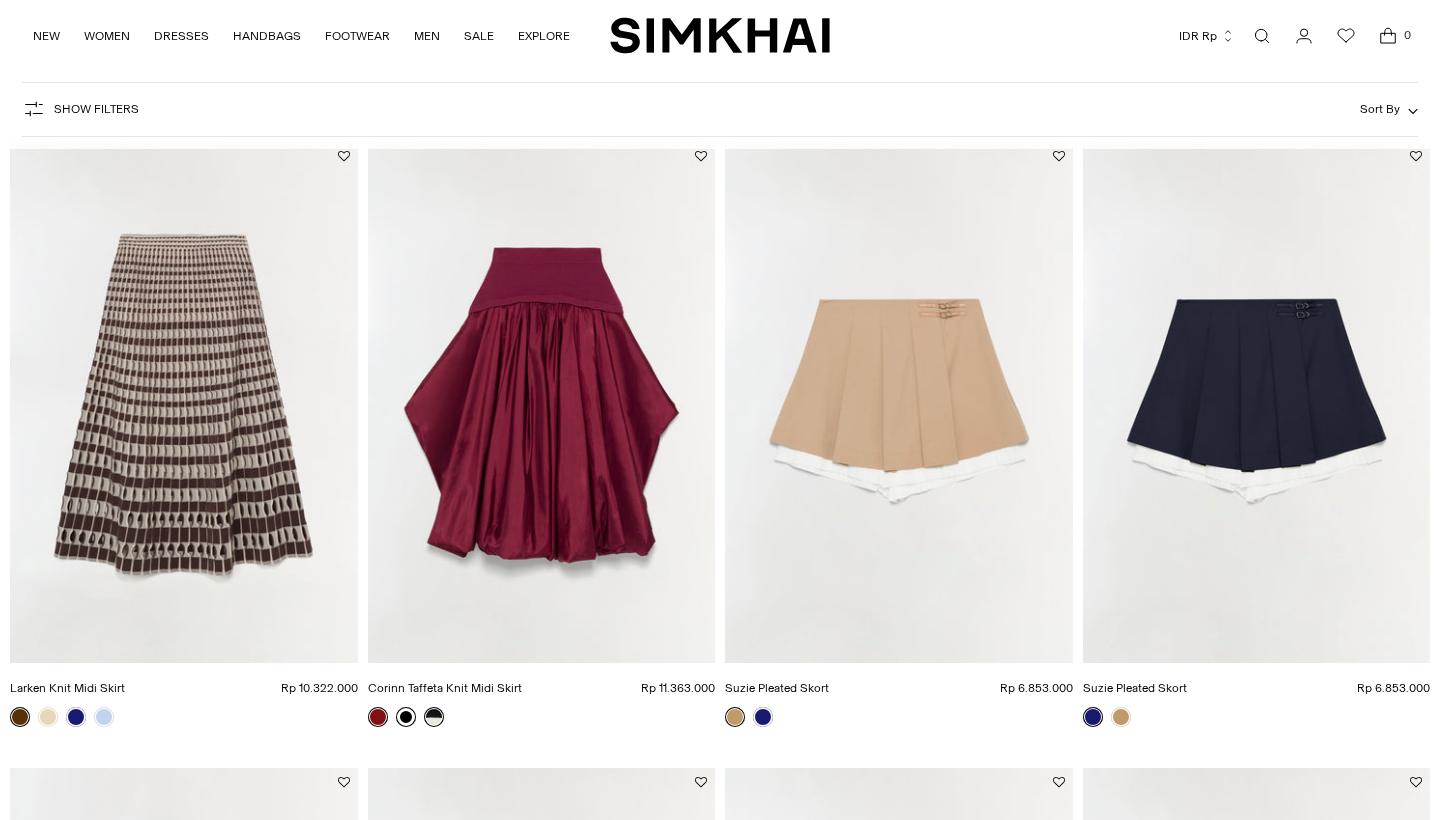 scroll, scrollTop: 103, scrollLeft: 0, axis: vertical 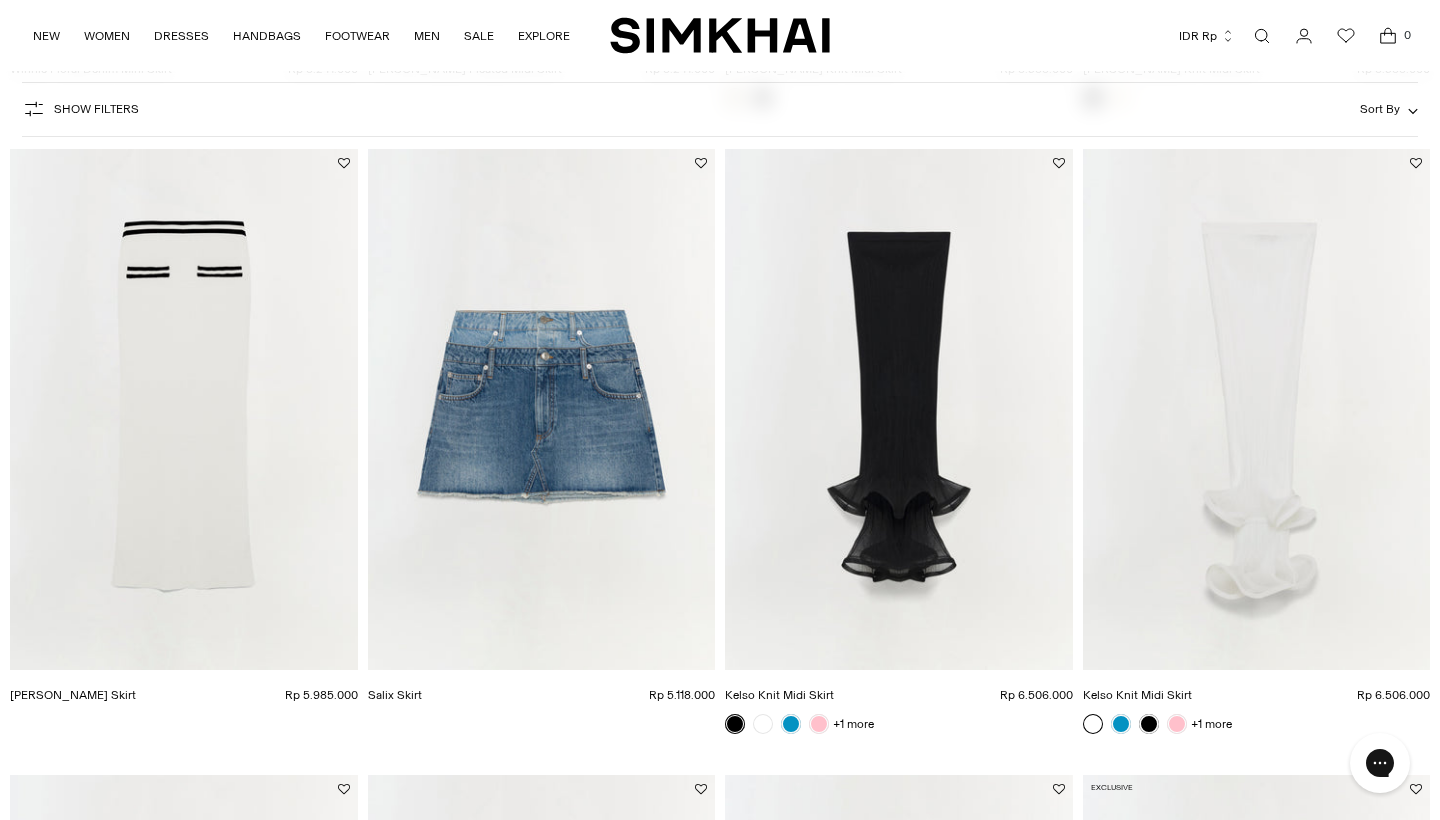 click at bounding box center (0, 0) 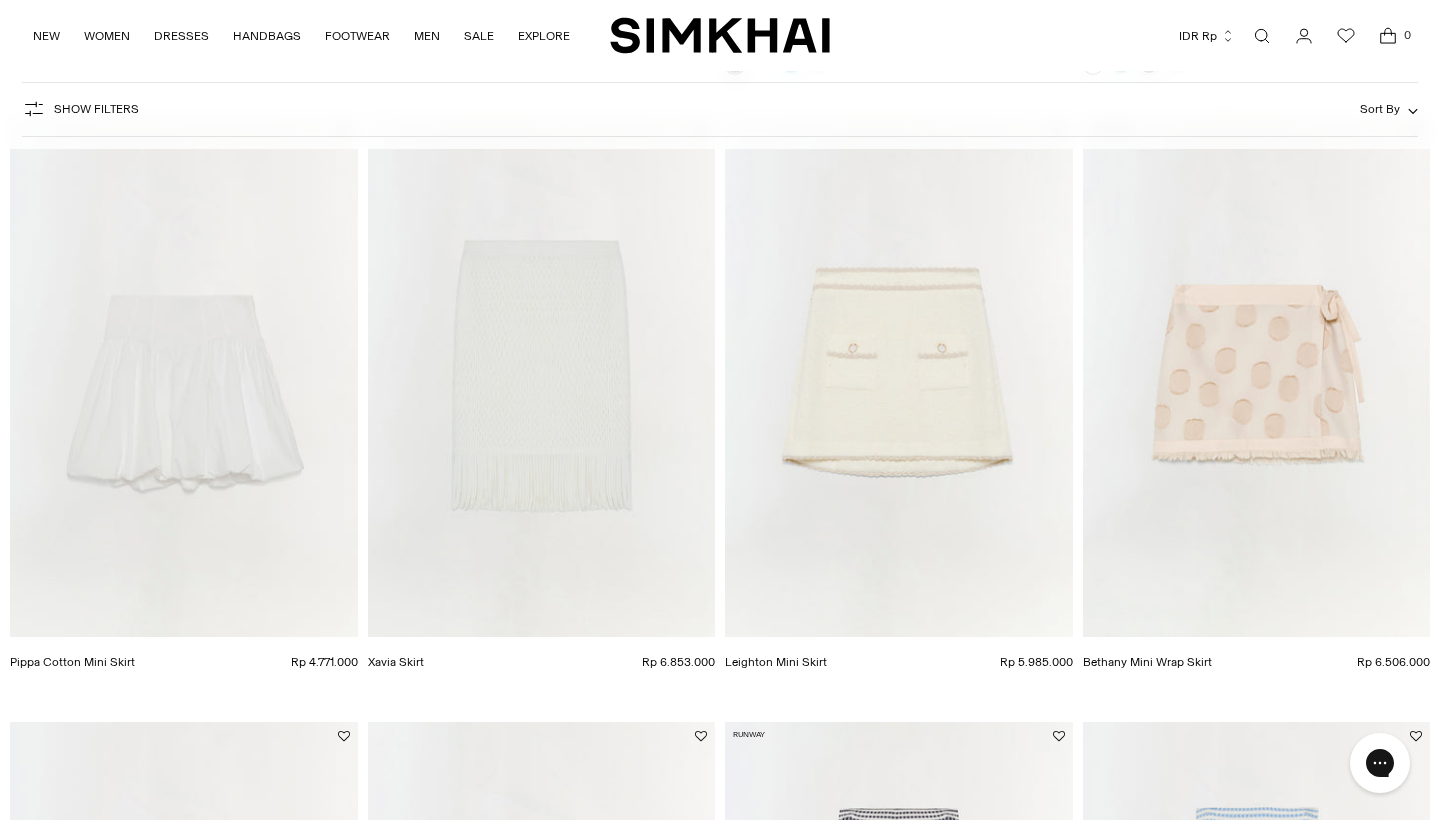scroll, scrollTop: 2533, scrollLeft: 0, axis: vertical 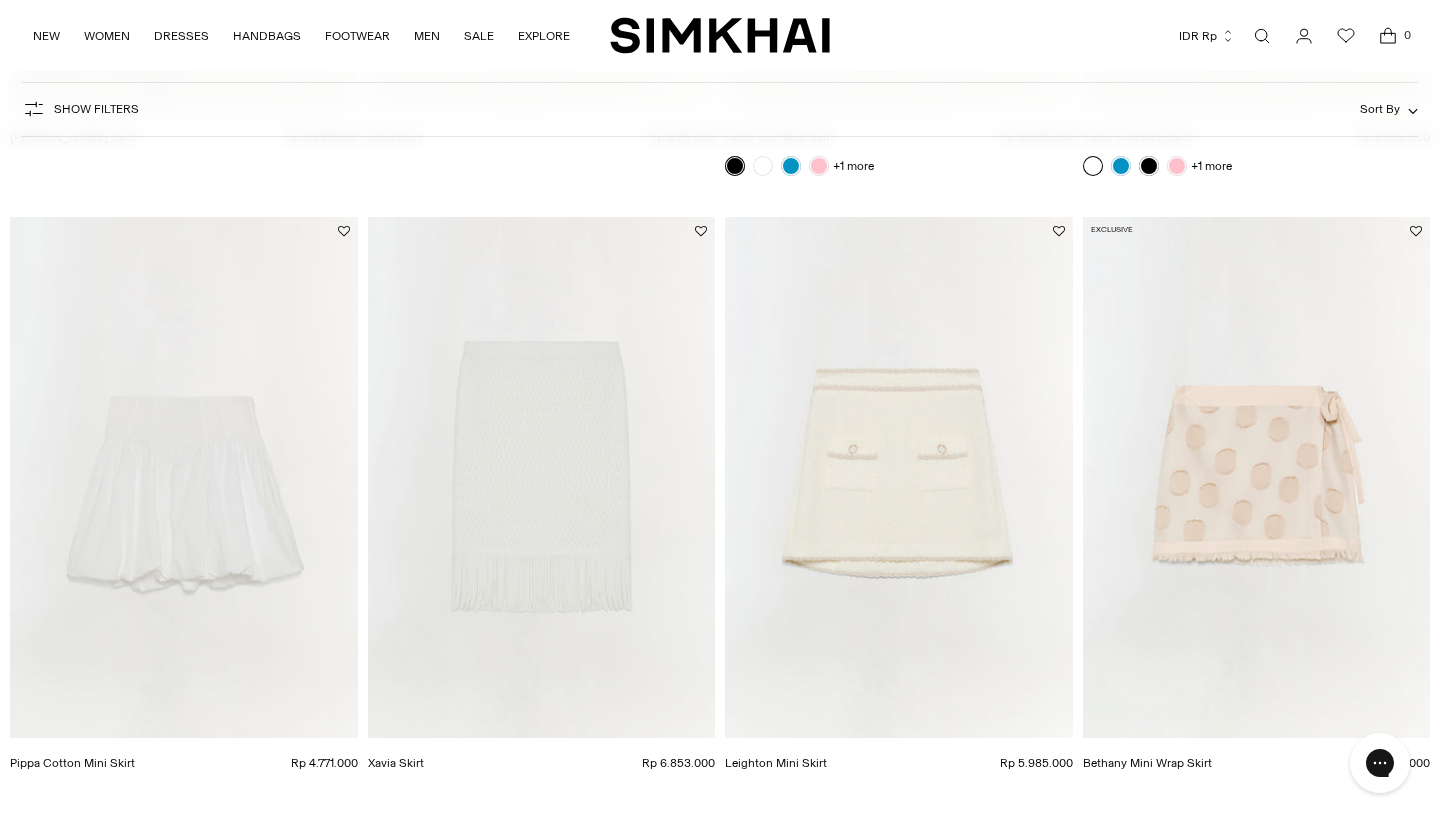 click at bounding box center (0, 0) 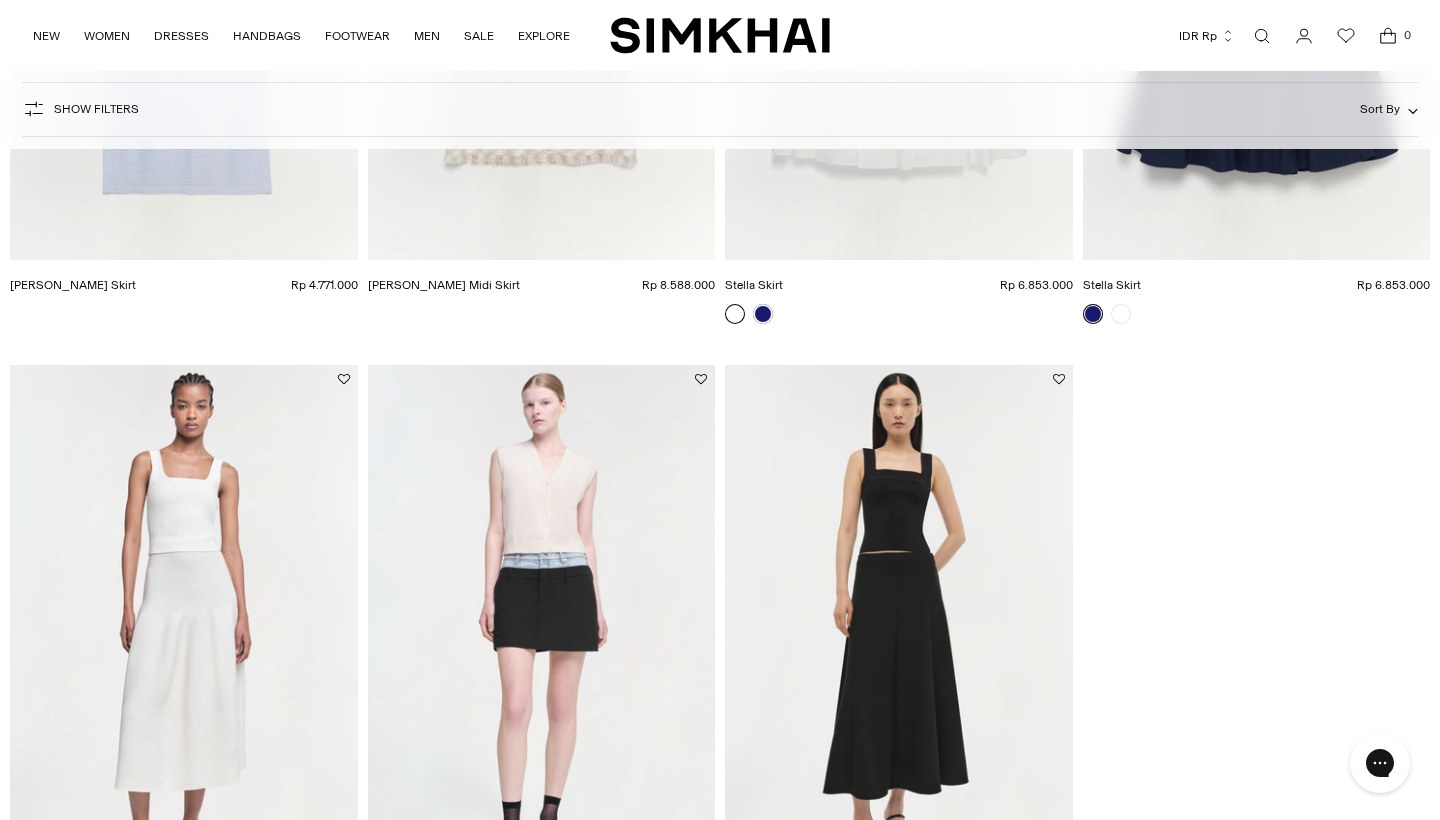scroll, scrollTop: 4894, scrollLeft: 0, axis: vertical 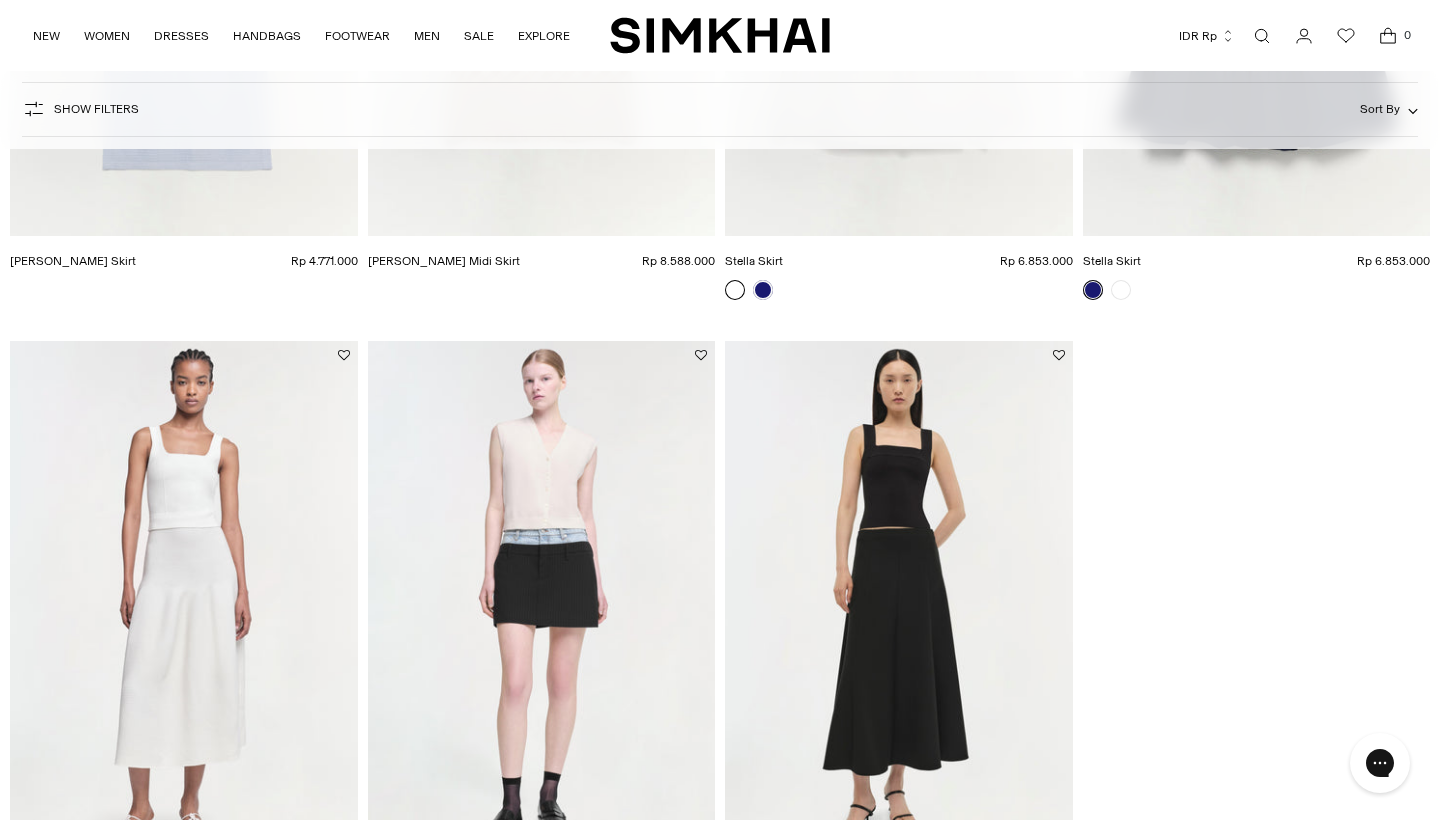 click at bounding box center [0, 0] 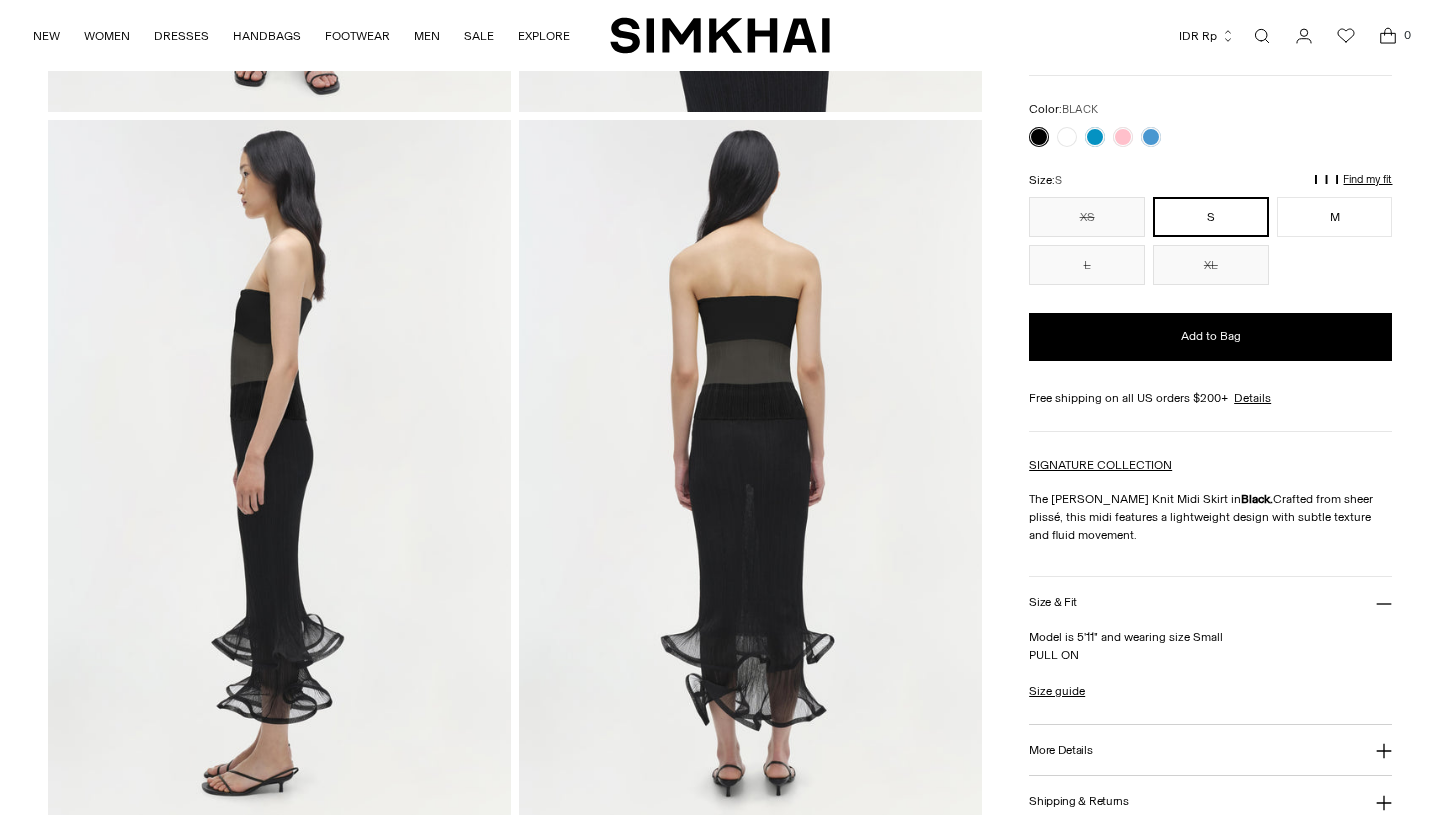 scroll, scrollTop: 669, scrollLeft: 0, axis: vertical 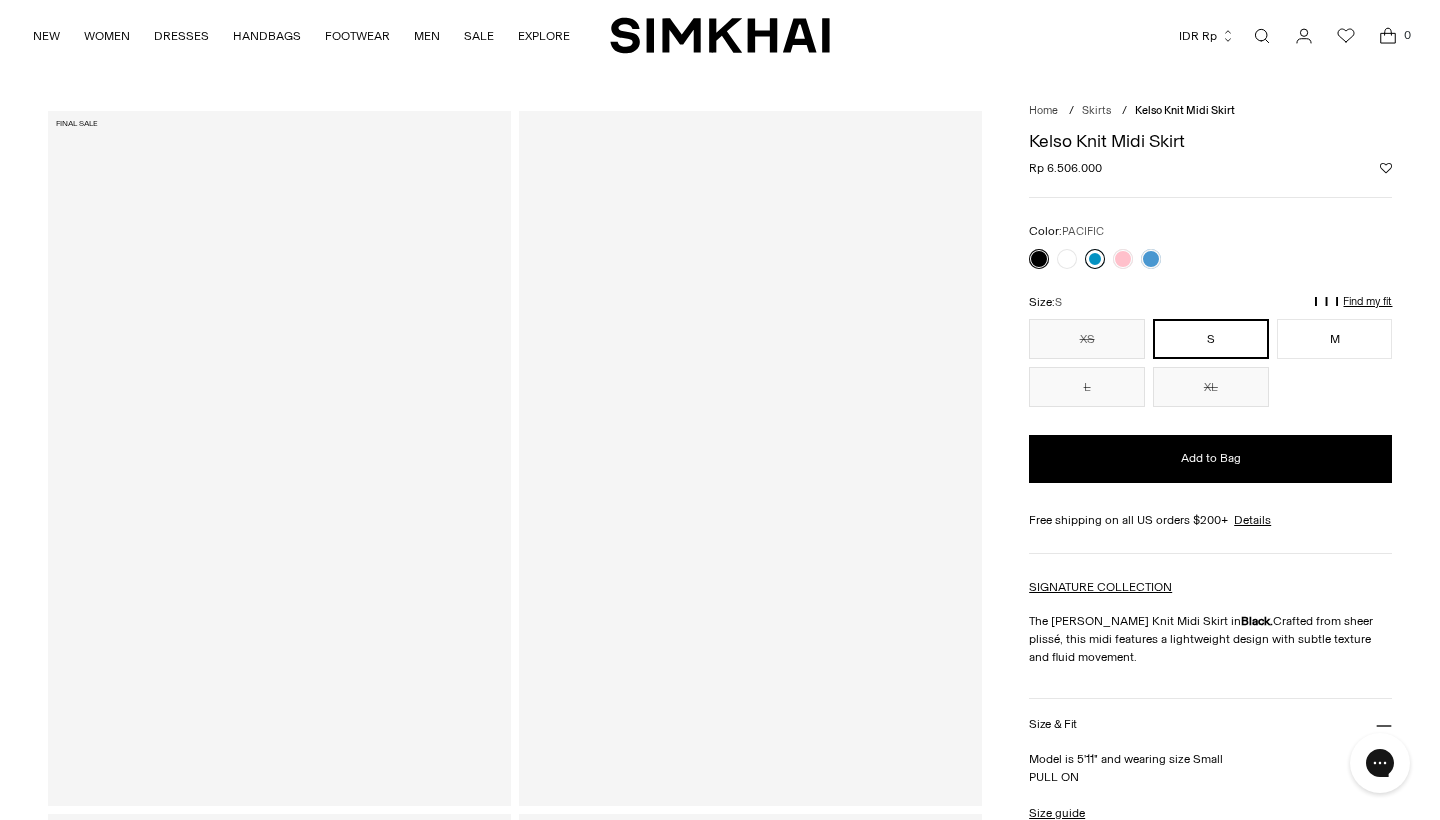 click at bounding box center (1095, 259) 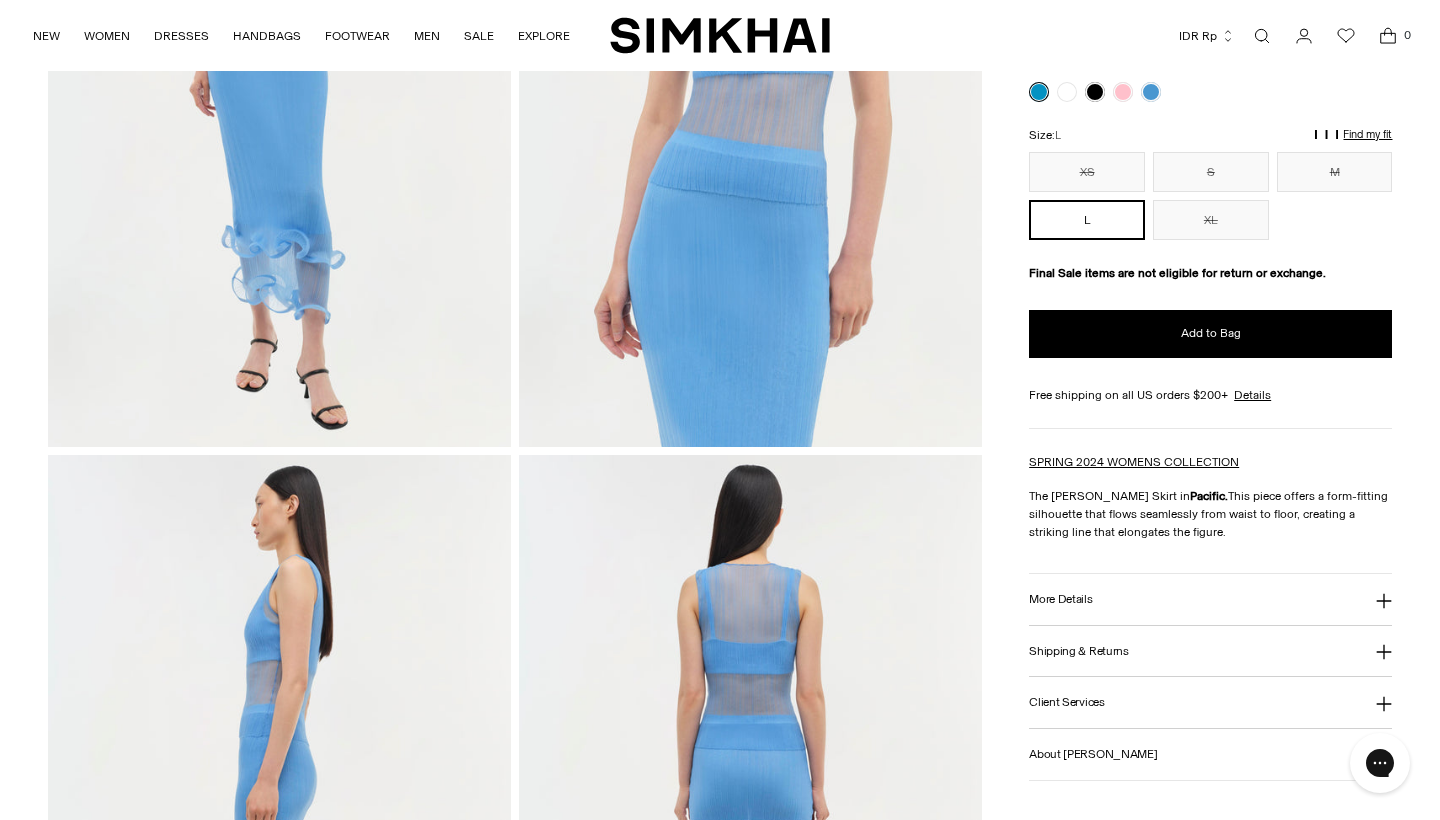 scroll, scrollTop: 0, scrollLeft: 0, axis: both 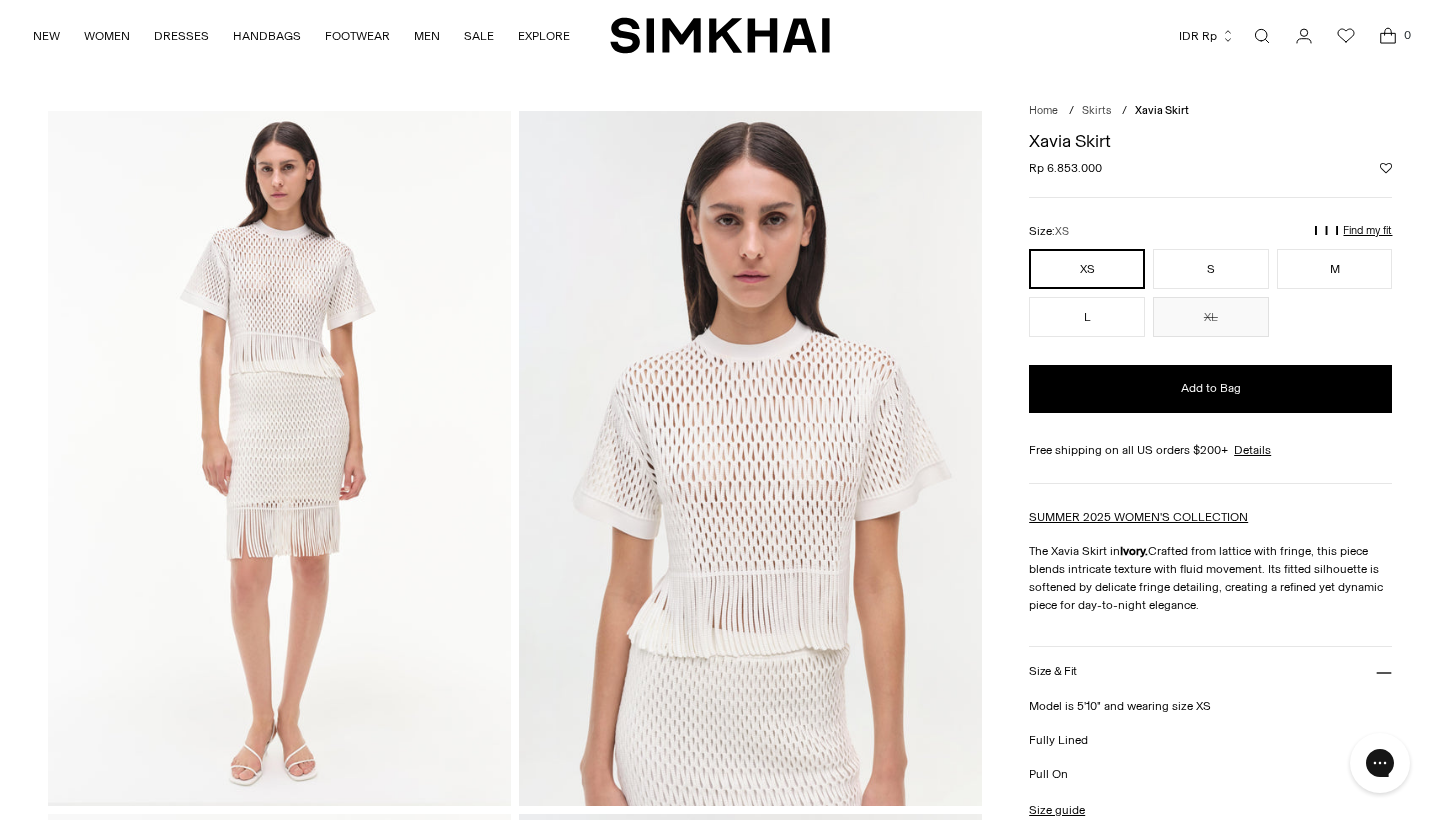 click at bounding box center [279, 458] 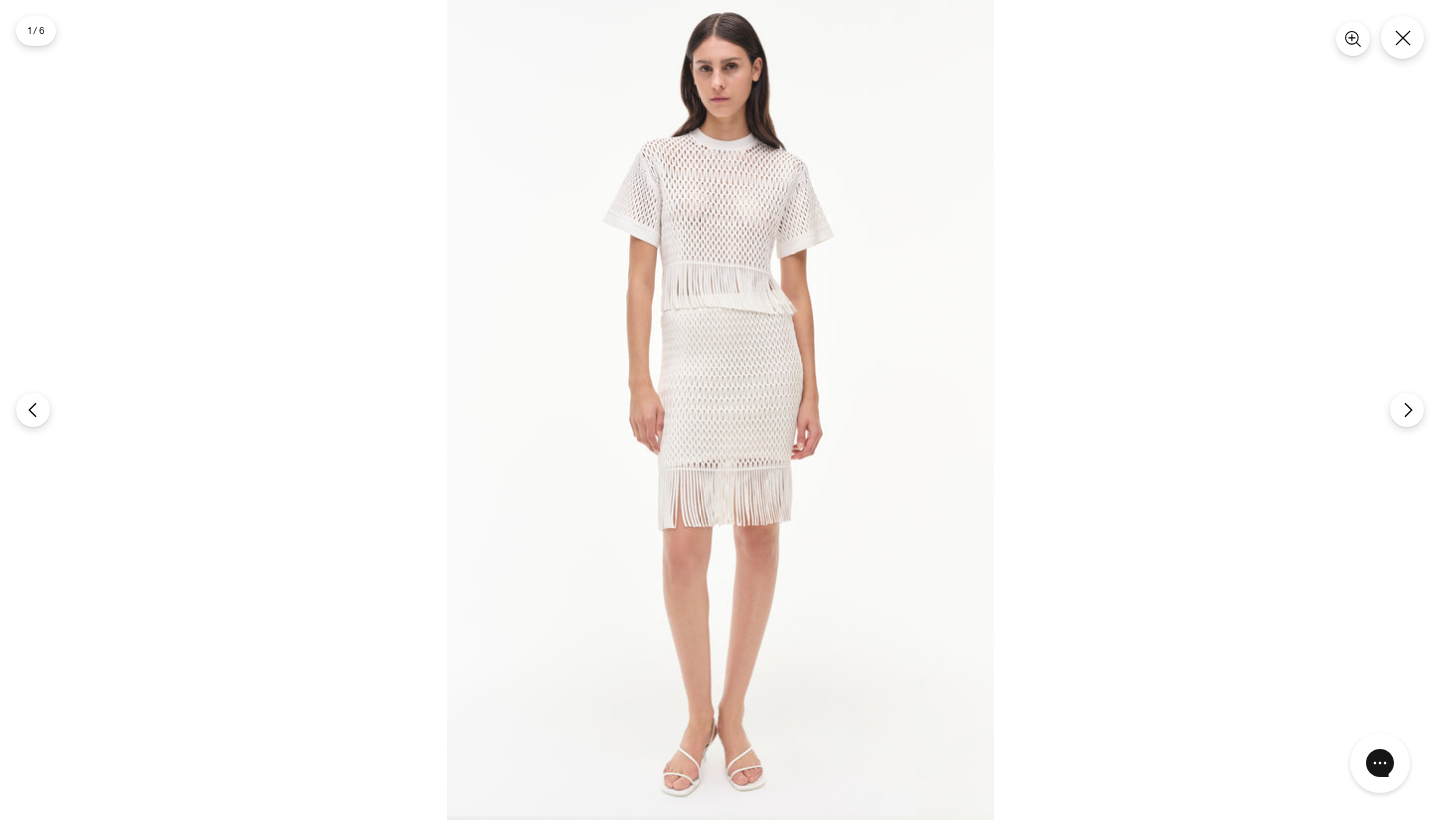 click at bounding box center [720, 410] 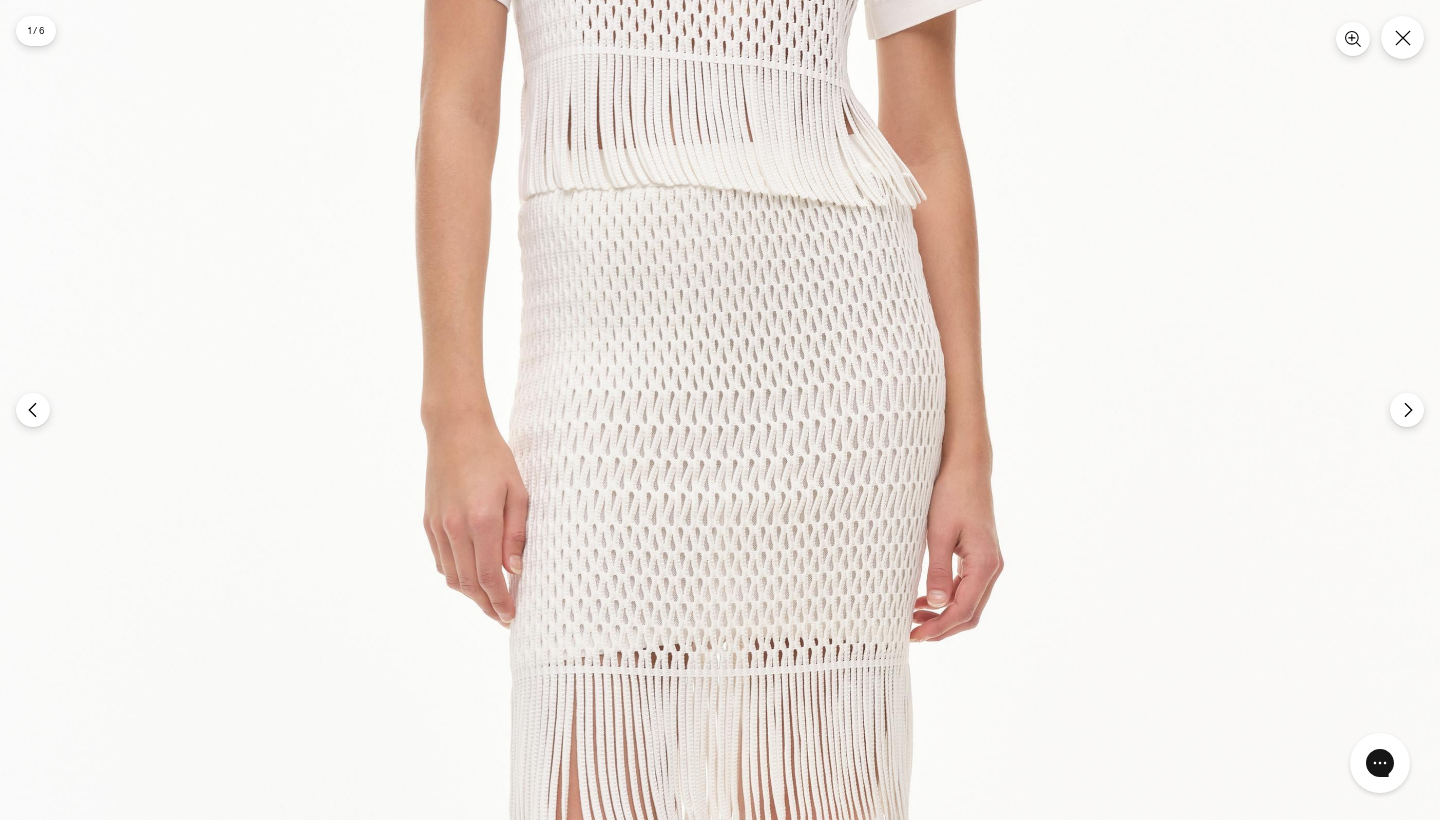 click at bounding box center [697, 494] 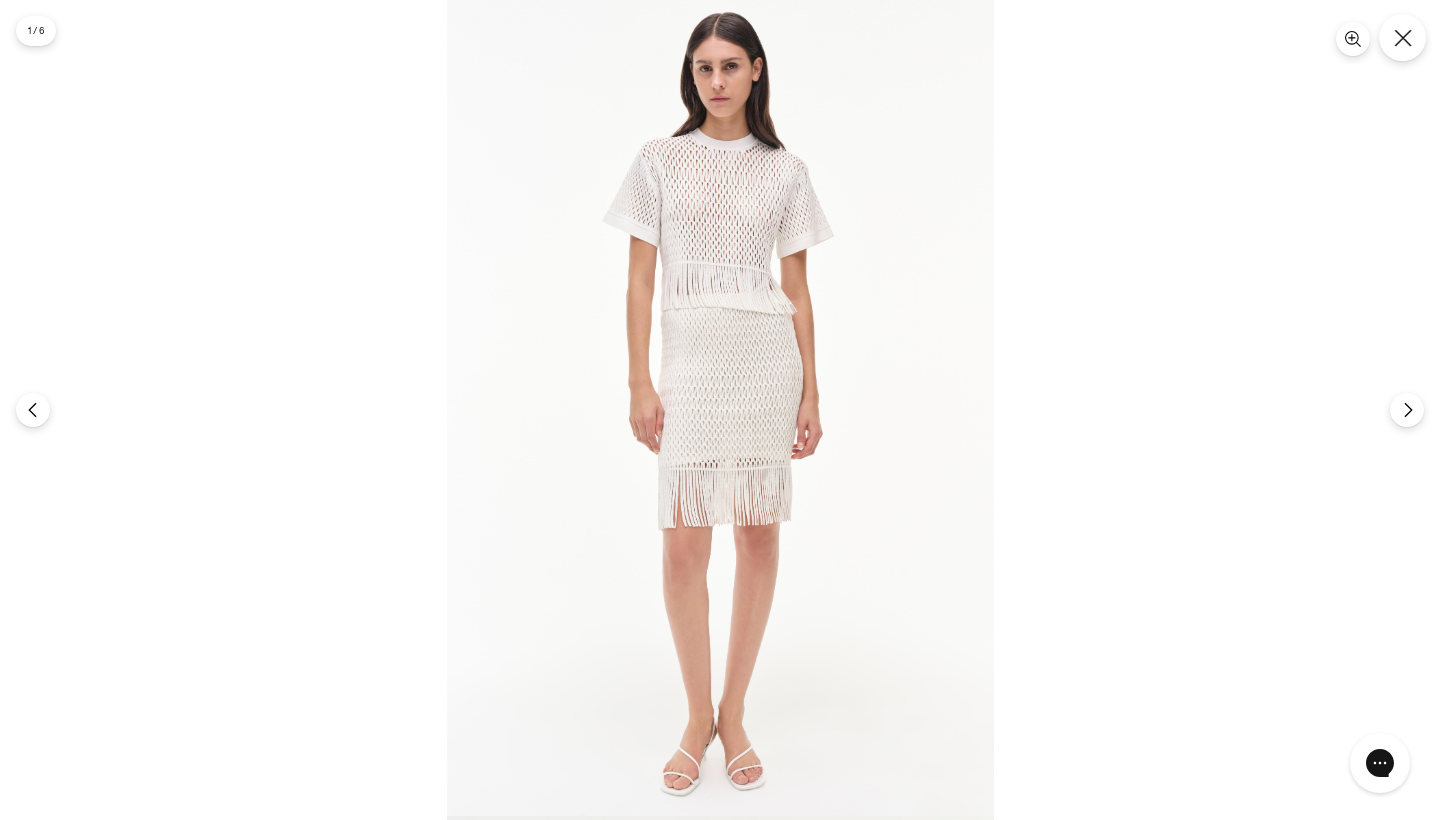 click at bounding box center (1402, 37) 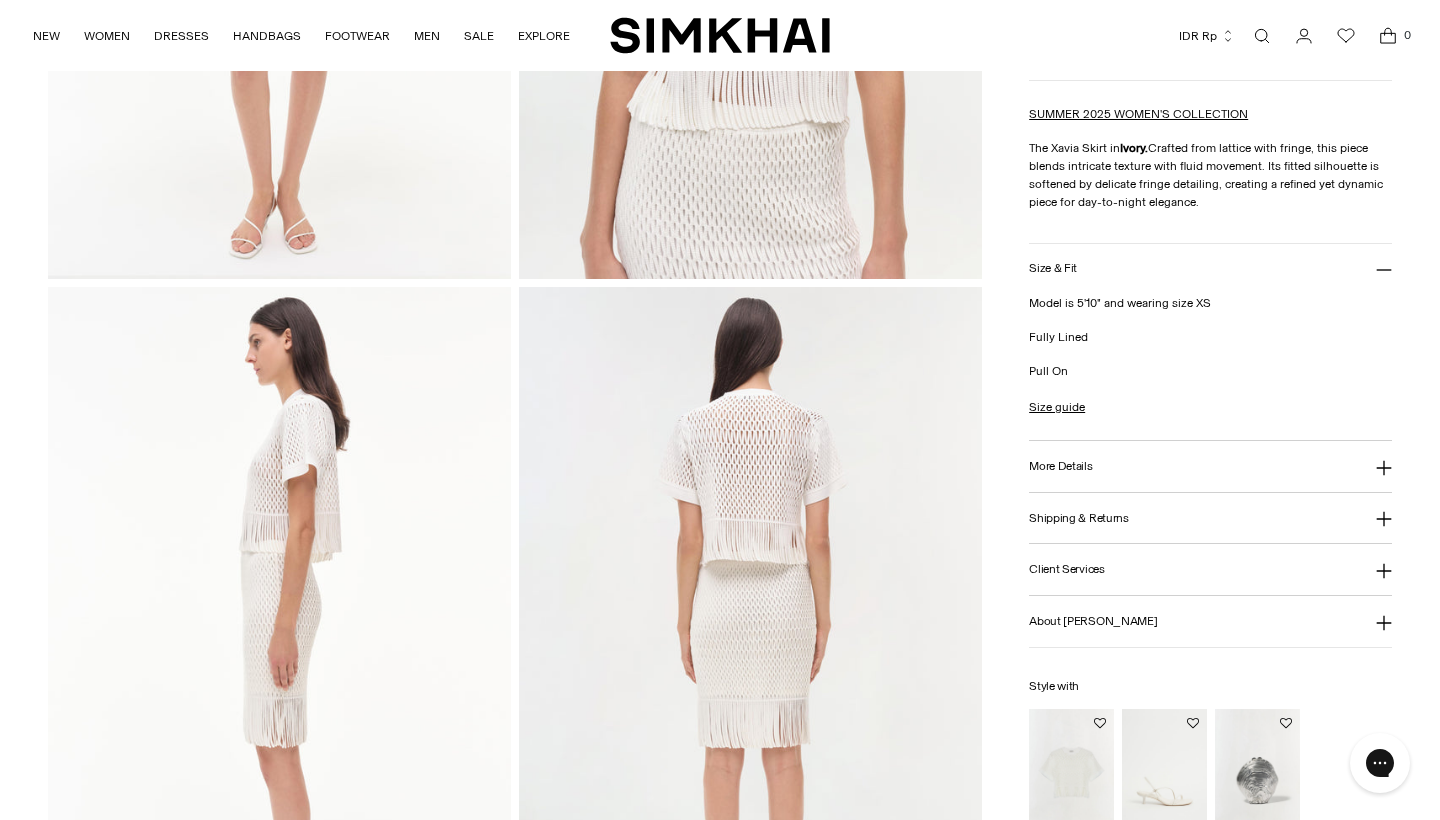 scroll, scrollTop: 234, scrollLeft: 0, axis: vertical 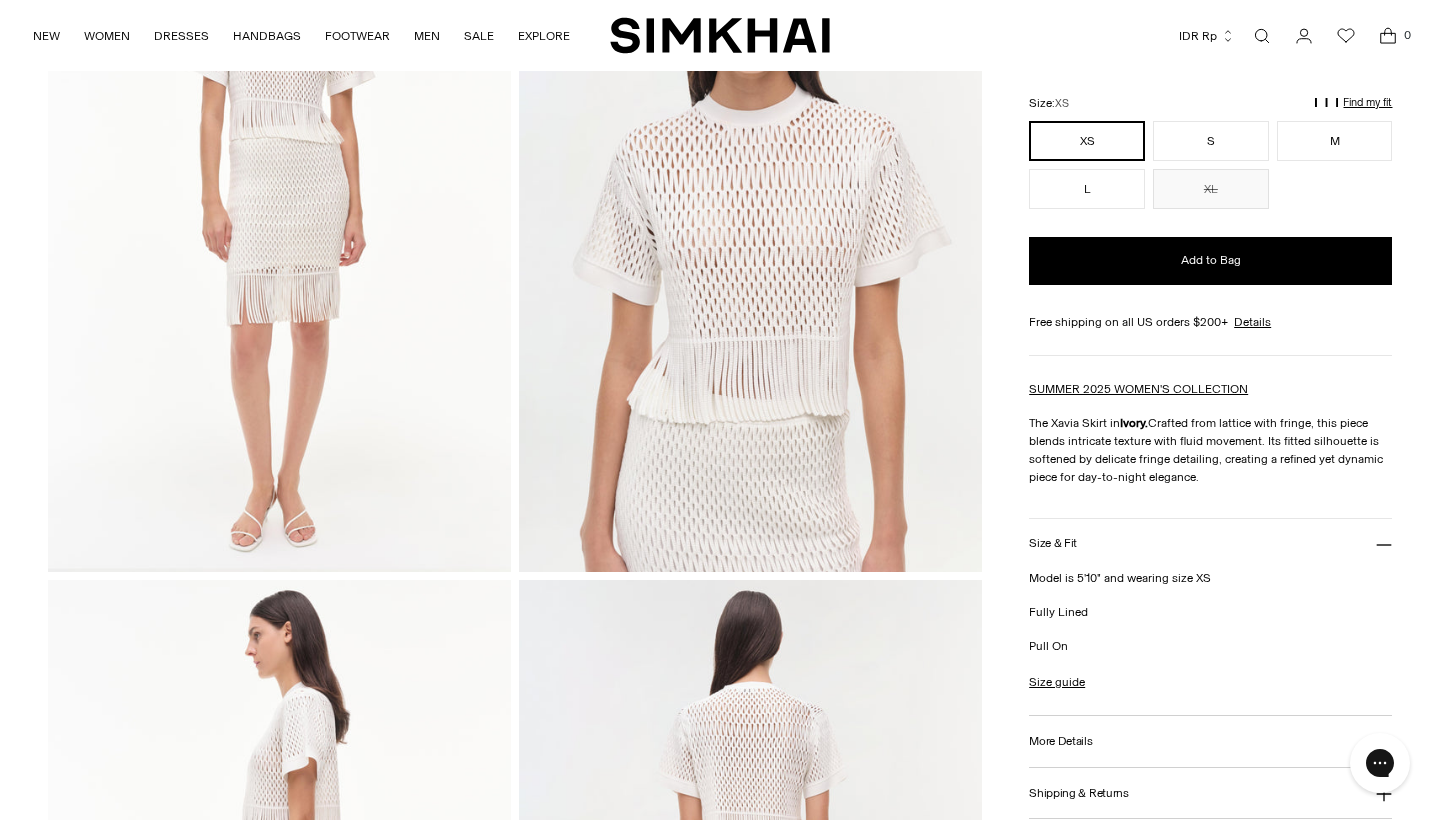 click at bounding box center [750, 224] 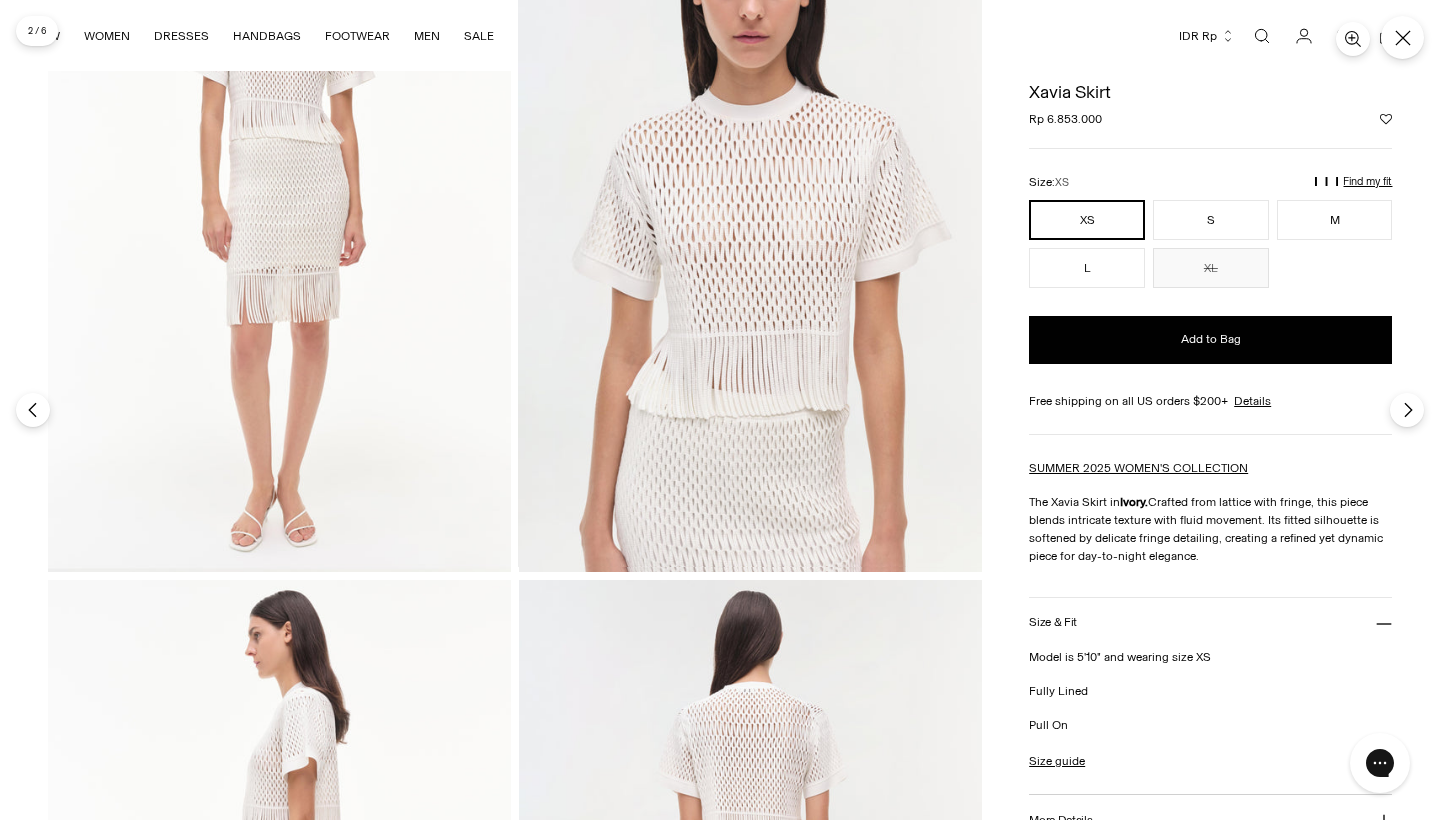 scroll, scrollTop: 142, scrollLeft: 0, axis: vertical 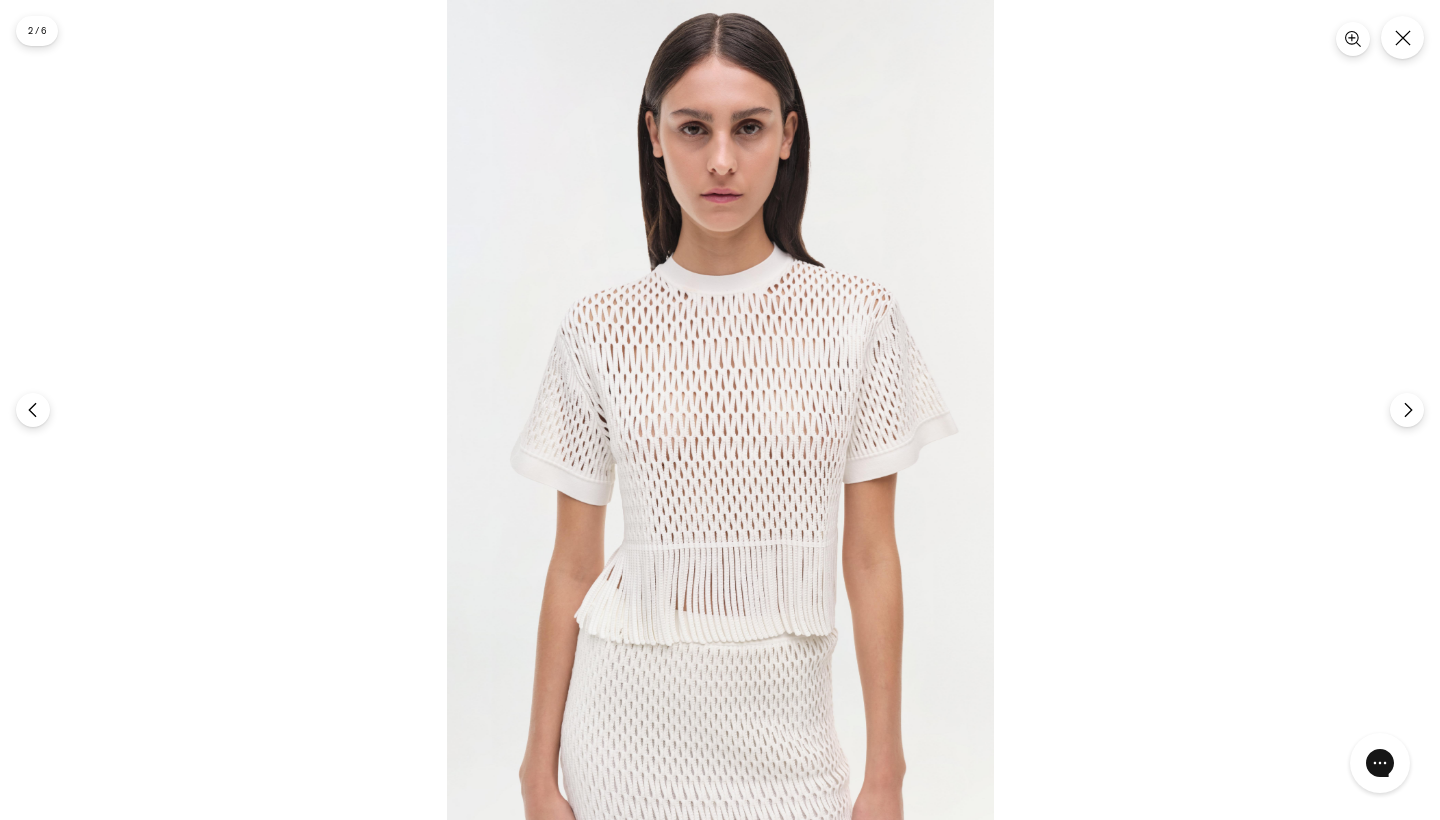 click at bounding box center [720, 410] 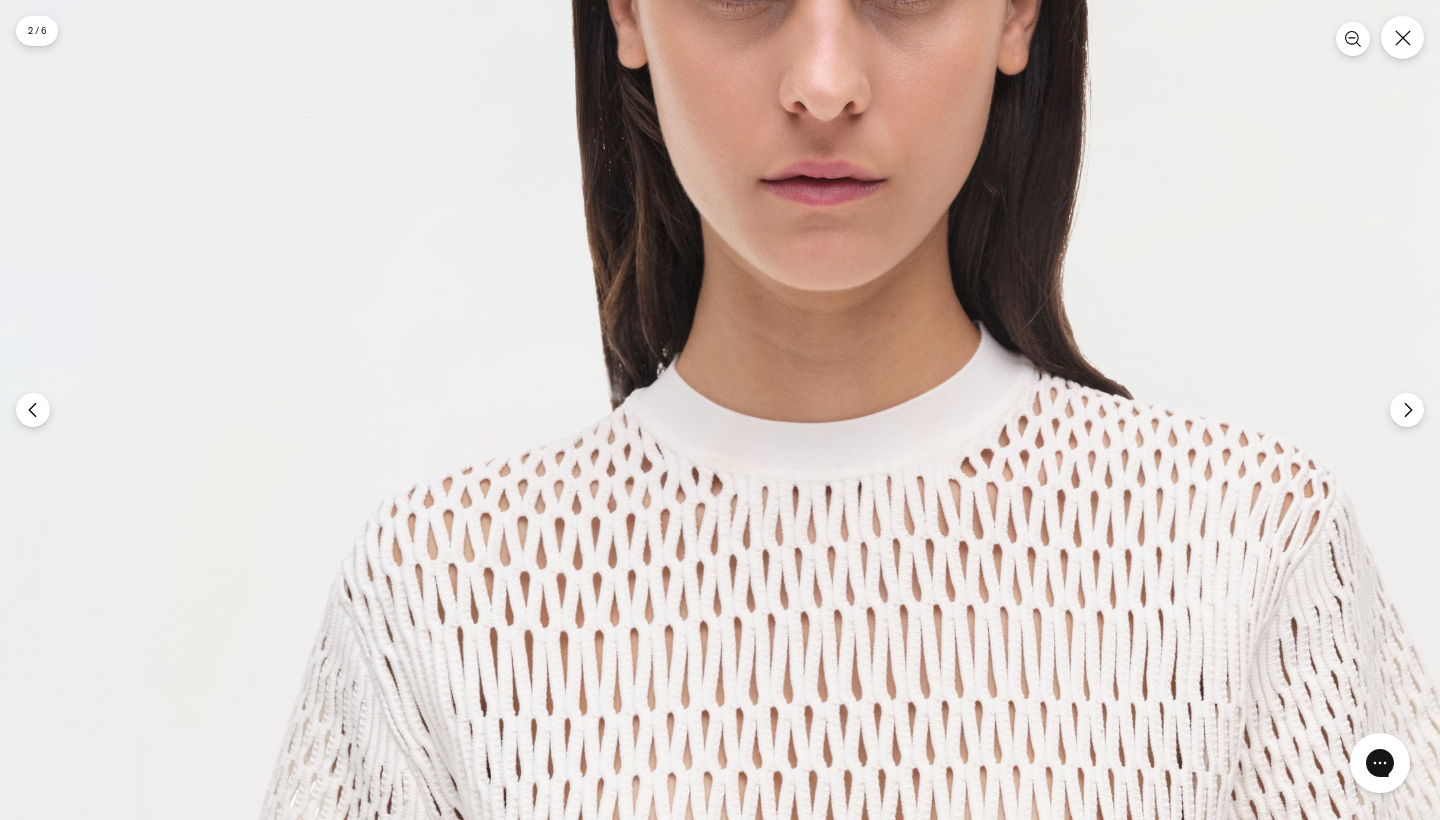 click at bounding box center [820, 826] 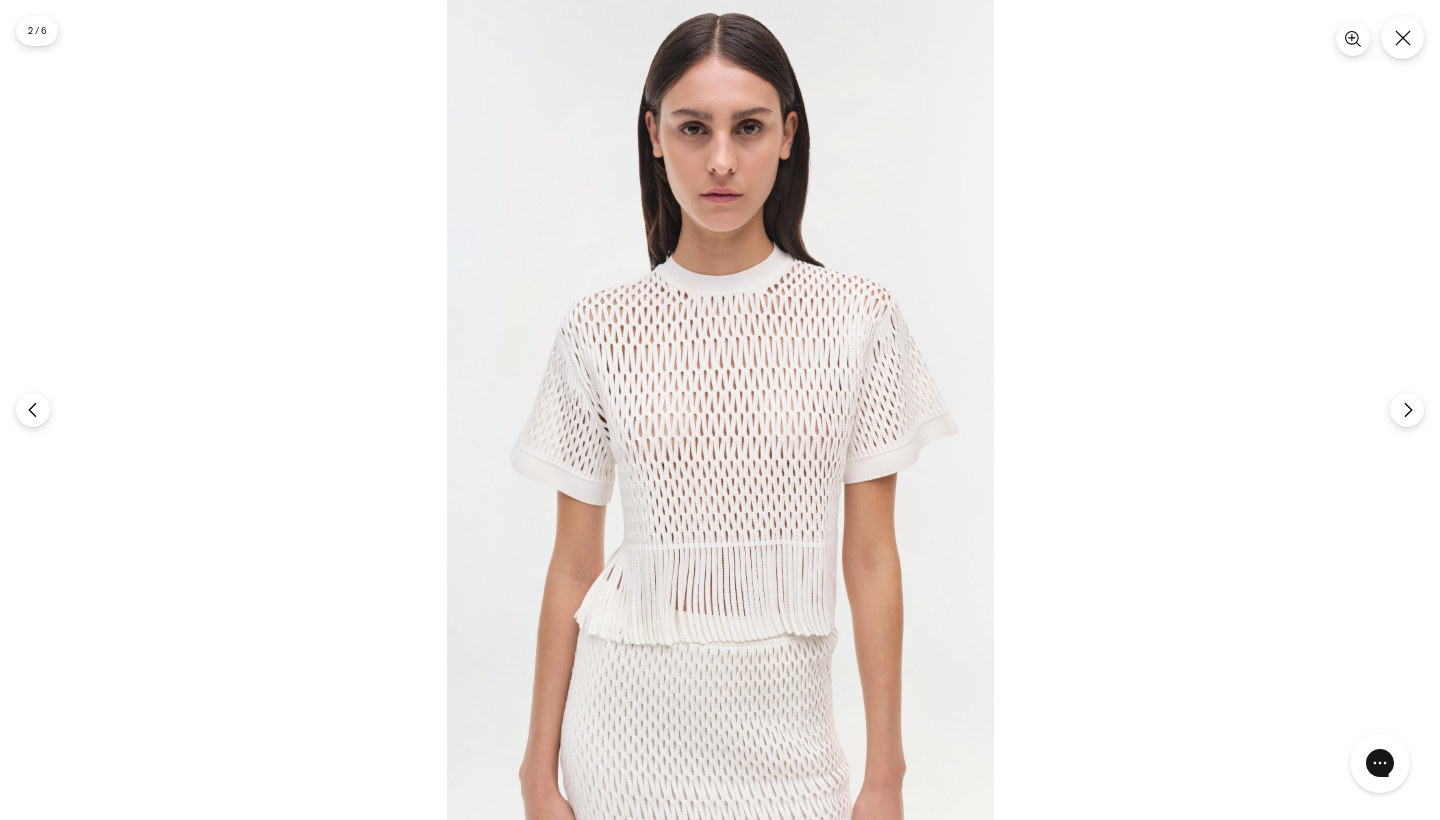 click at bounding box center [720, 410] 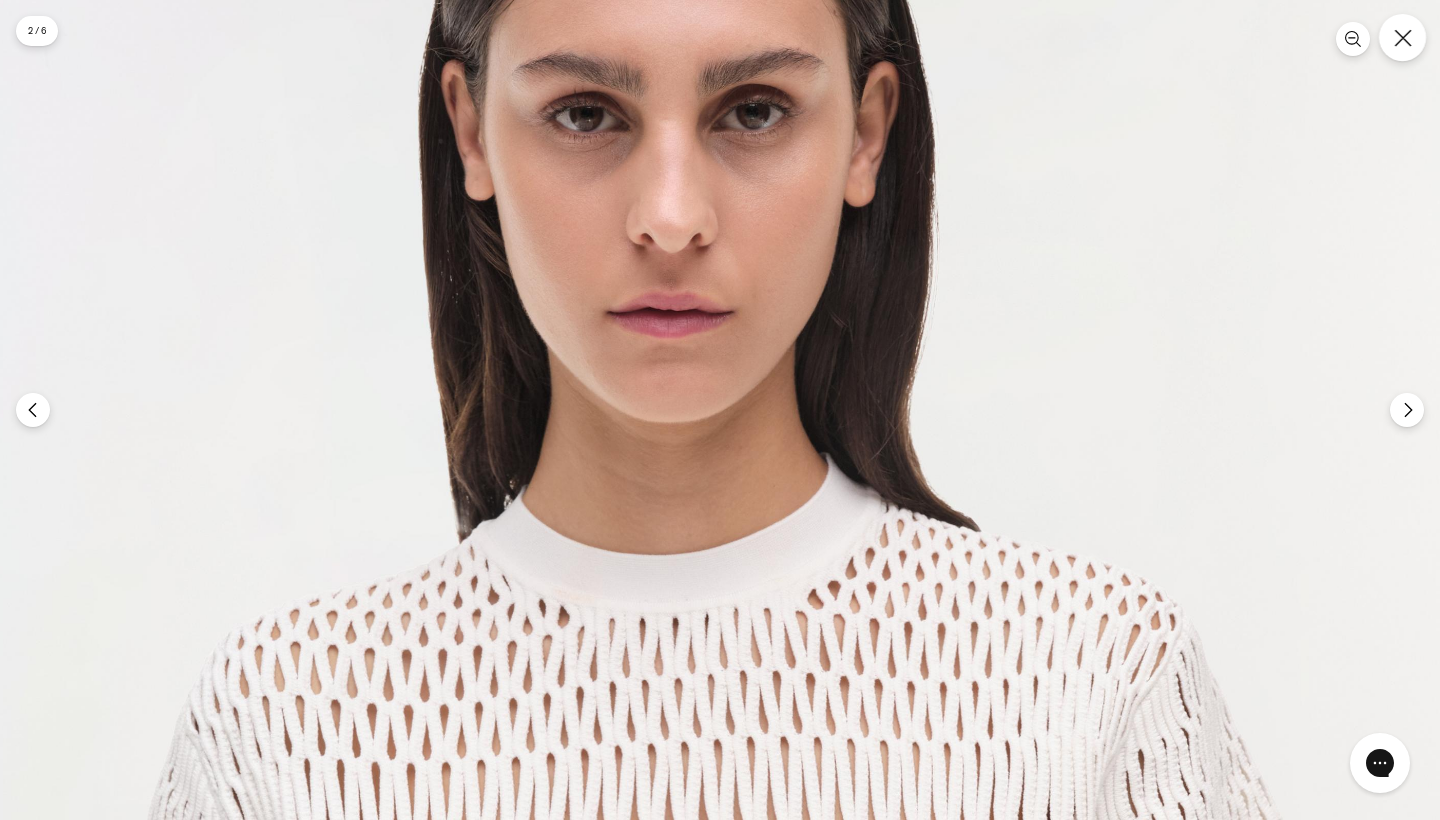 click 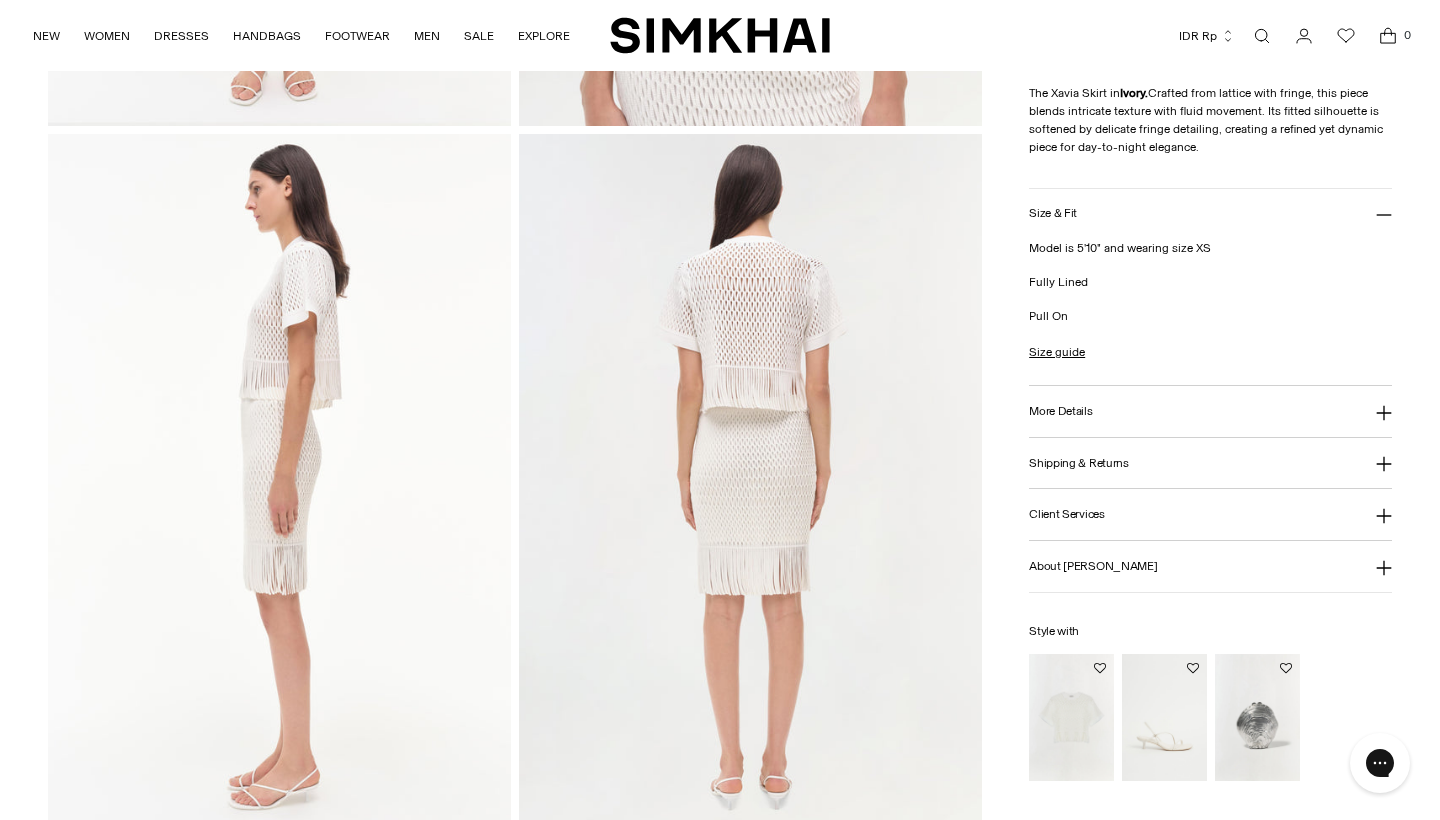 scroll, scrollTop: 1315, scrollLeft: 0, axis: vertical 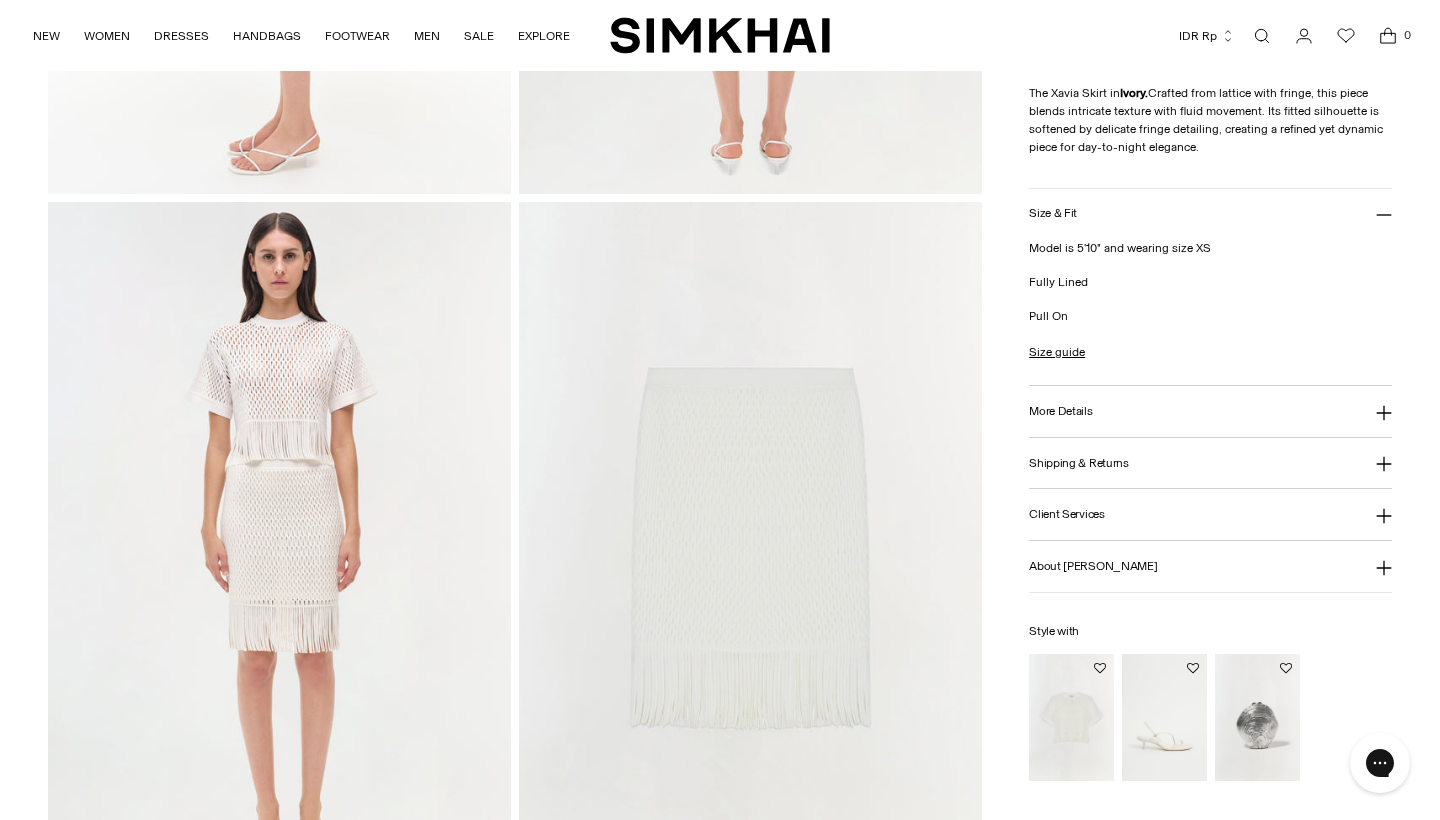click at bounding box center (279, 549) 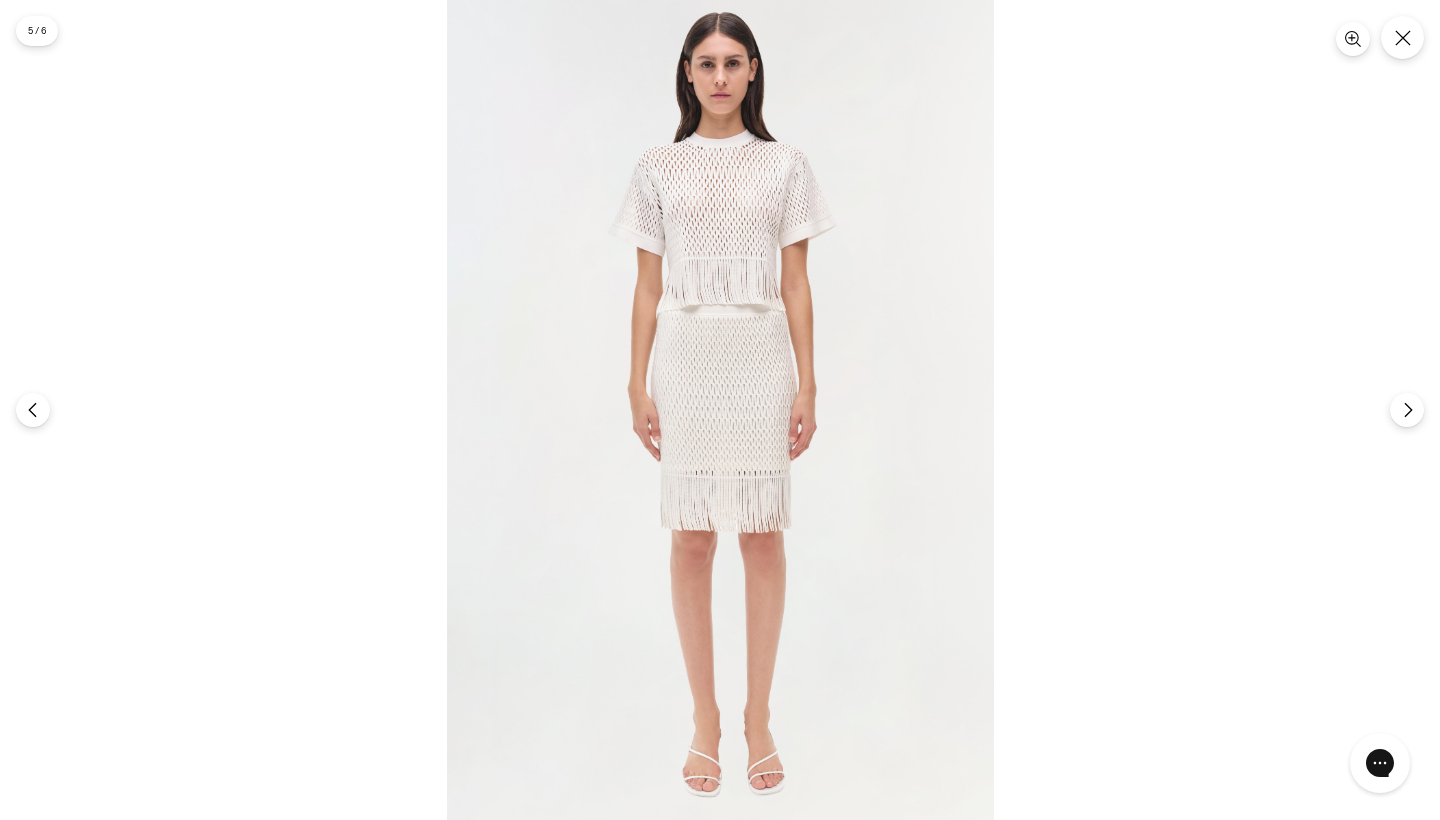 click at bounding box center [720, 410] 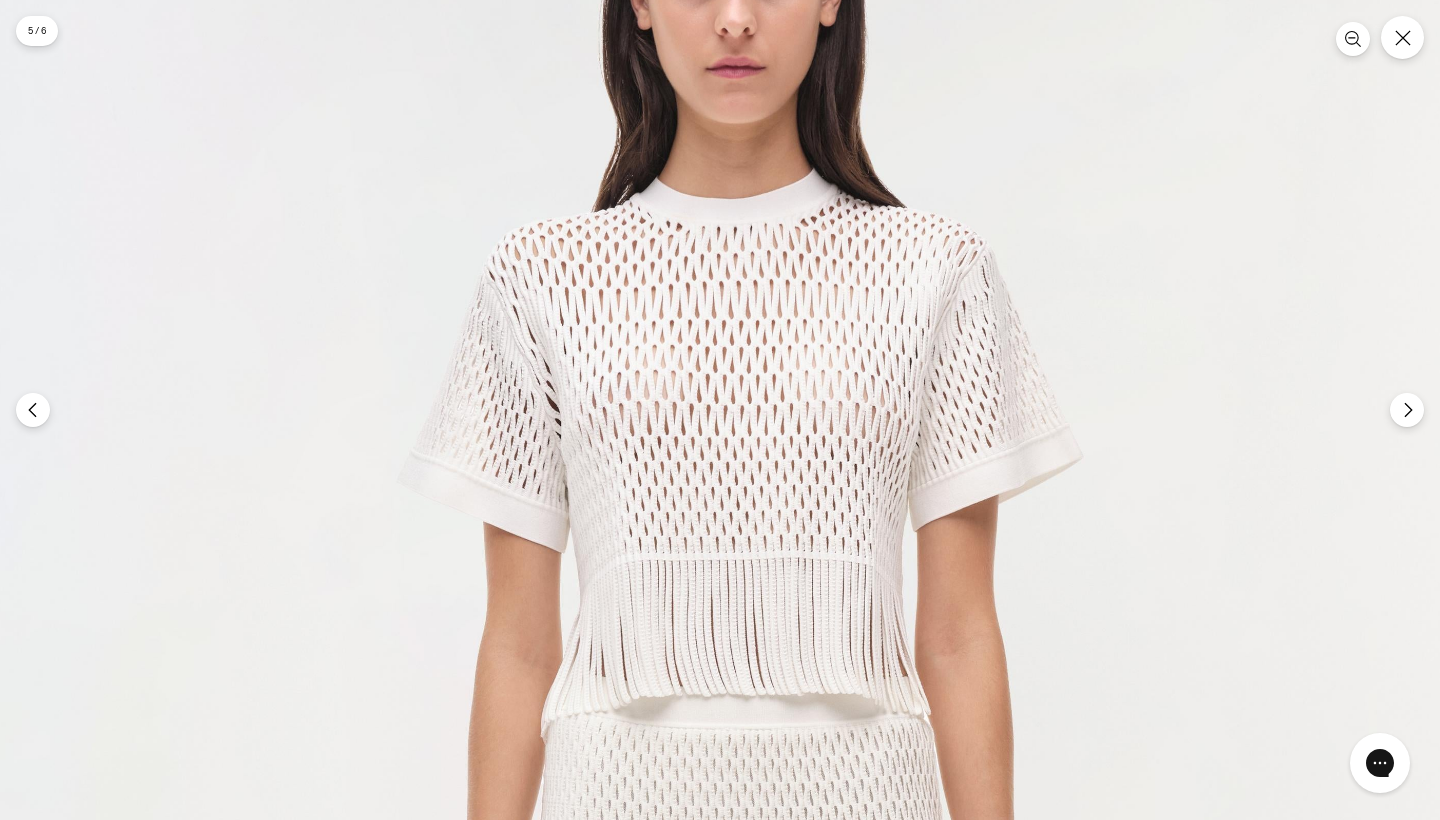 click at bounding box center (735, 1012) 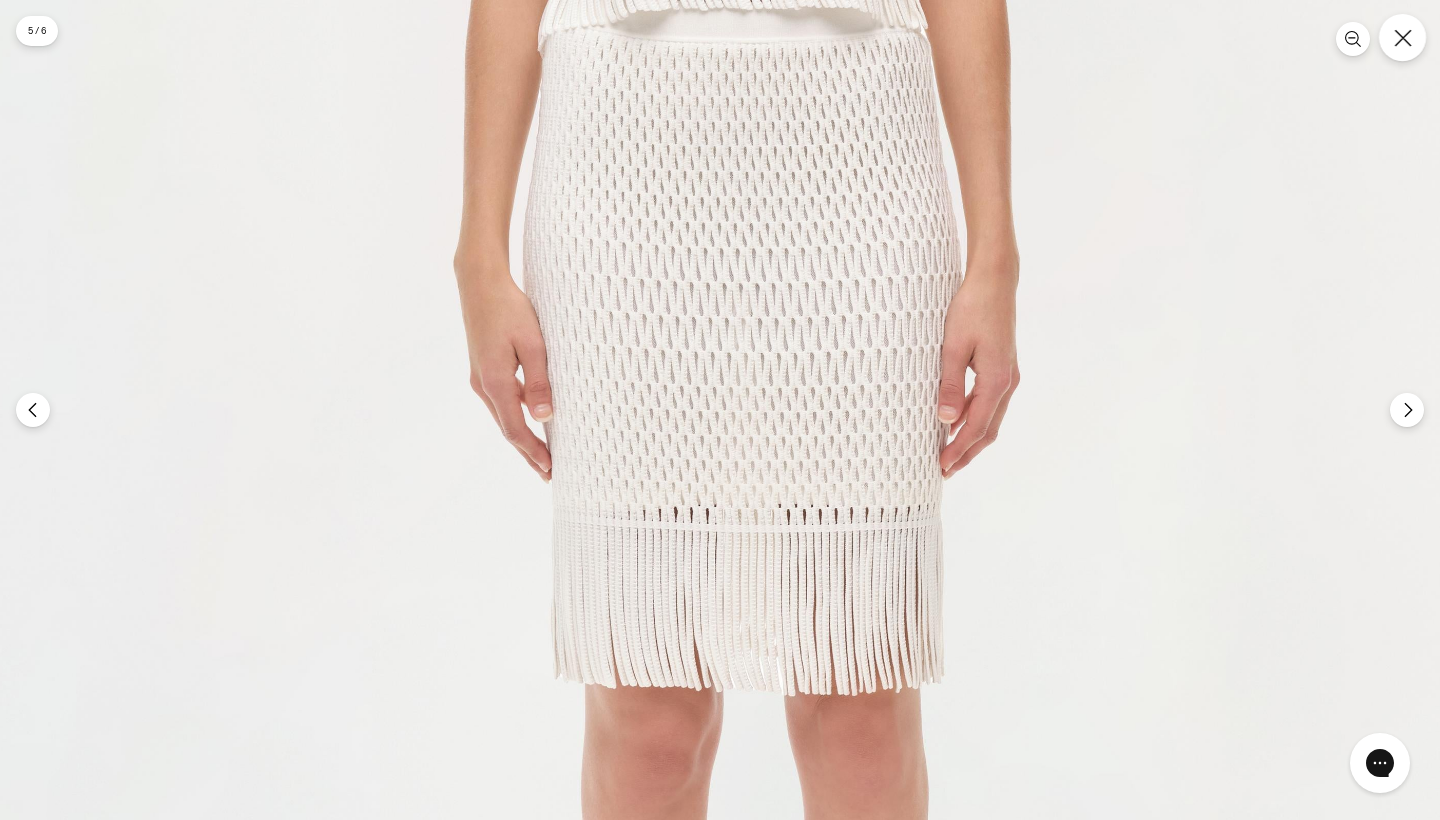 click at bounding box center (1402, 37) 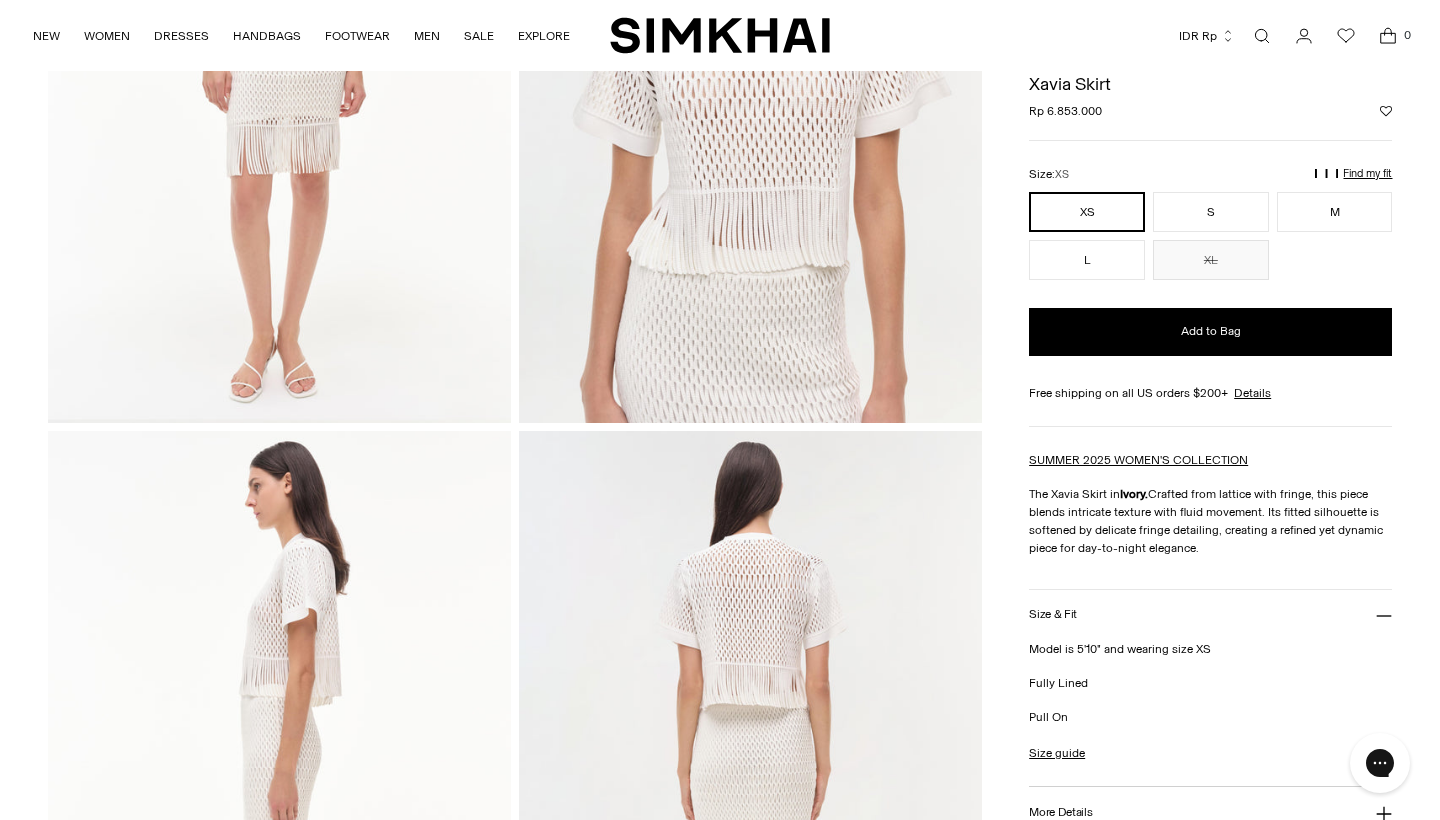scroll, scrollTop: 78, scrollLeft: 0, axis: vertical 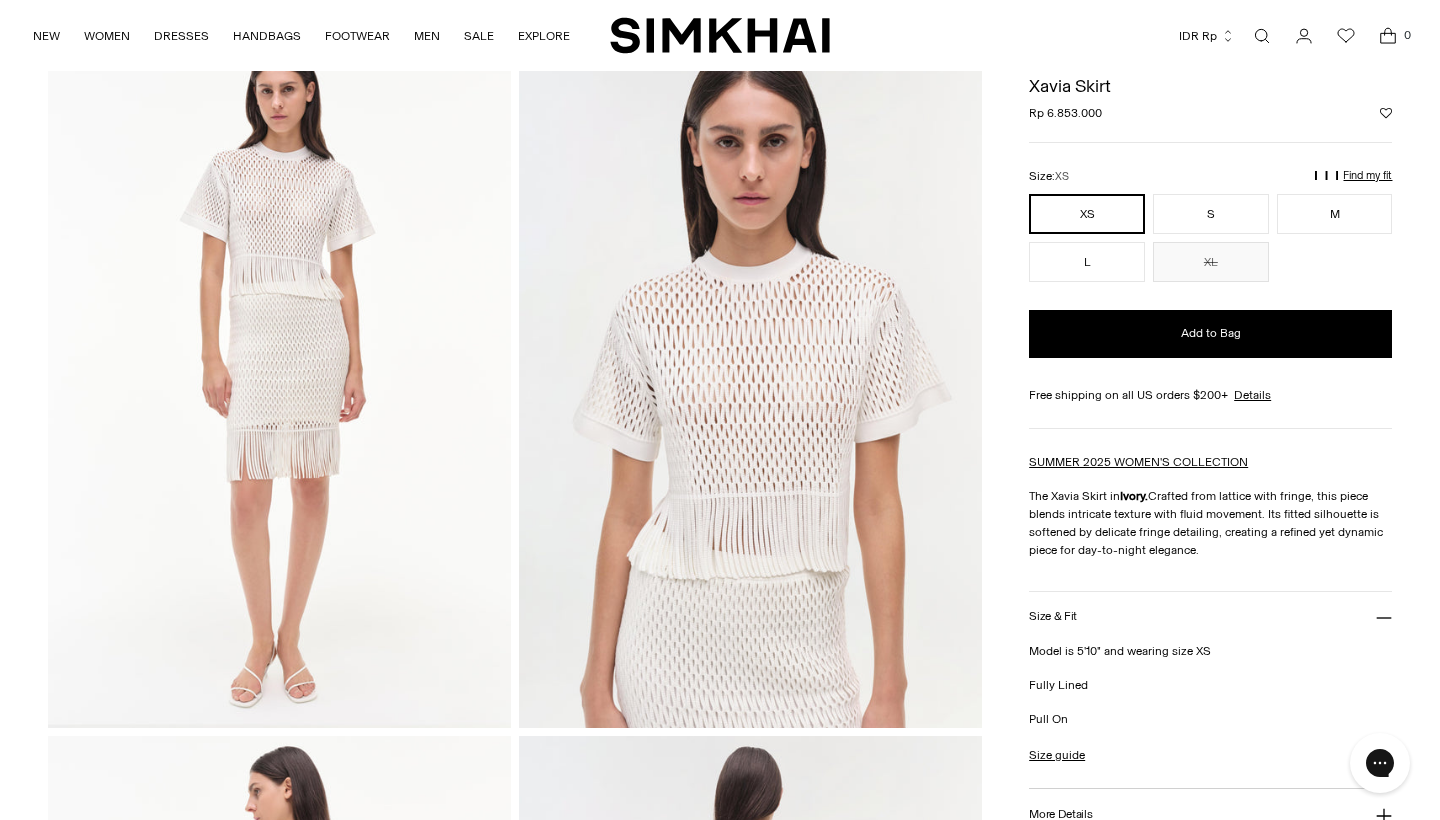 click at bounding box center [279, 380] 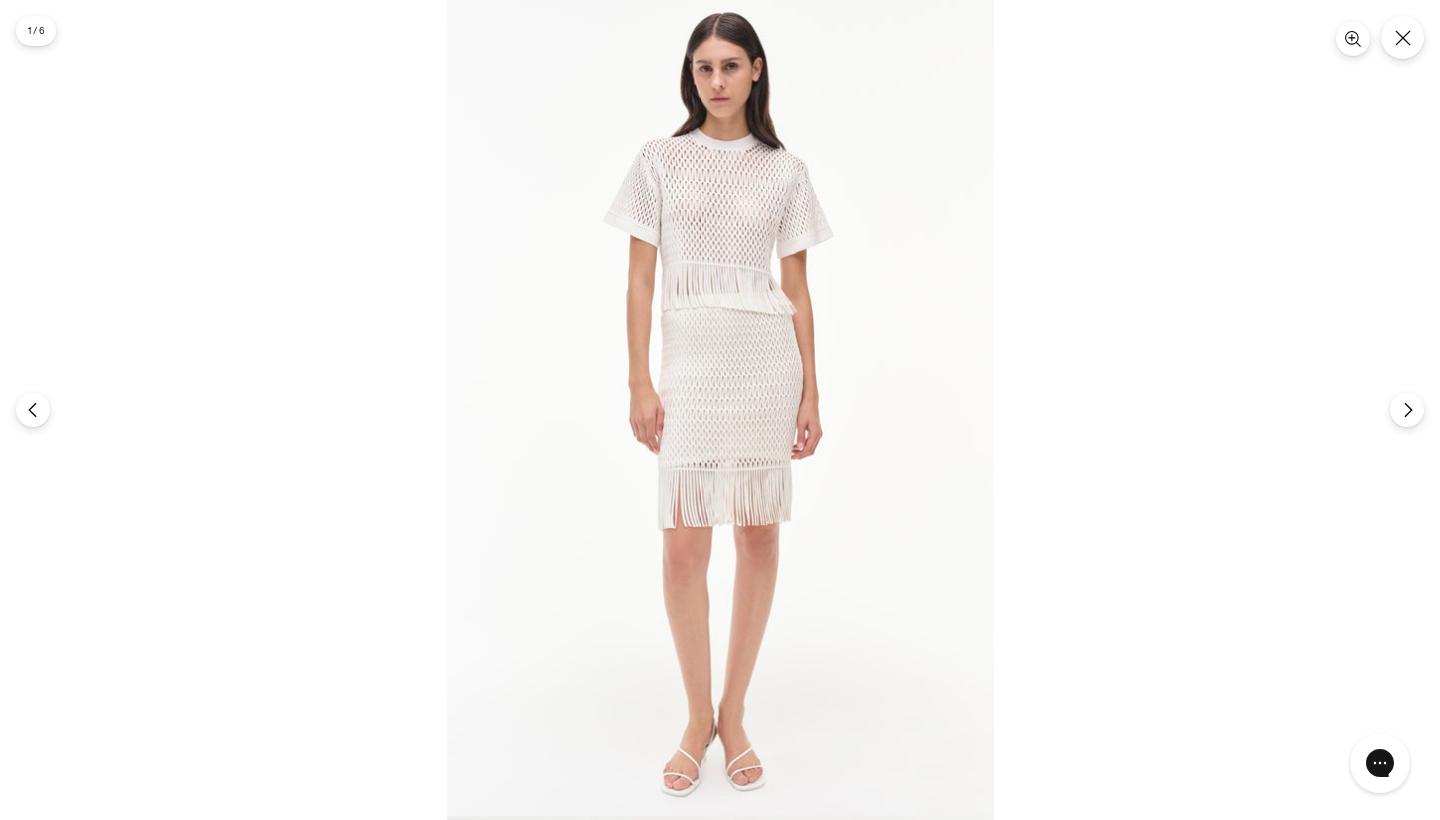 click at bounding box center [720, 410] 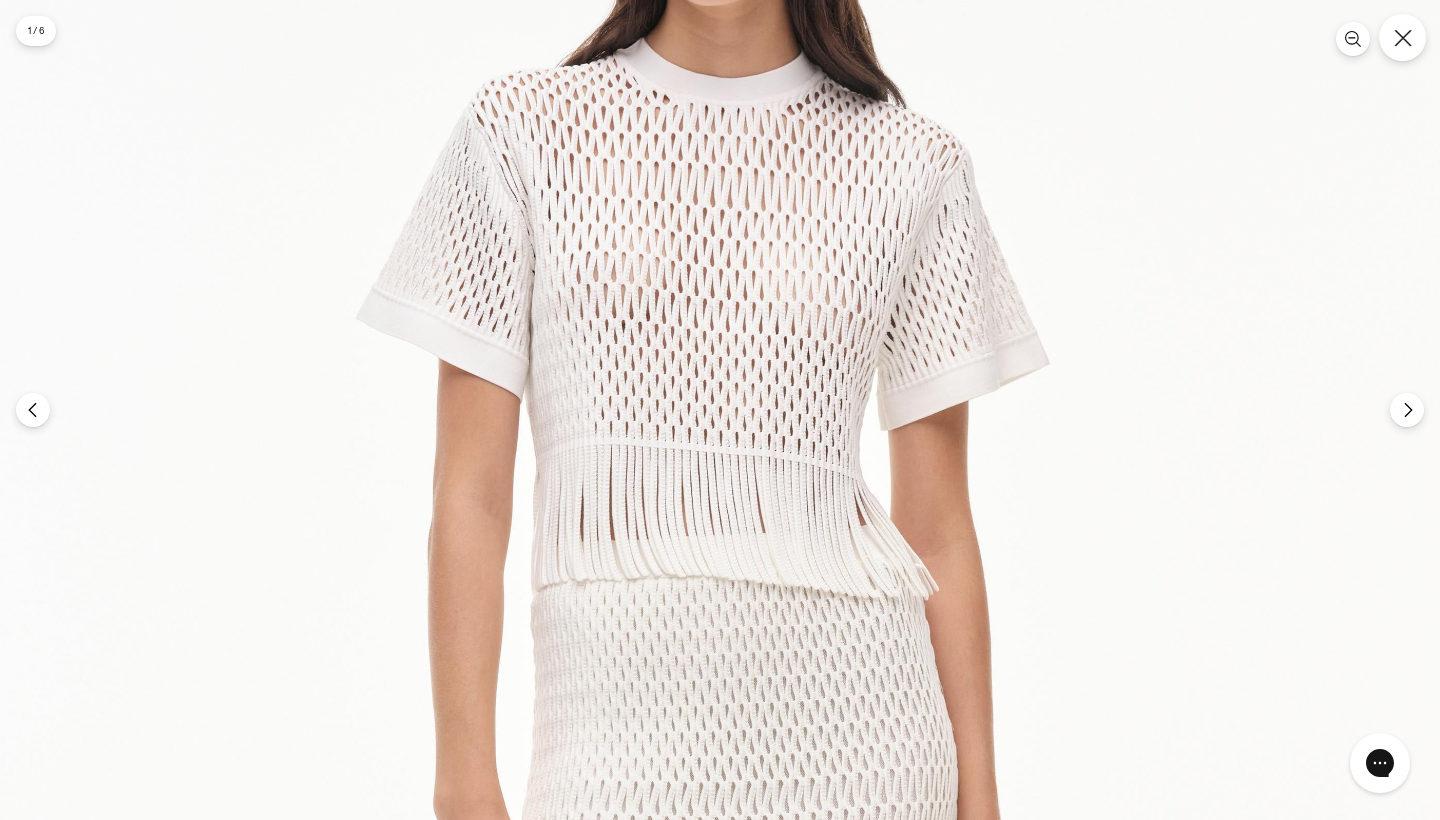 click at bounding box center (1402, 37) 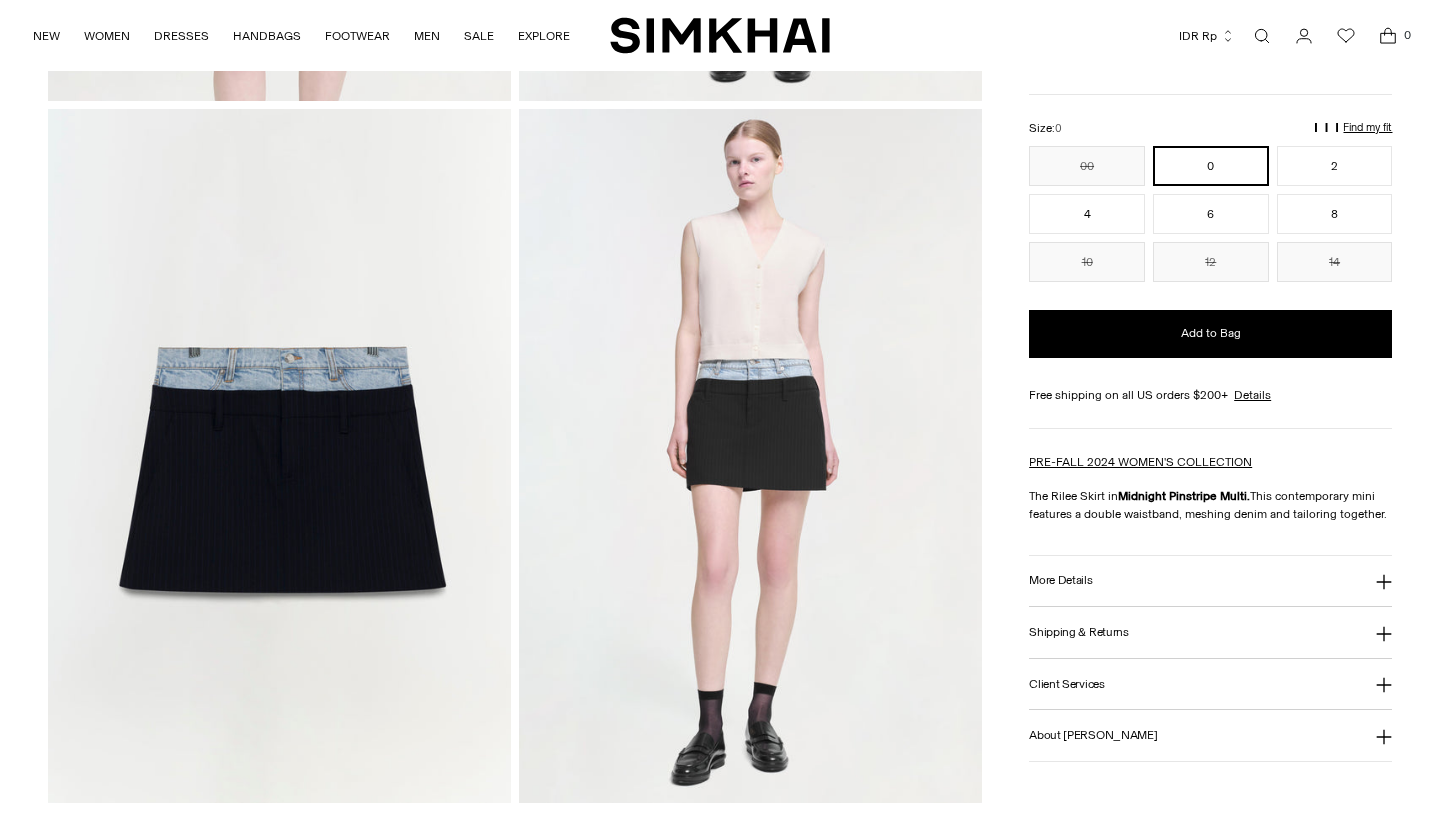 scroll, scrollTop: 1111, scrollLeft: 0, axis: vertical 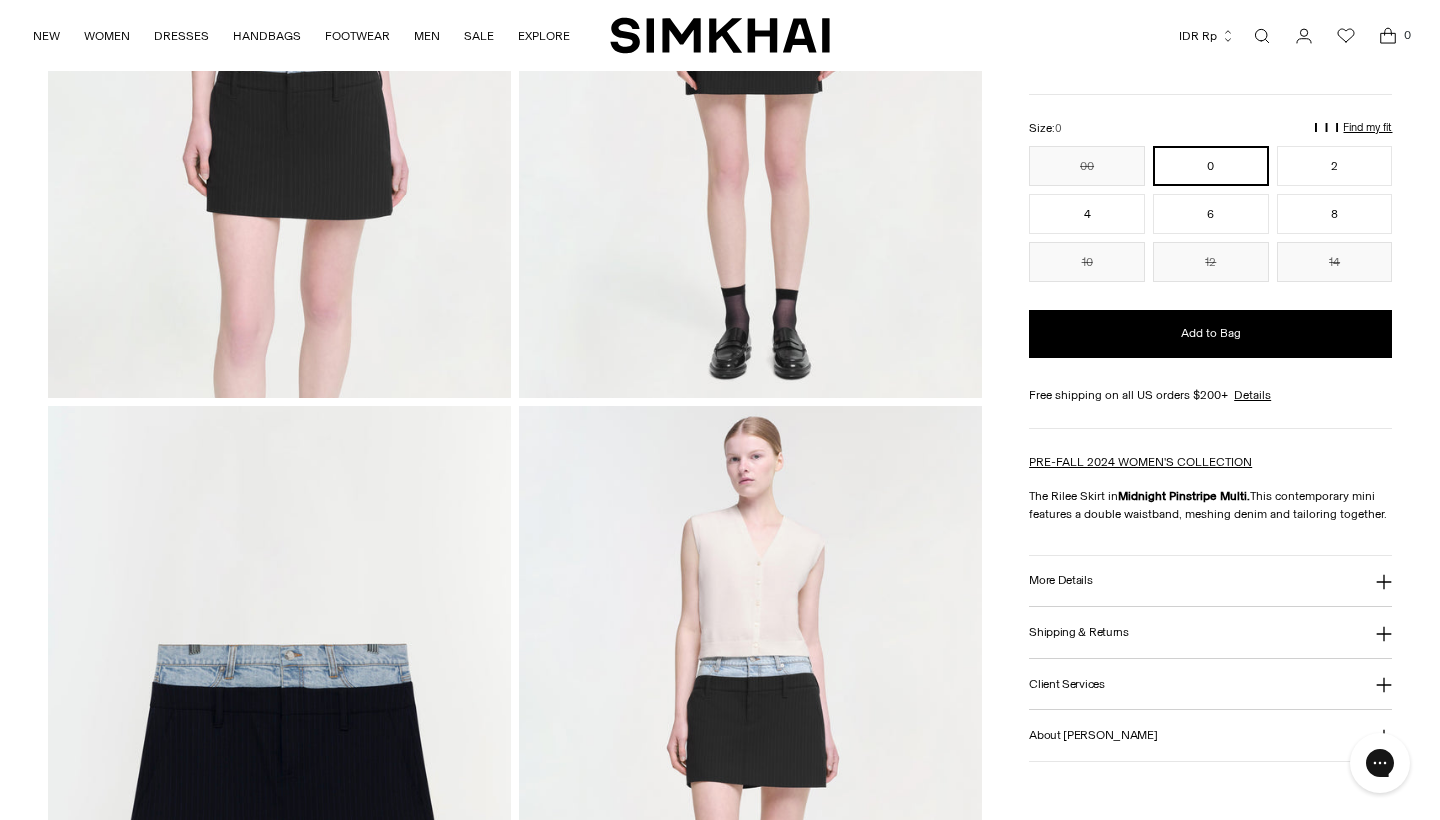 click at bounding box center [750, 753] 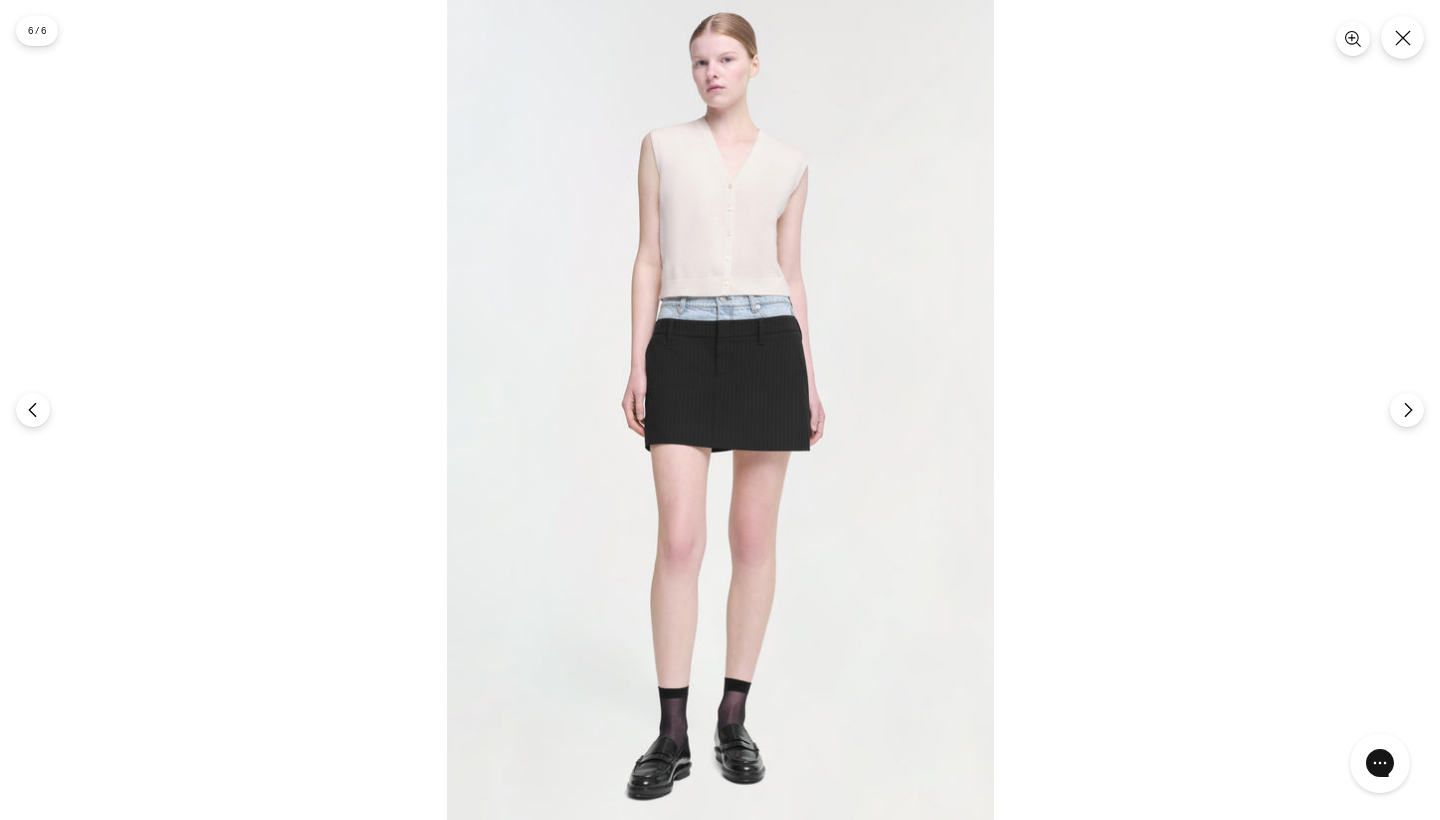 click at bounding box center (720, 410) 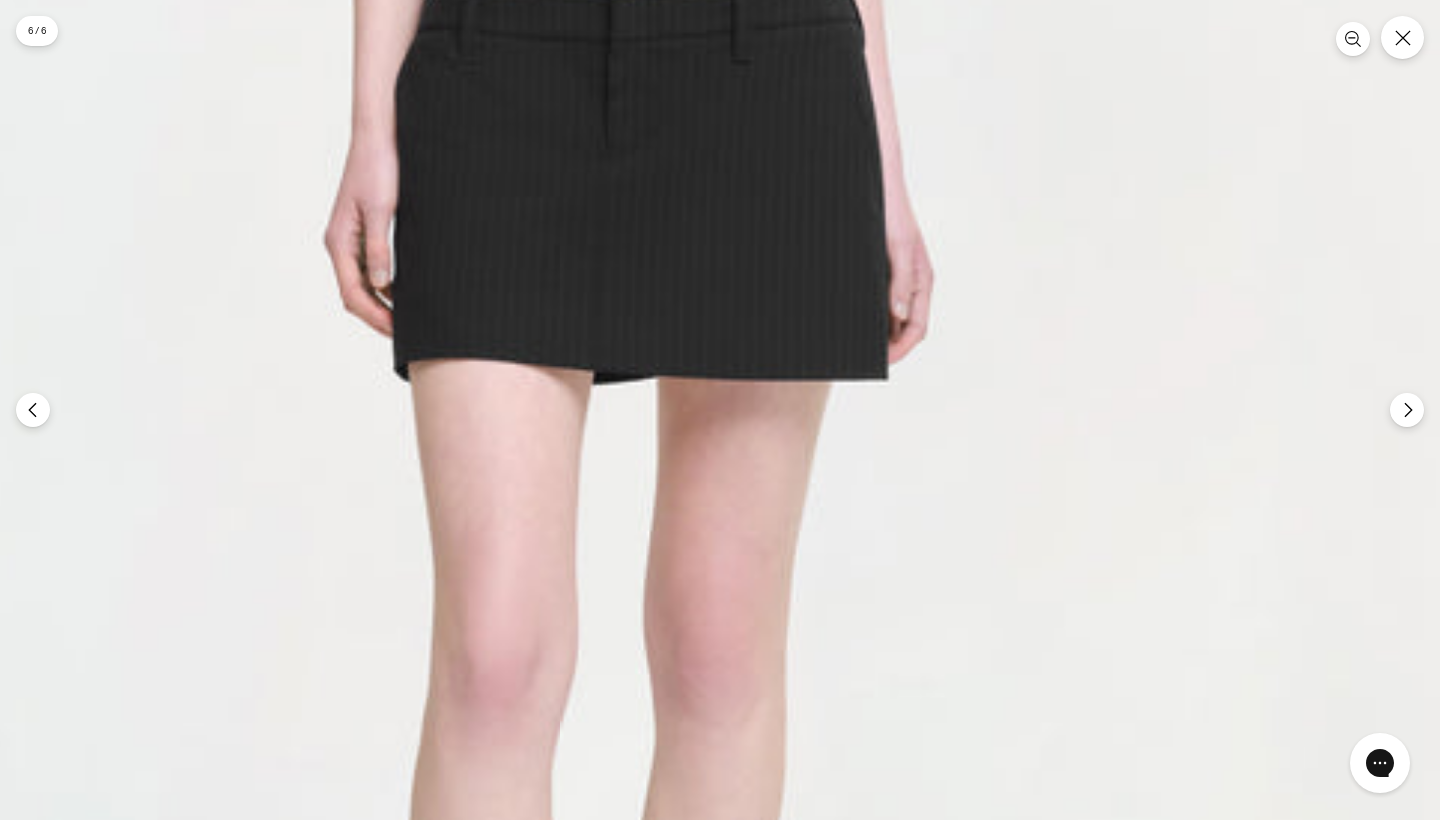 click at bounding box center (620, 258) 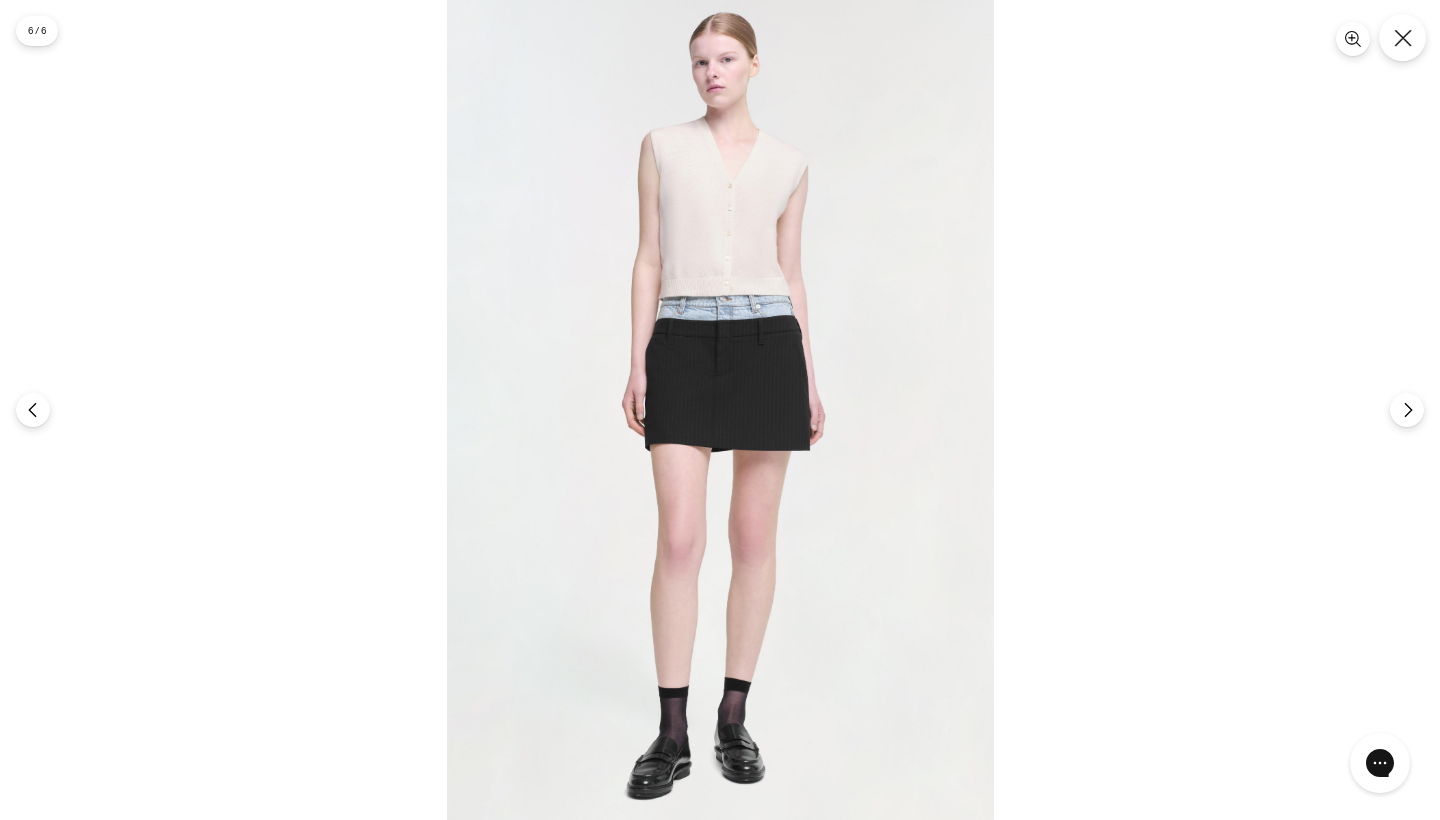 click 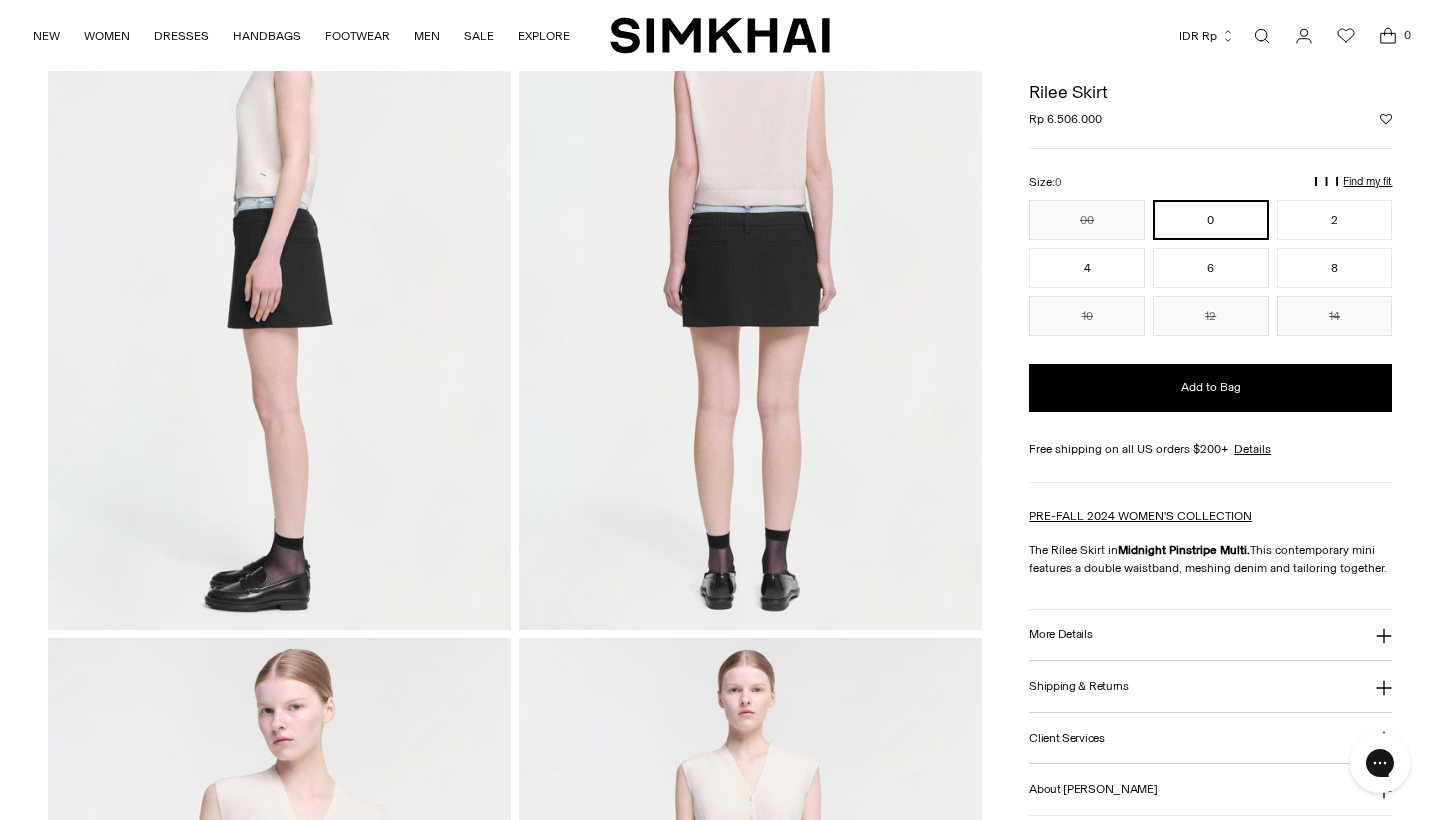 scroll, scrollTop: 165, scrollLeft: 0, axis: vertical 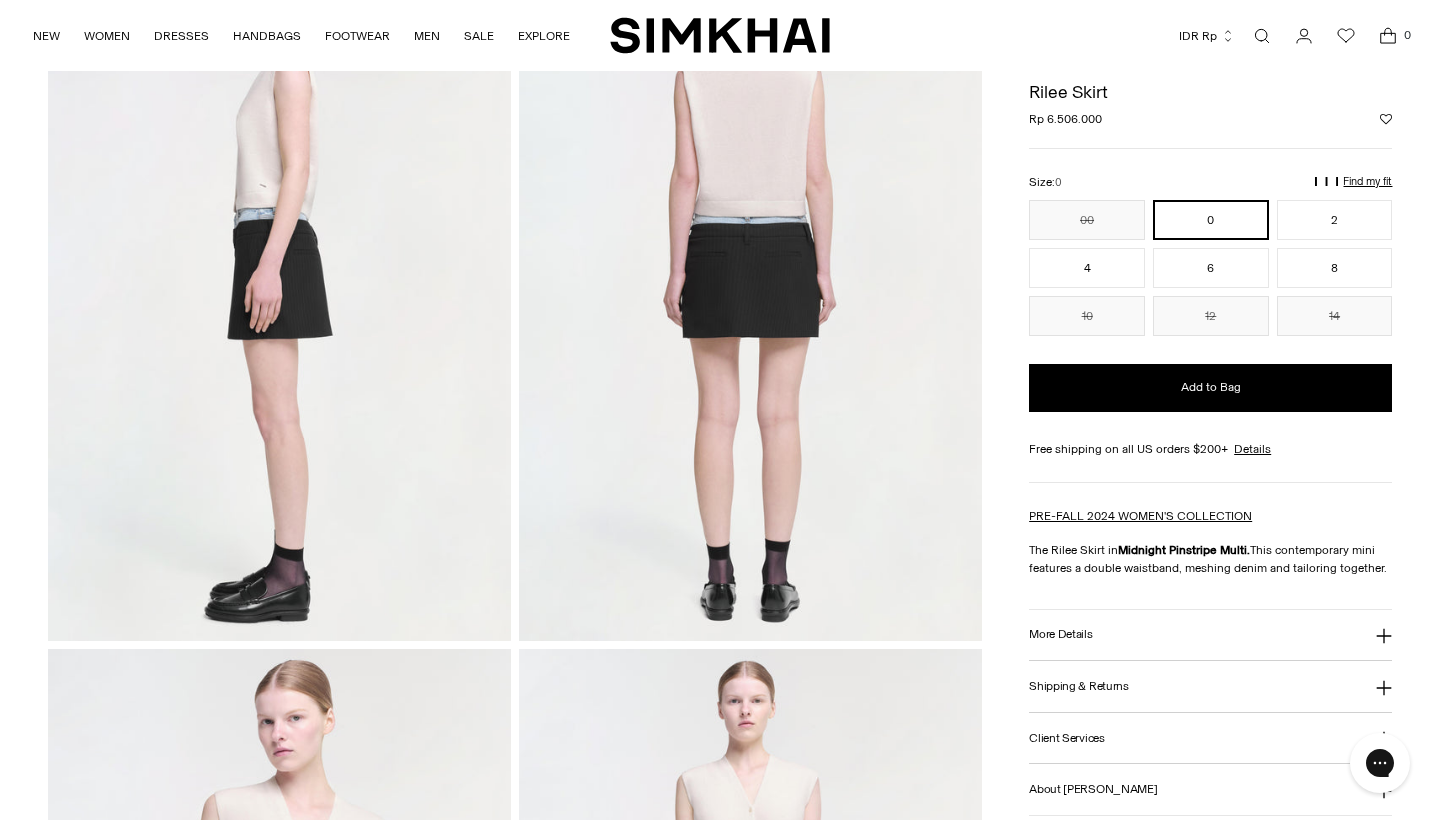 click at bounding box center [279, 293] 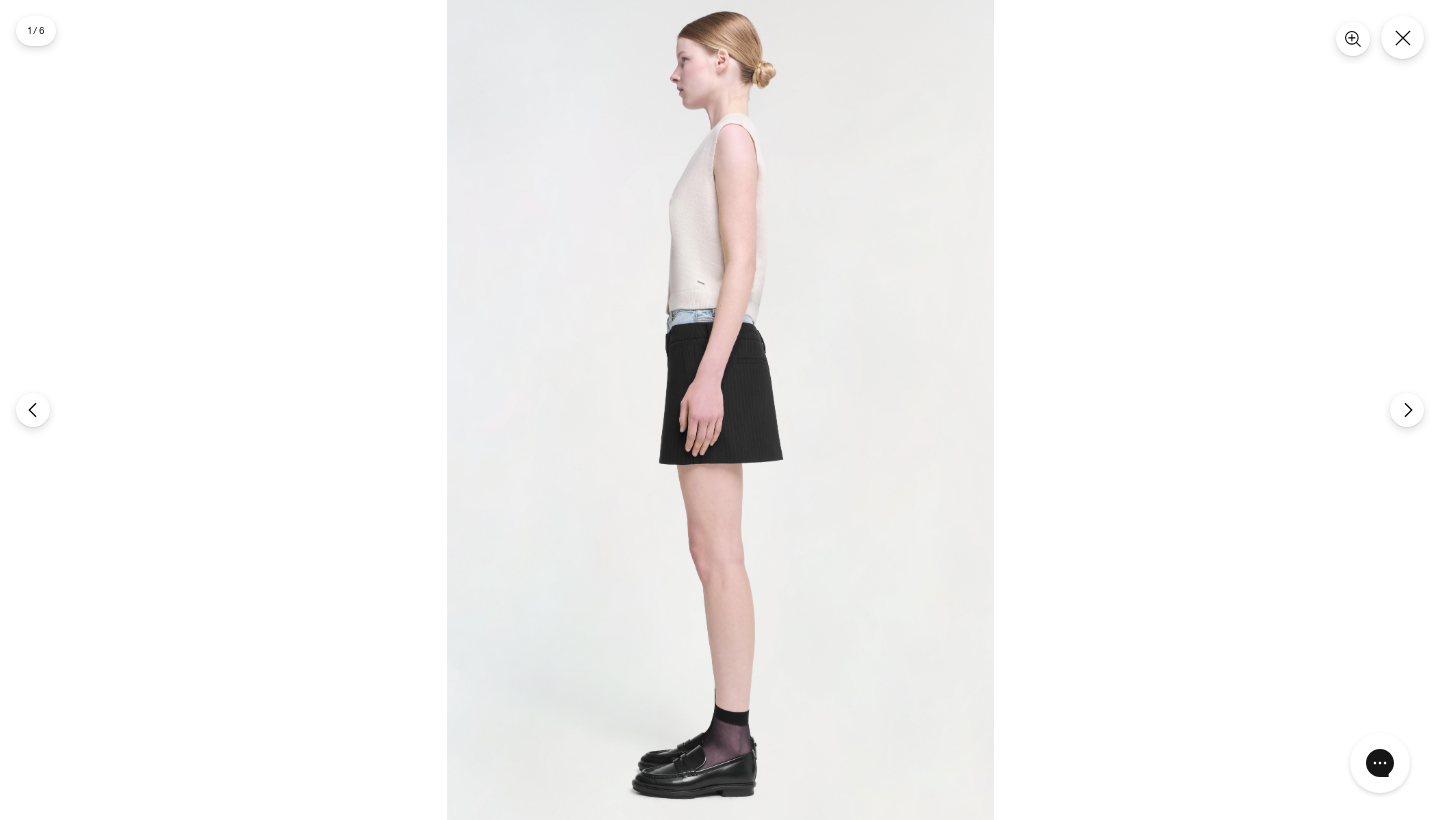 click at bounding box center (720, 410) 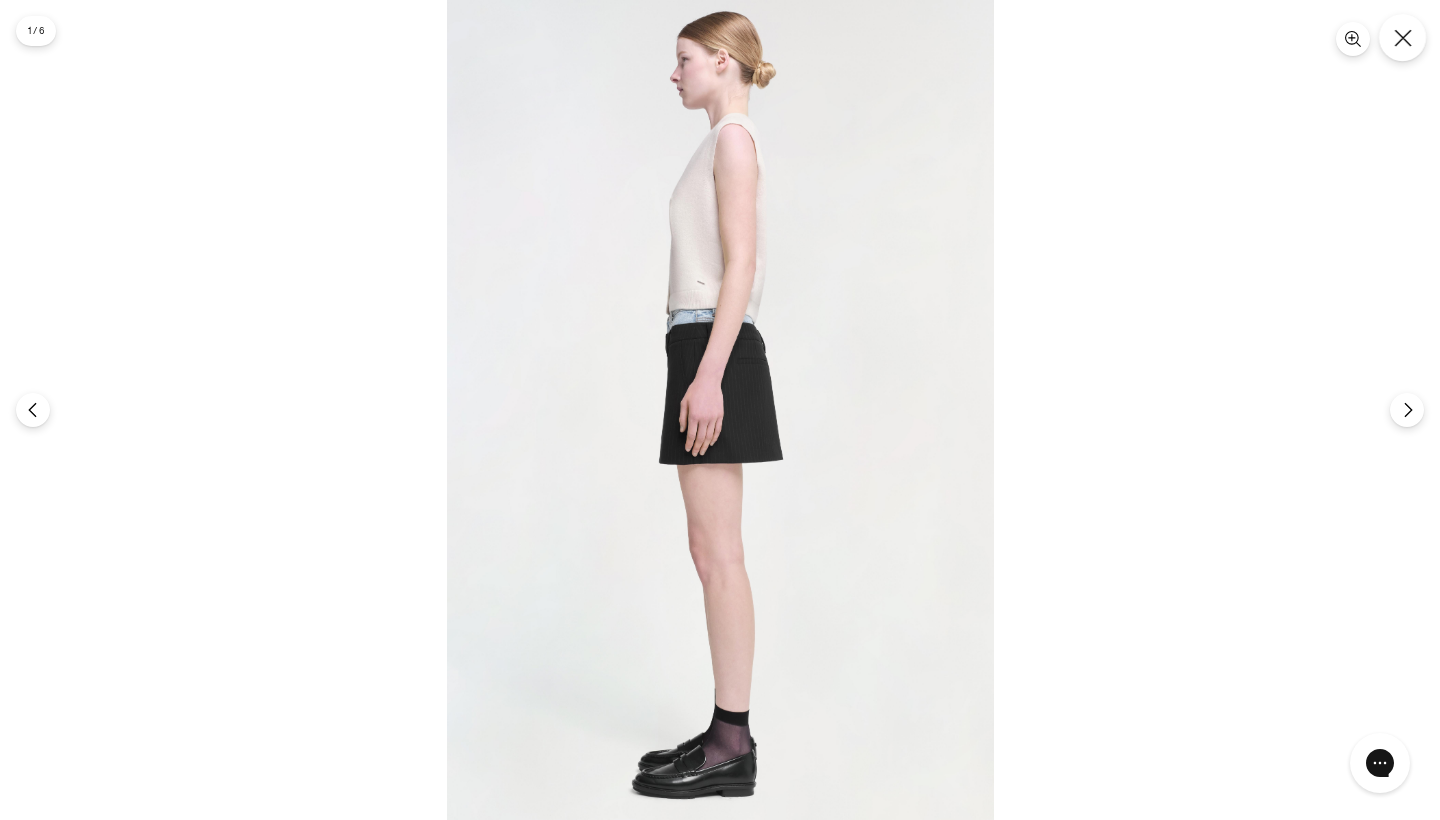 click at bounding box center [1402, 37] 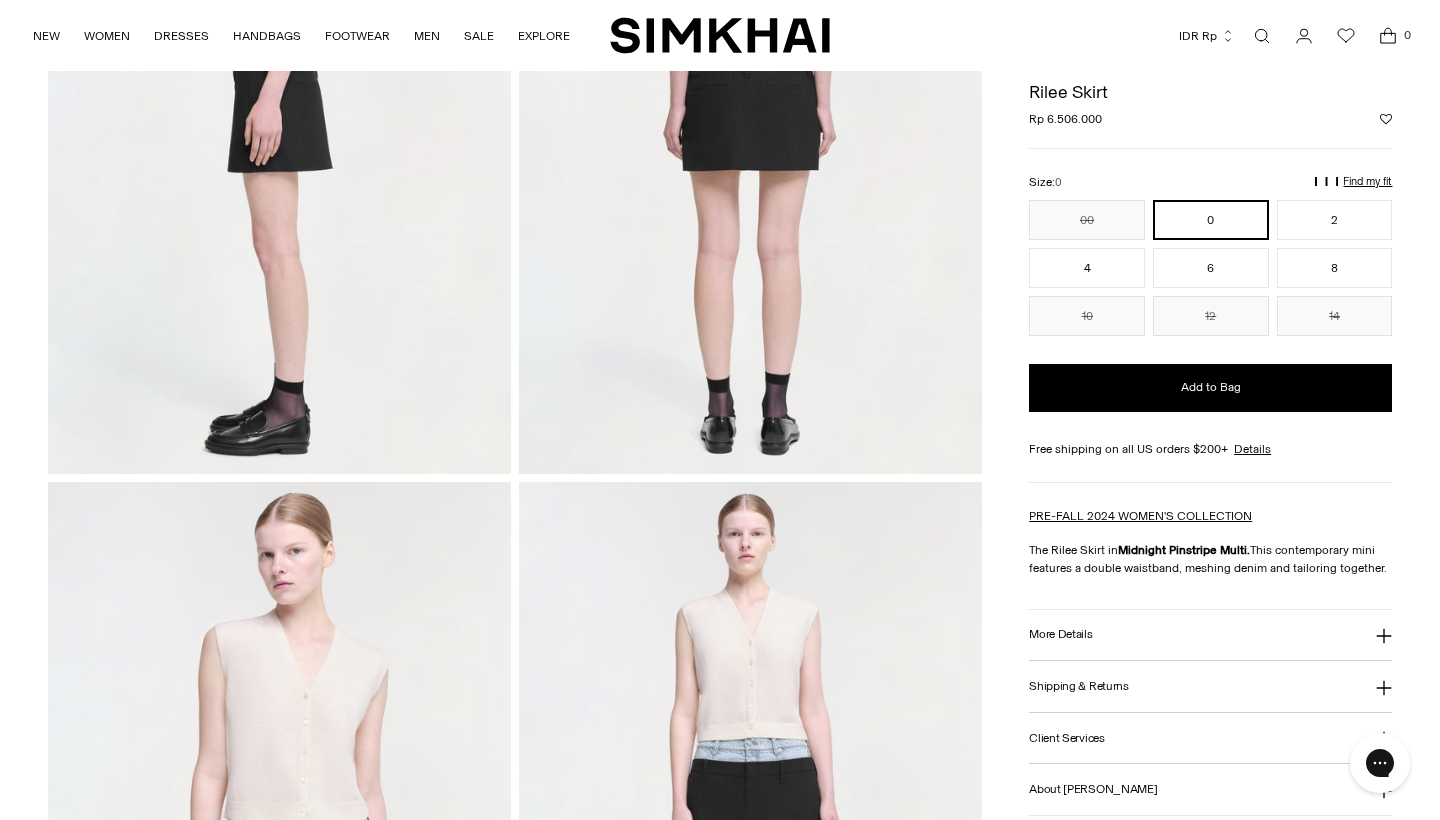 scroll, scrollTop: 748, scrollLeft: 0, axis: vertical 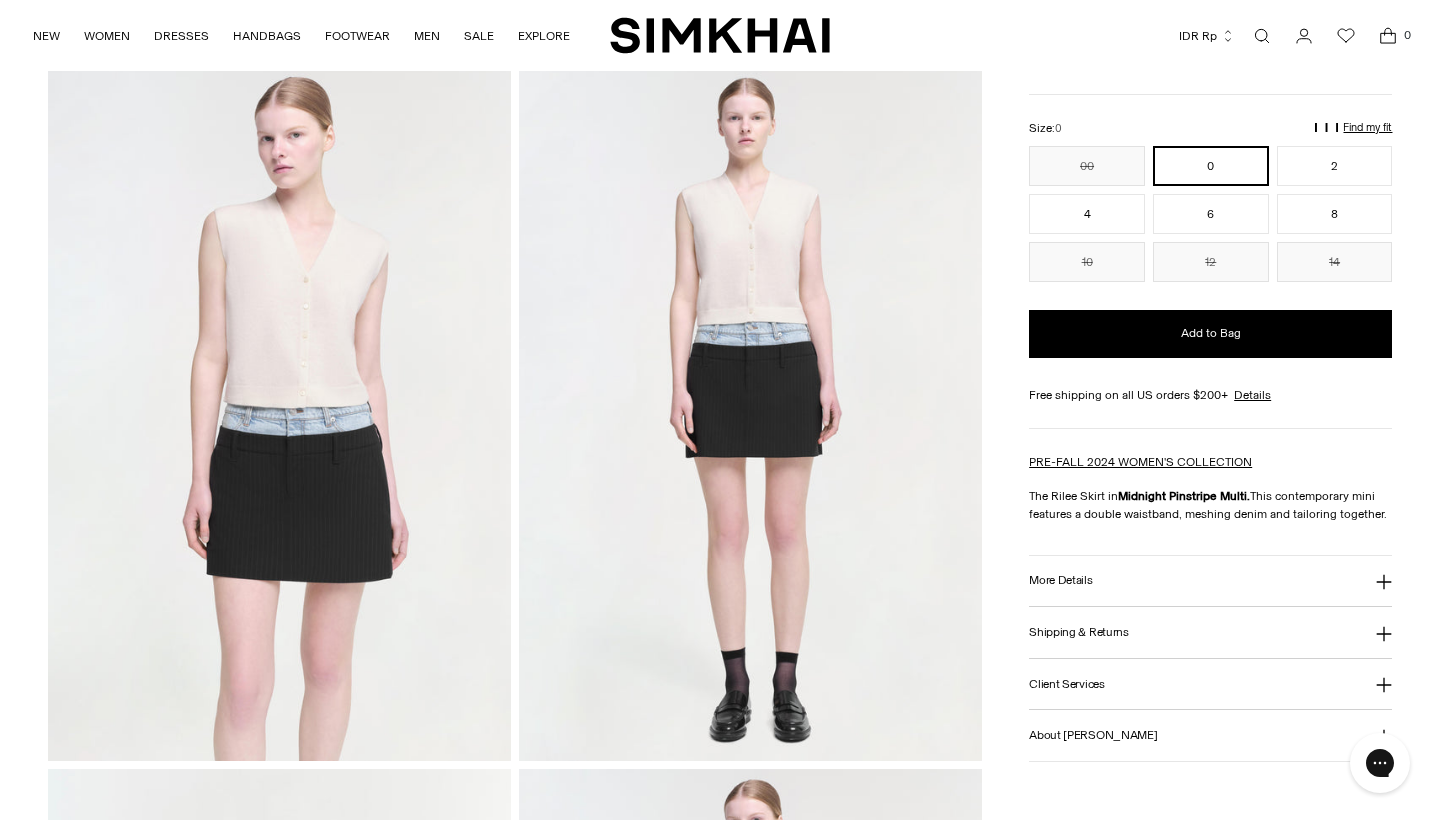 click at bounding box center [279, 413] 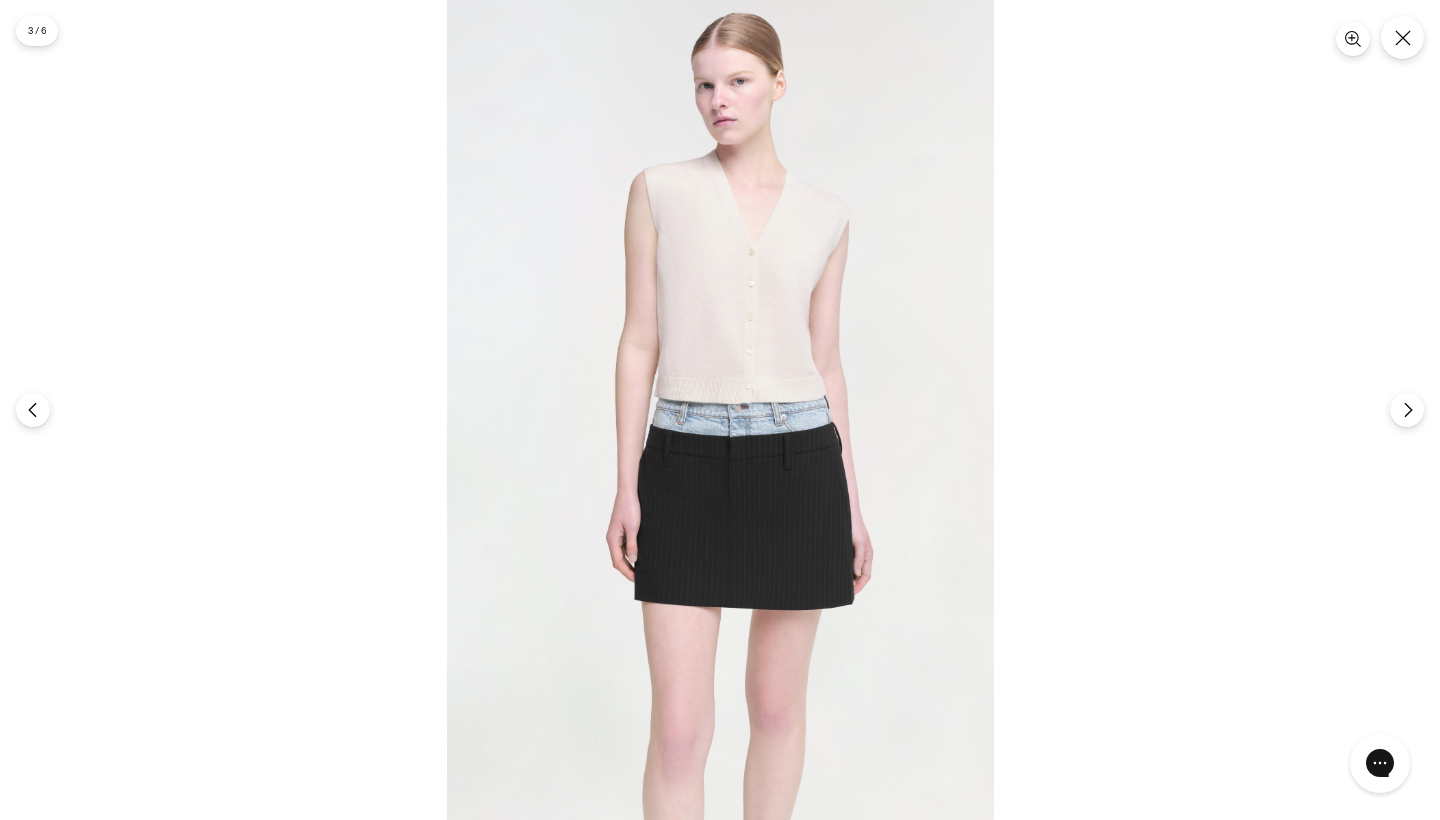 click at bounding box center (720, 410) 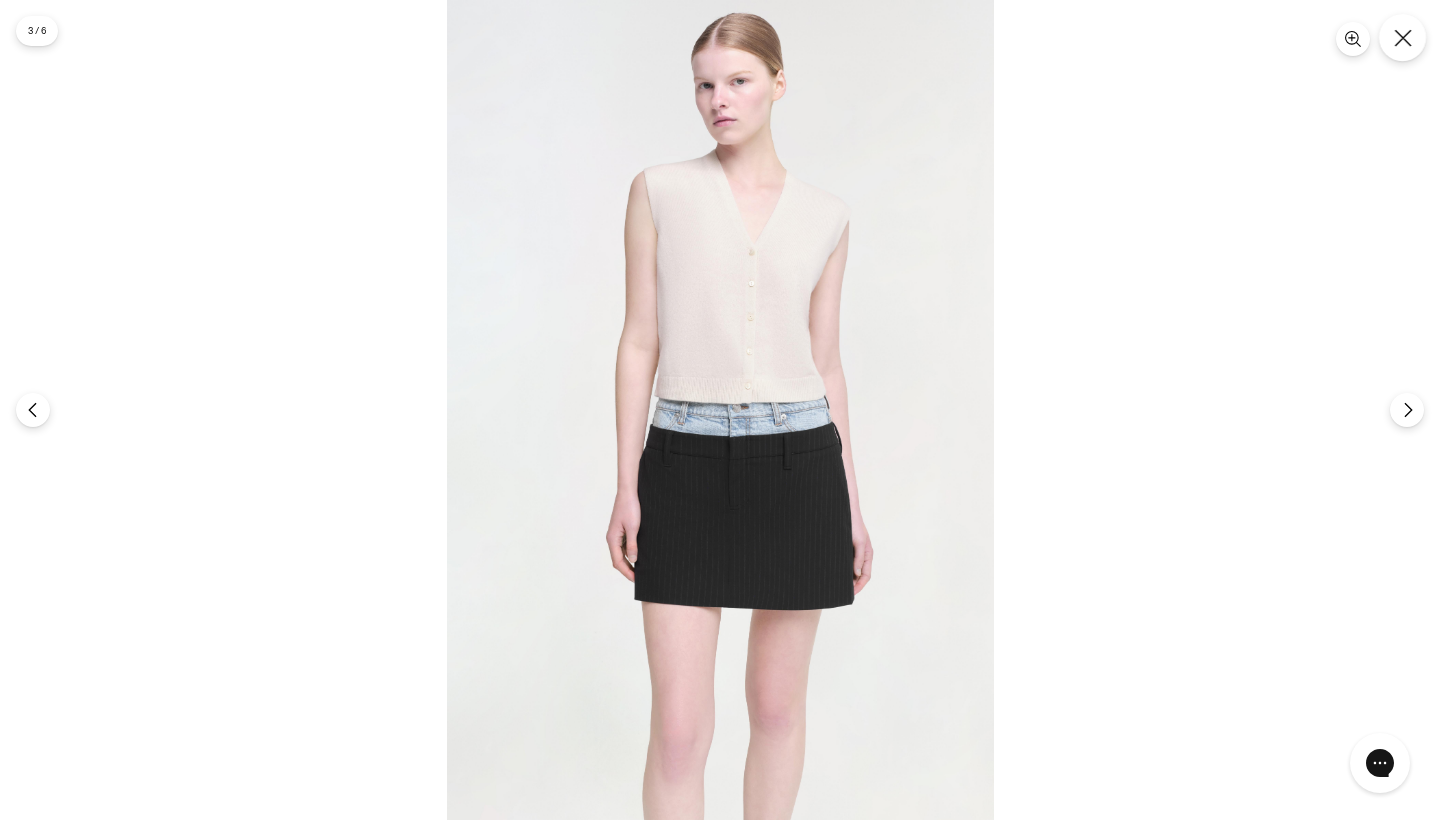 click 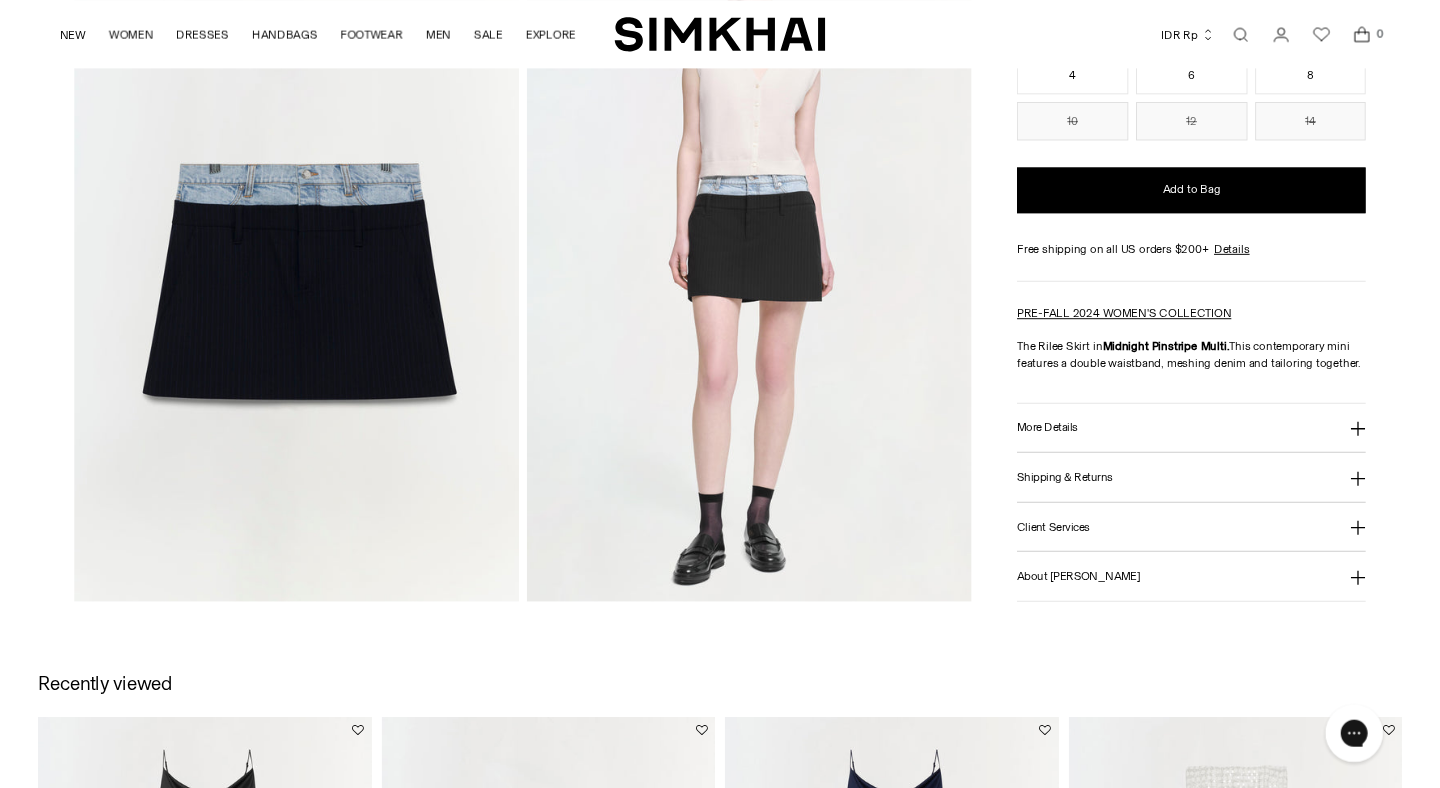 scroll, scrollTop: 761, scrollLeft: 0, axis: vertical 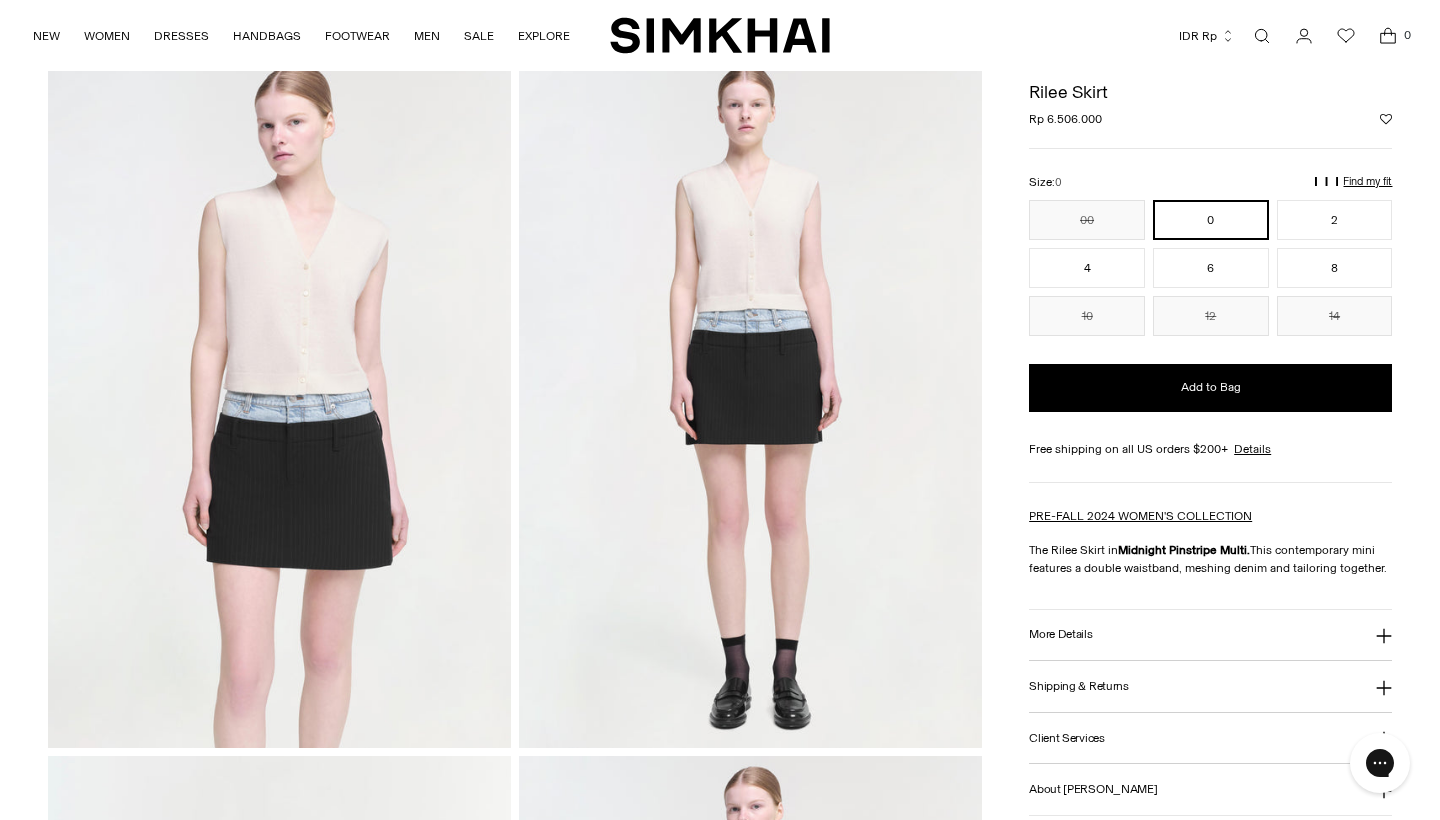 click at bounding box center (750, 400) 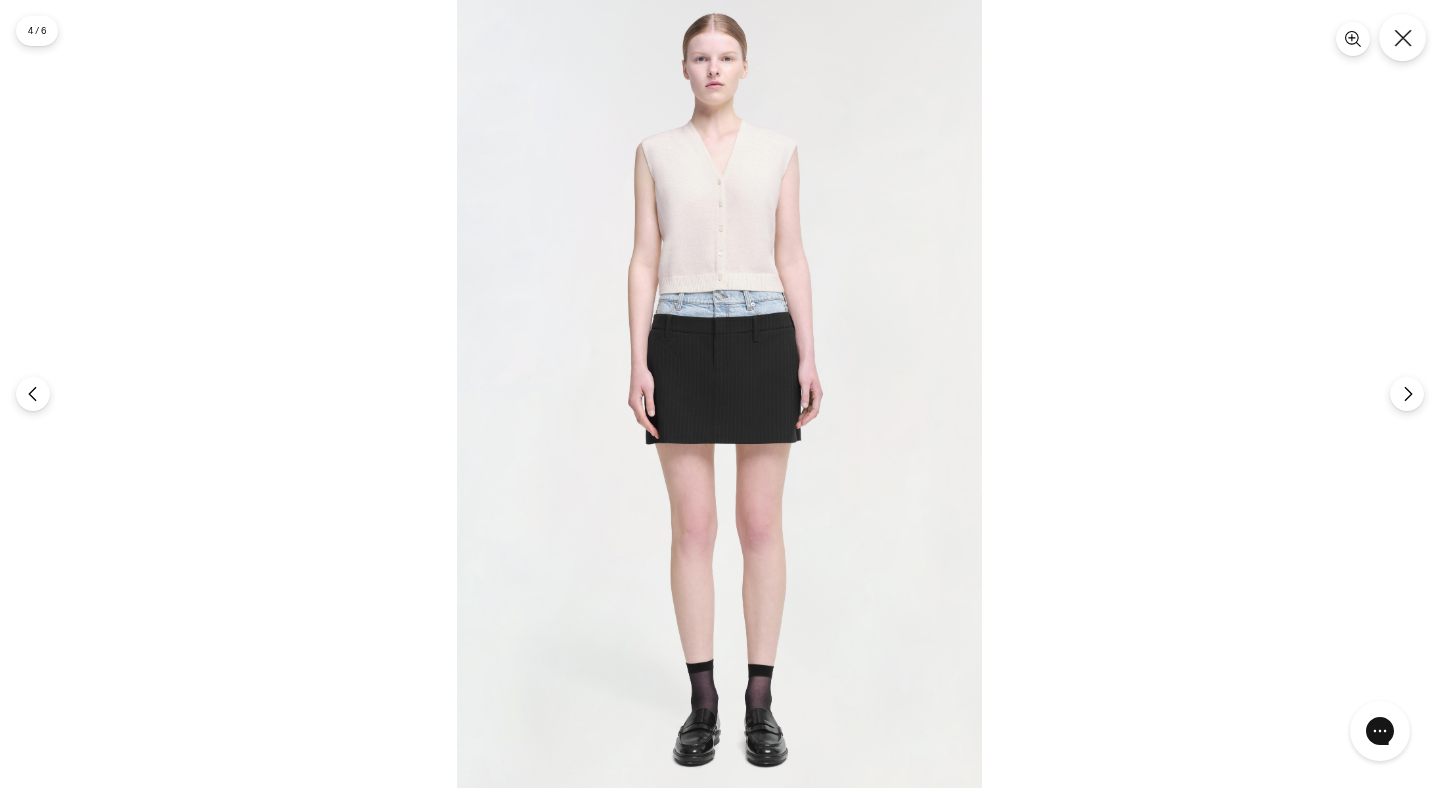 click 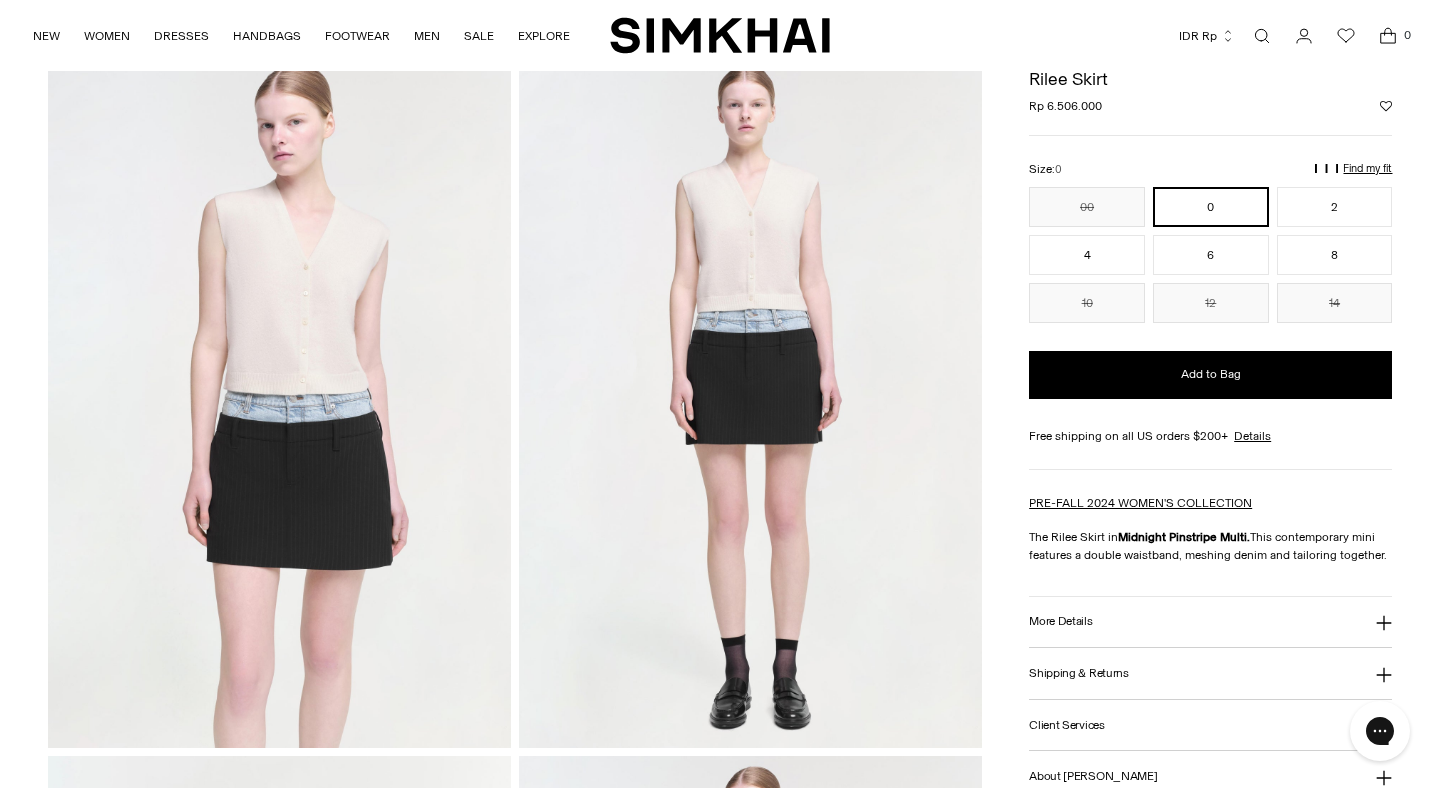 scroll, scrollTop: 1215, scrollLeft: 0, axis: vertical 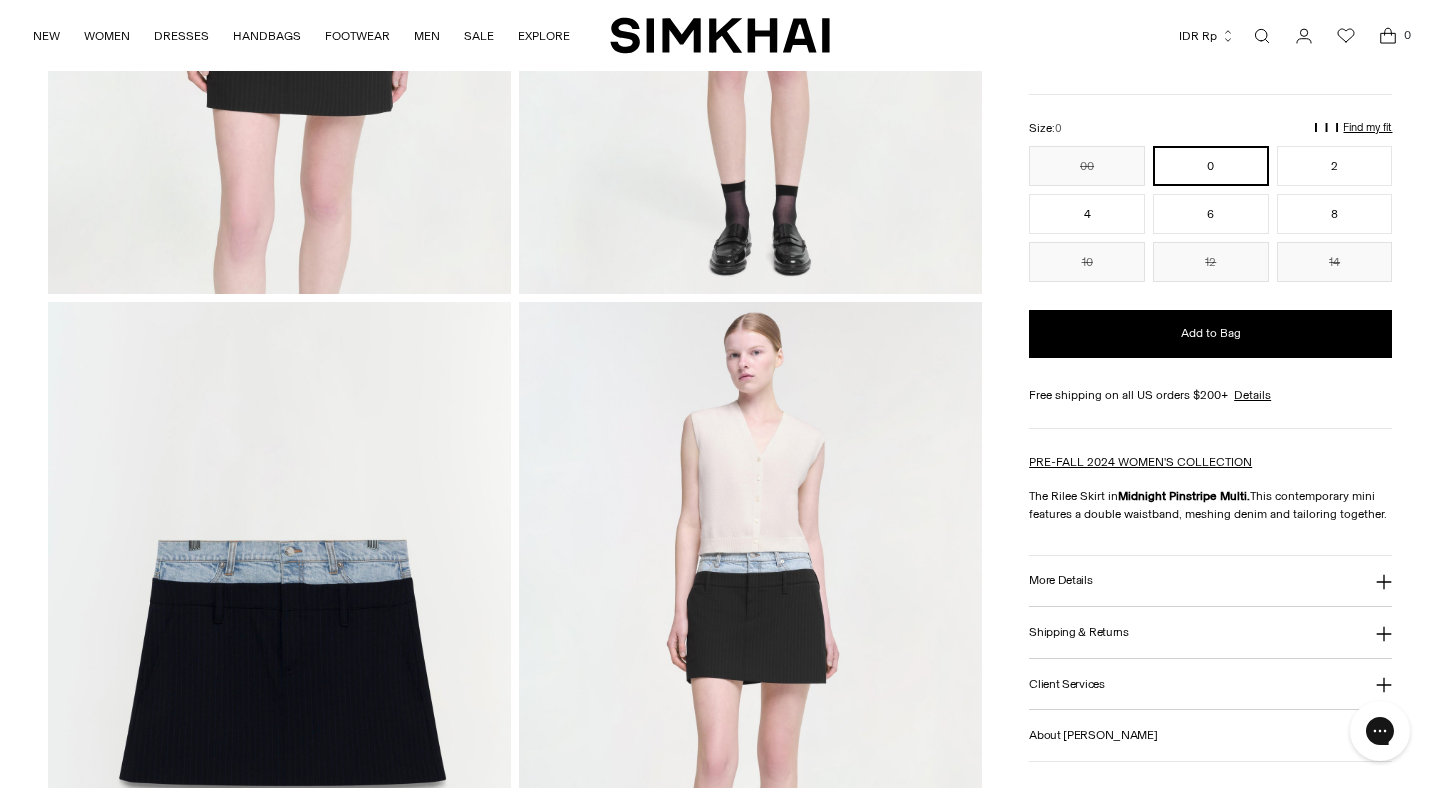 click at bounding box center (750, 649) 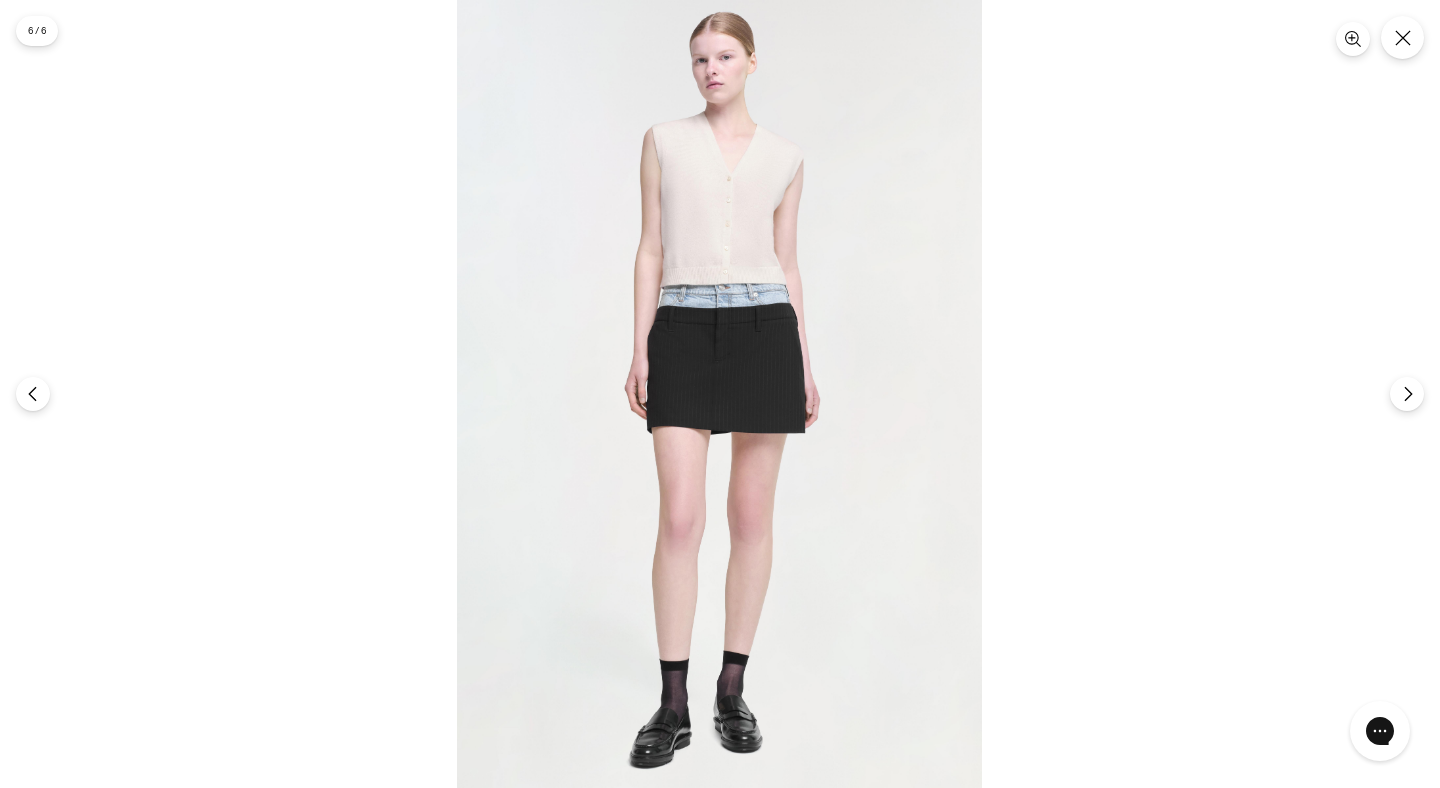 click at bounding box center (719, 394) 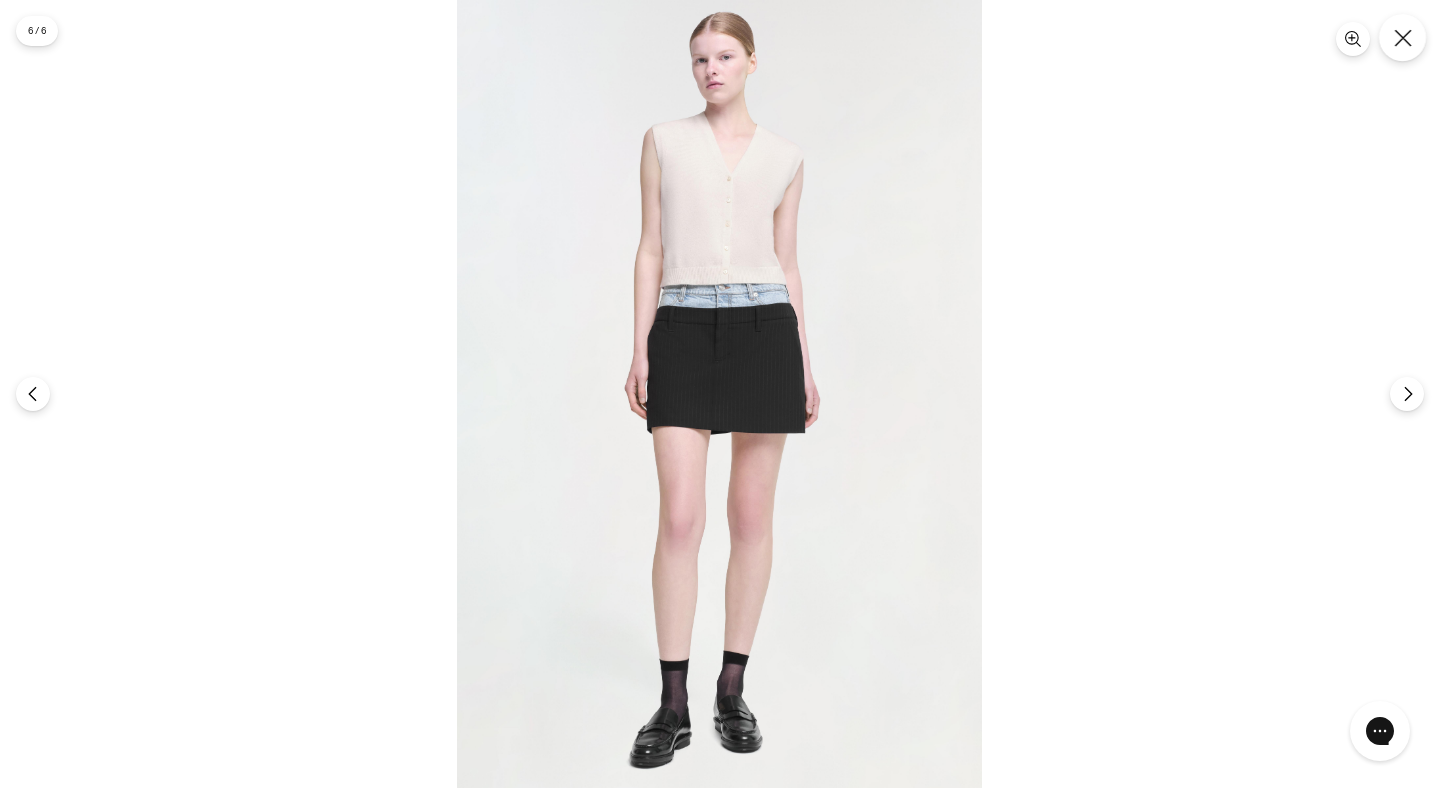 click 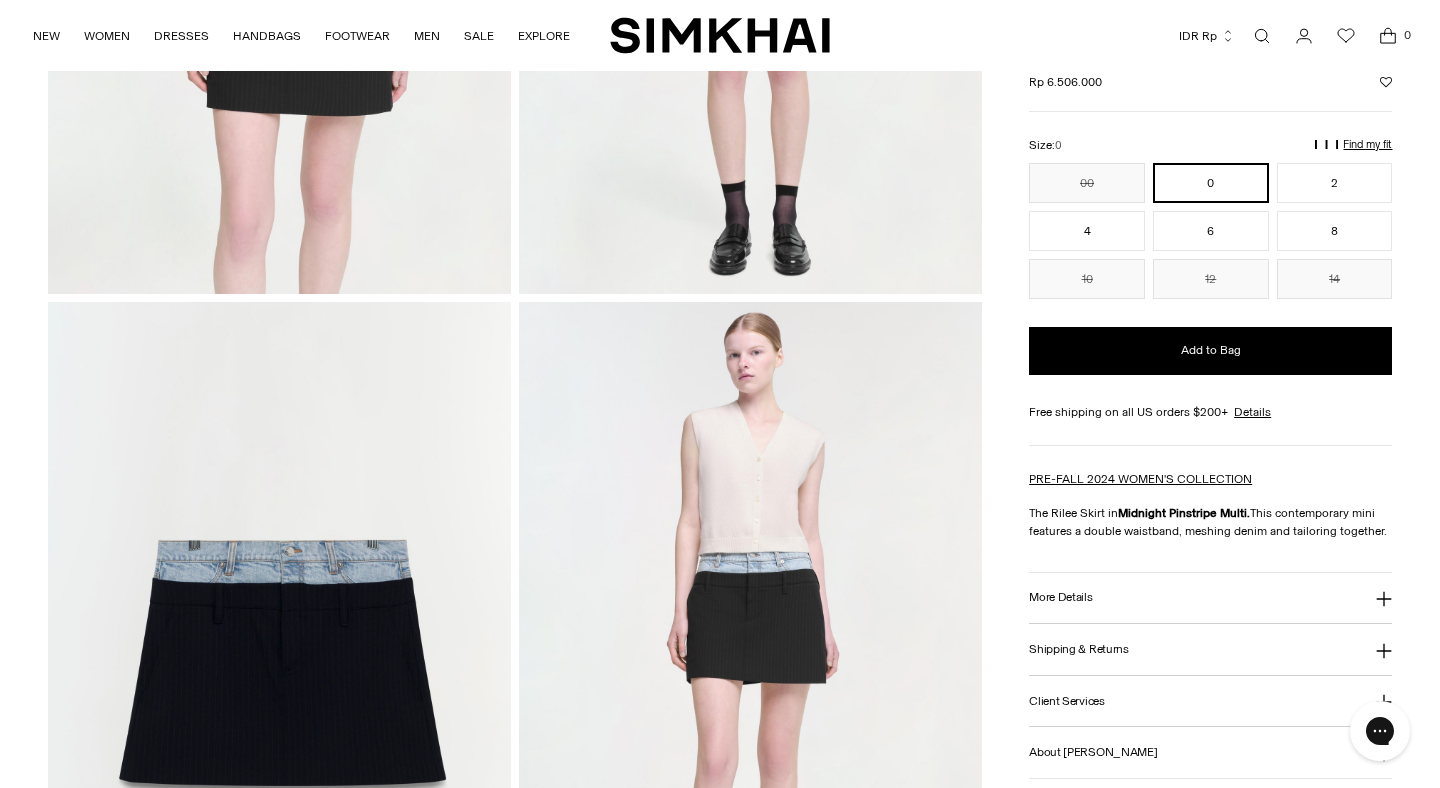 scroll, scrollTop: 0, scrollLeft: 0, axis: both 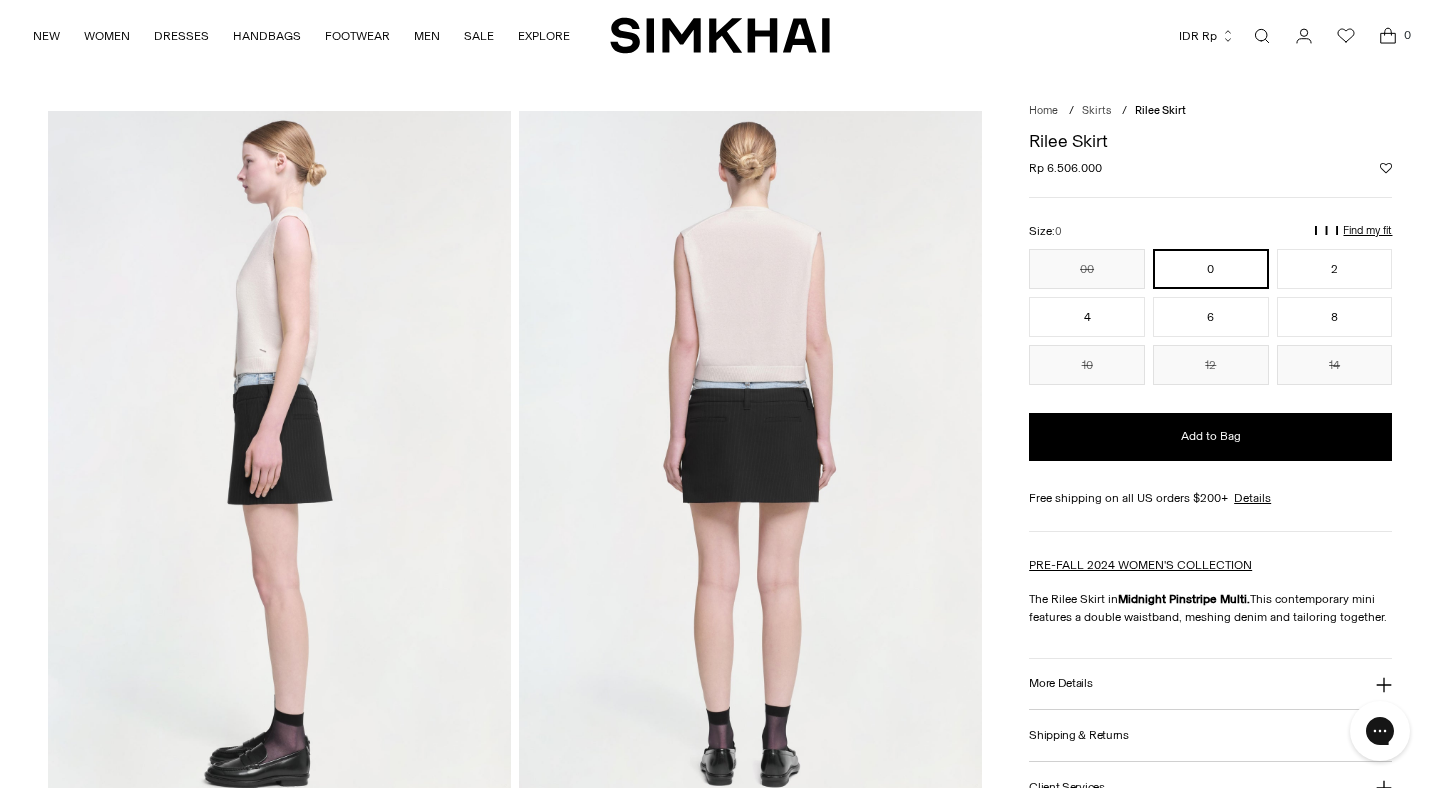 click at bounding box center (1262, 36) 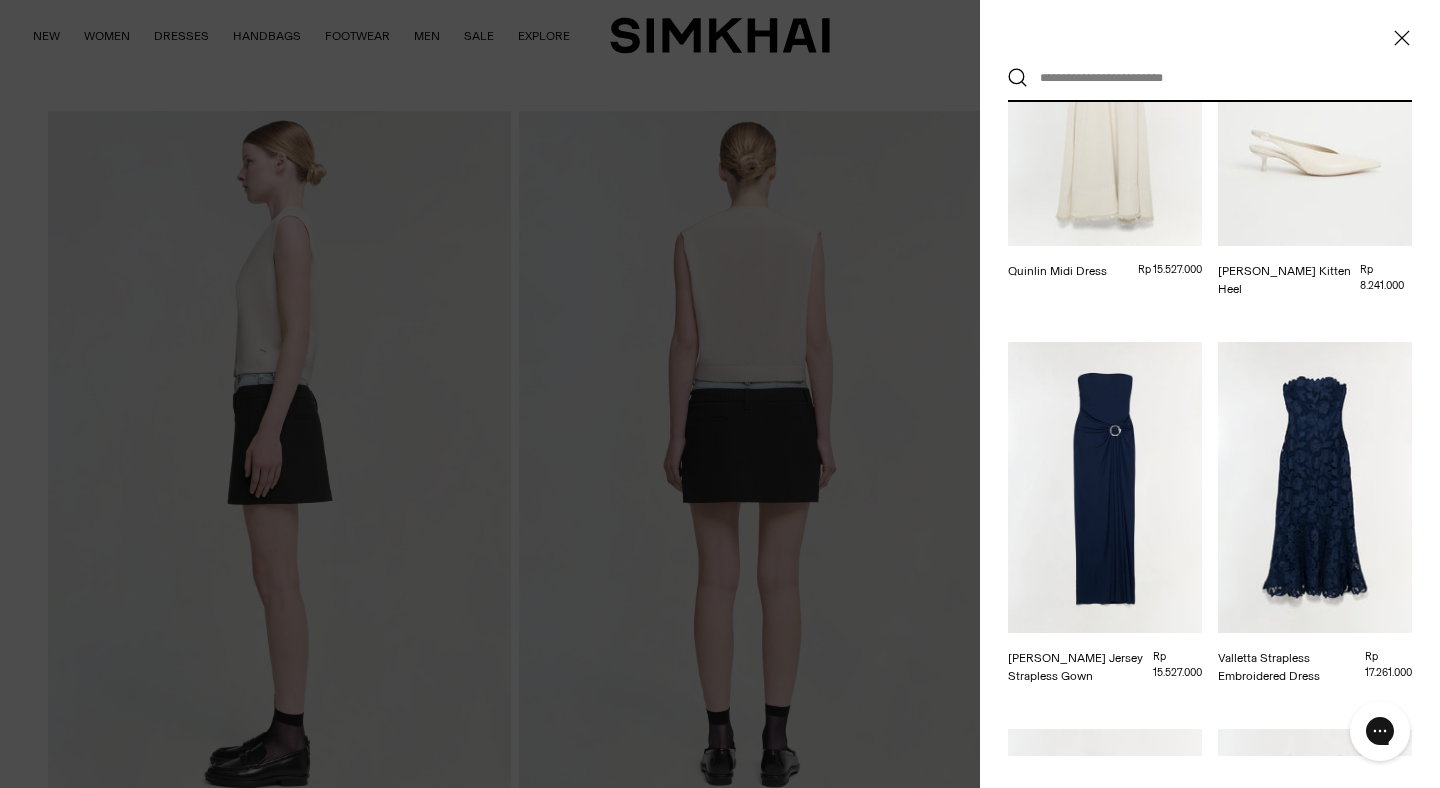 scroll, scrollTop: 1009, scrollLeft: 0, axis: vertical 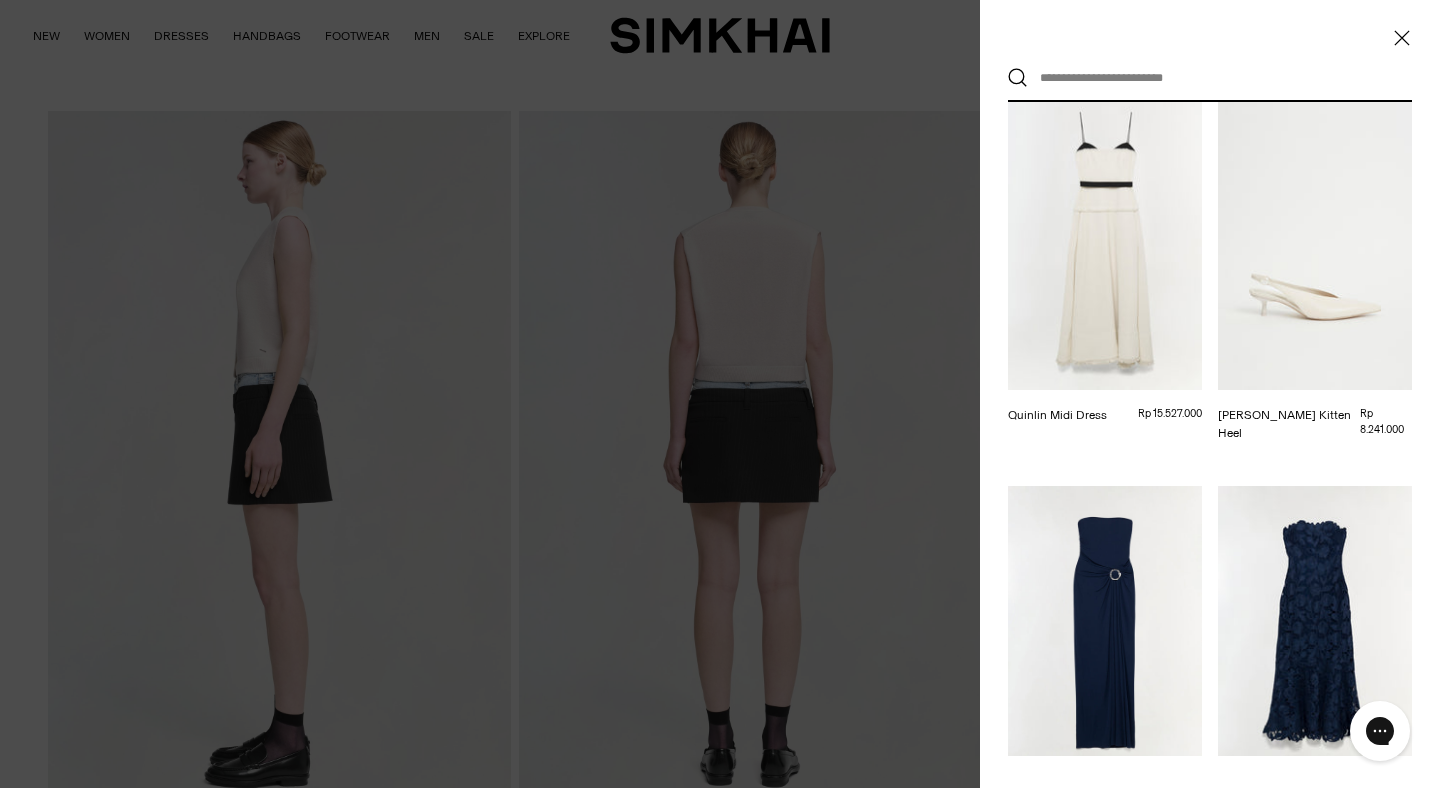 click on "Quinlin Midi Dress" at bounding box center (1057, 415) 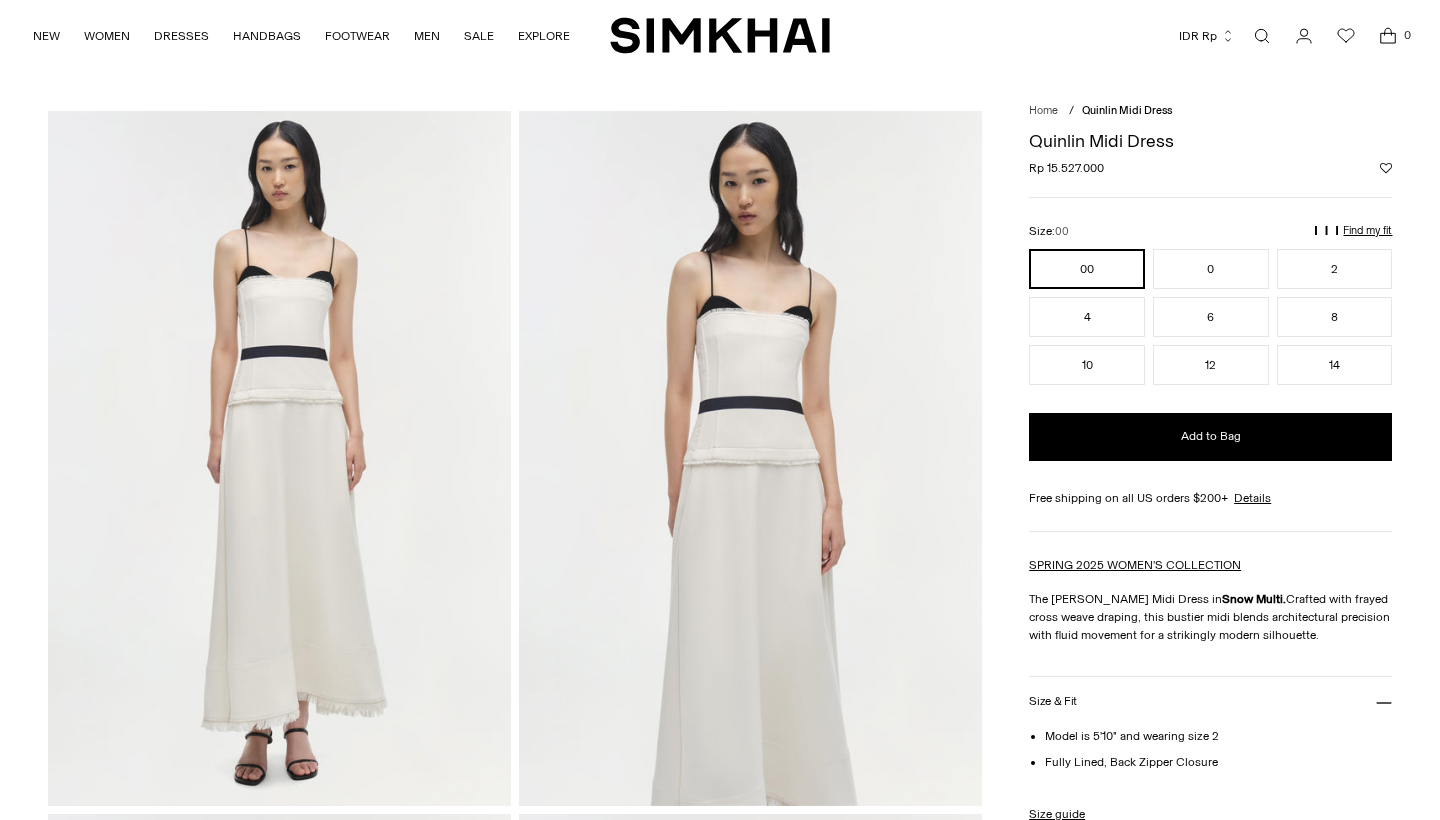 scroll, scrollTop: 0, scrollLeft: 0, axis: both 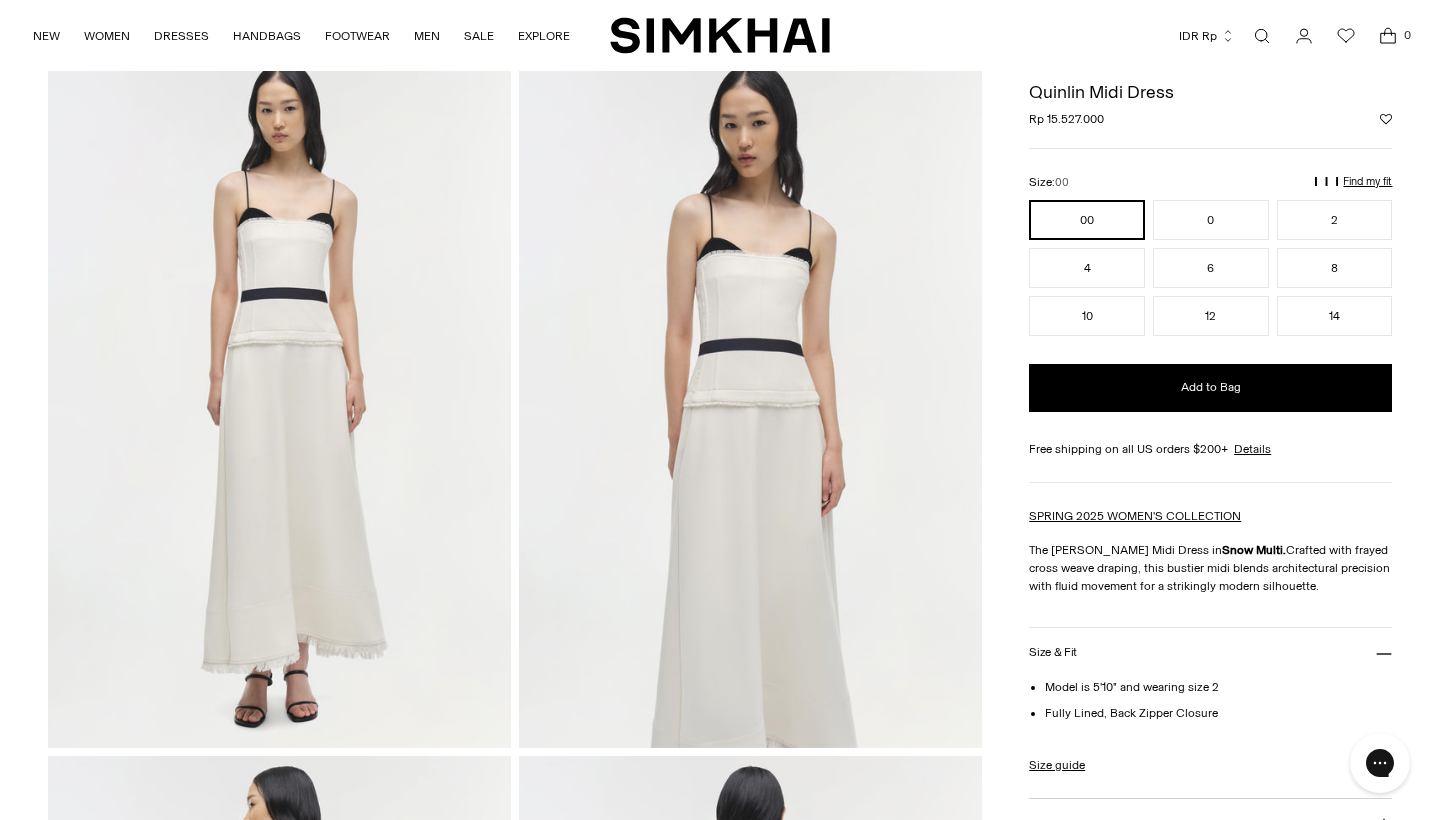 click at bounding box center (279, 400) 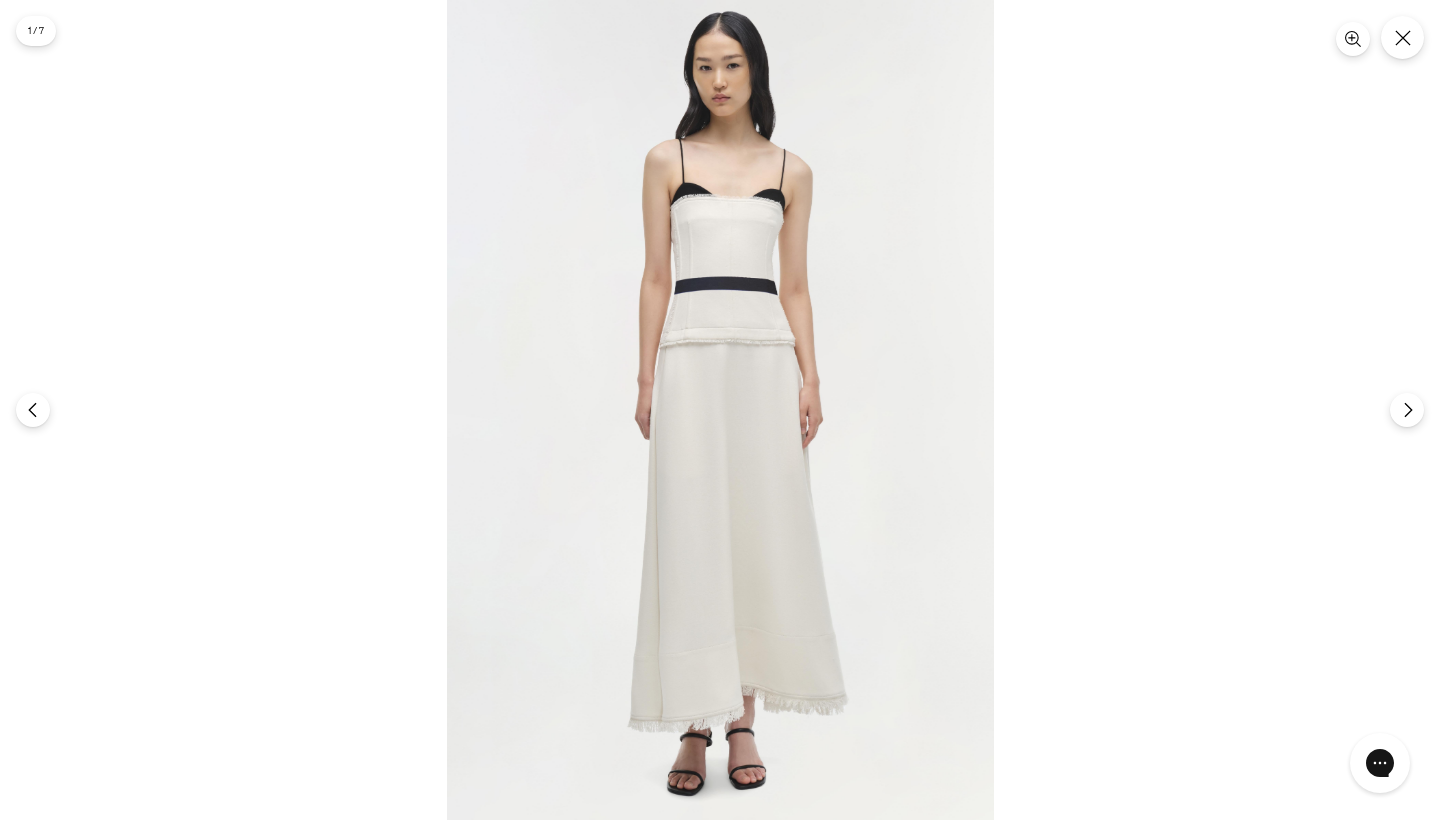 click at bounding box center (720, 410) 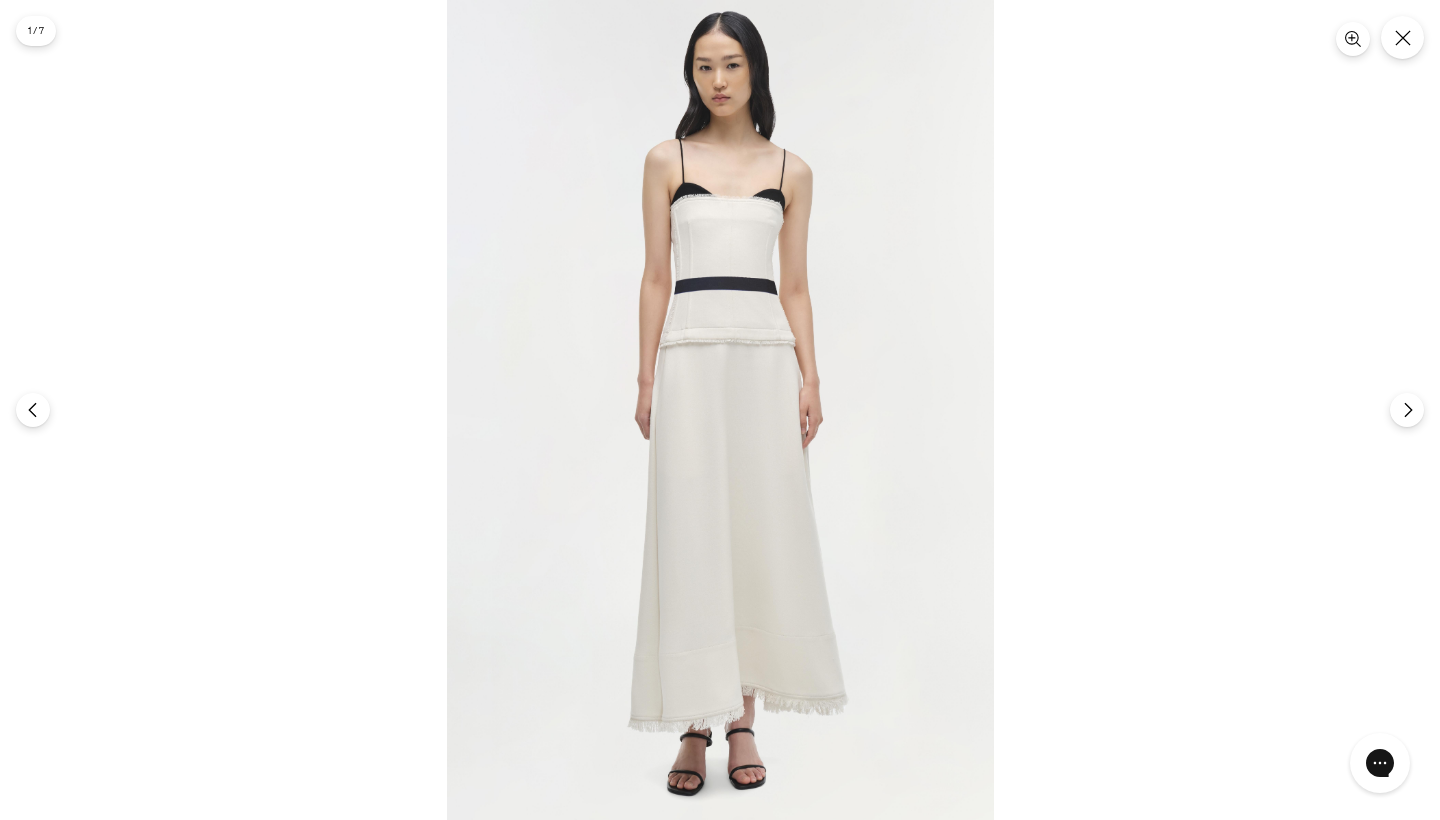 click at bounding box center (720, 410) 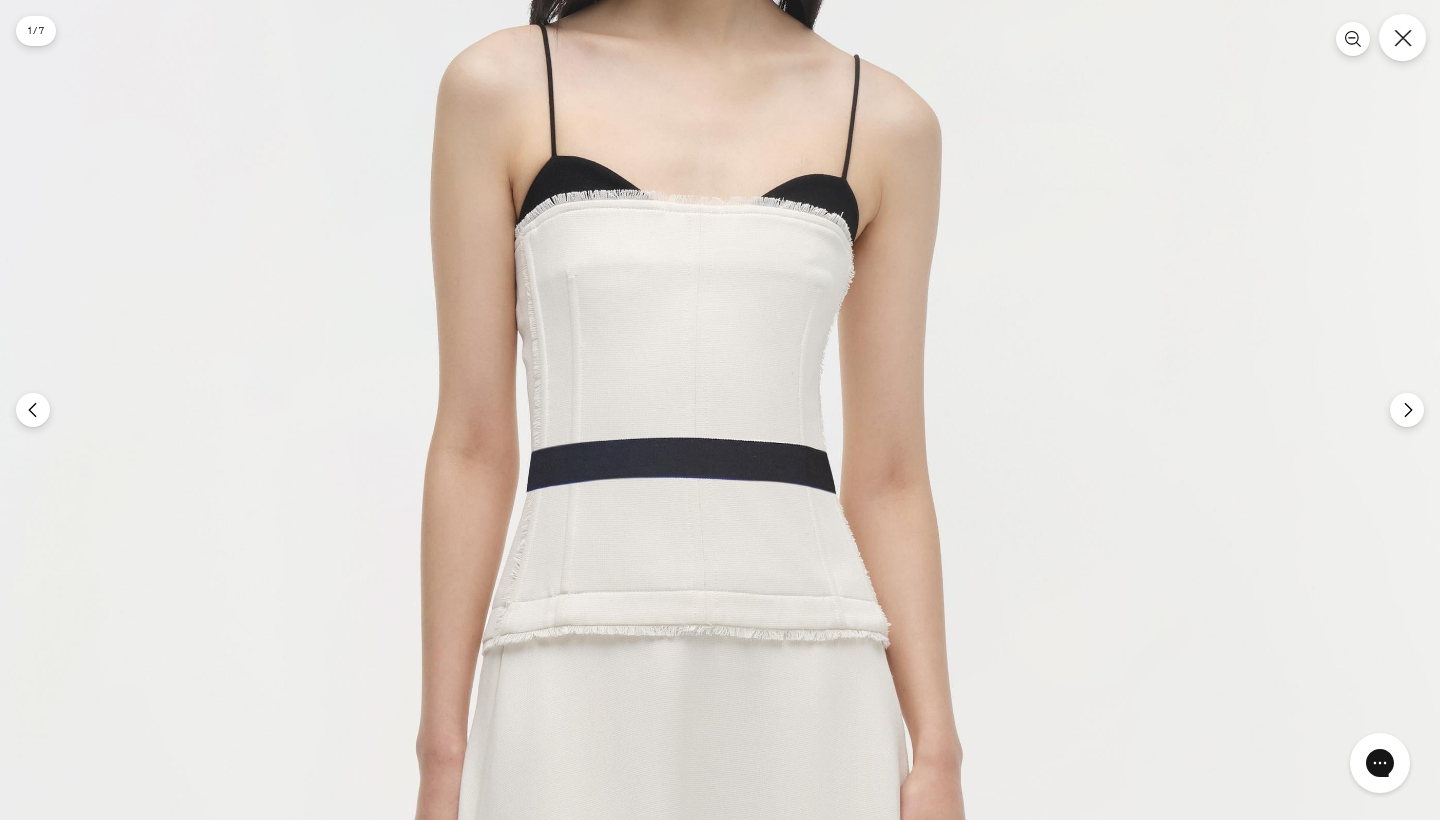 click at bounding box center [1402, 37] 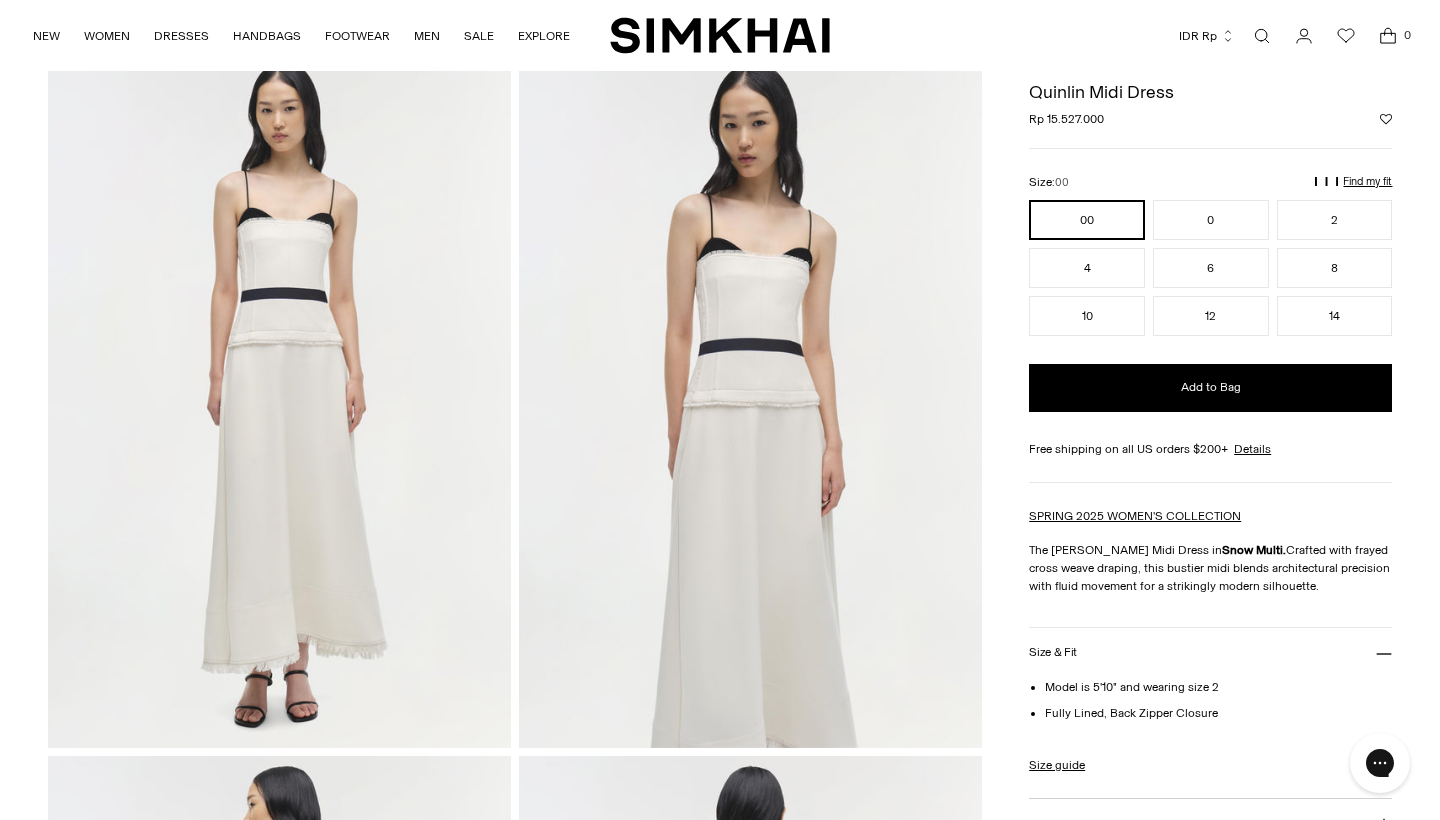 click at bounding box center [1262, 36] 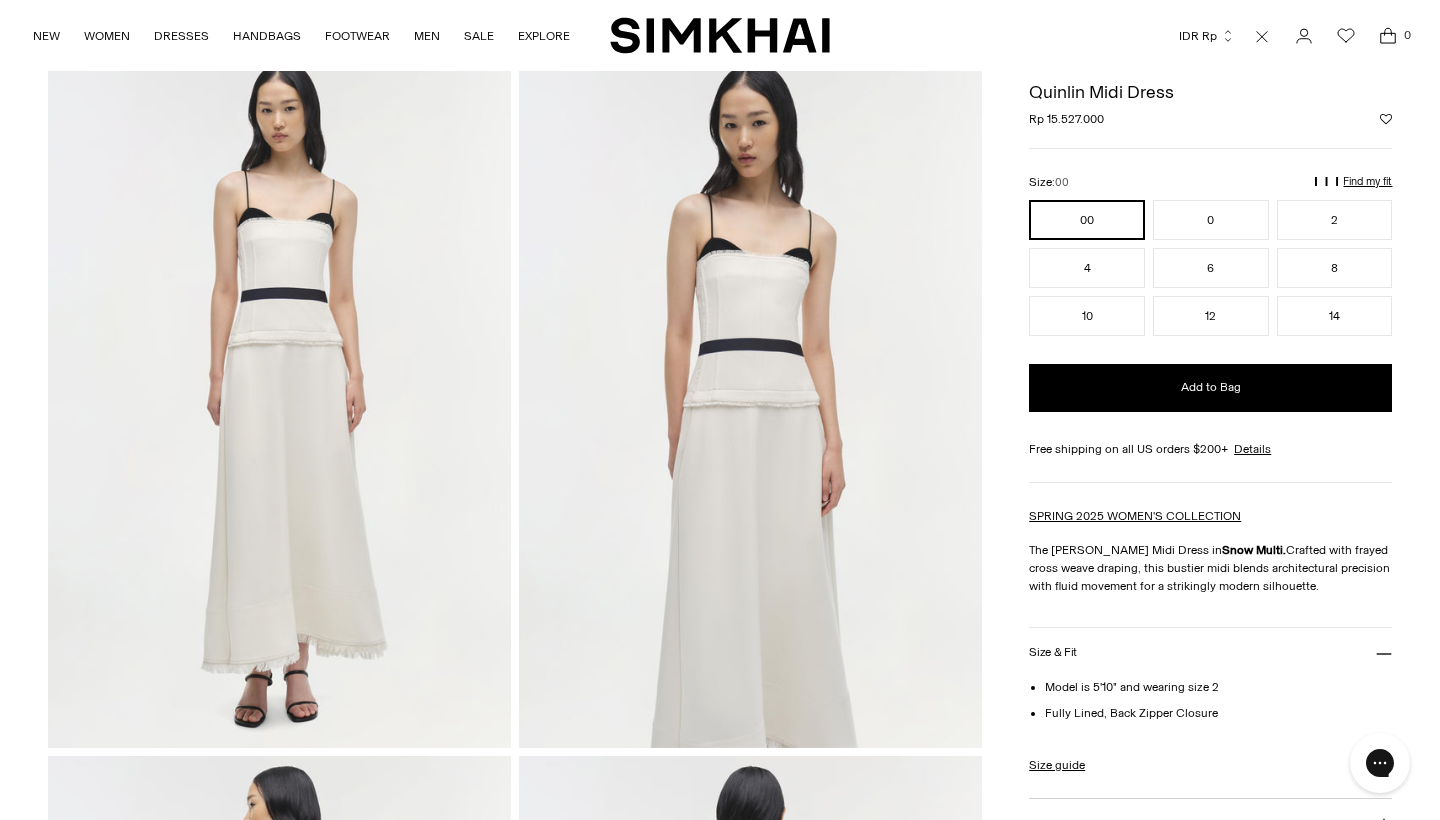 scroll, scrollTop: 0, scrollLeft: 0, axis: both 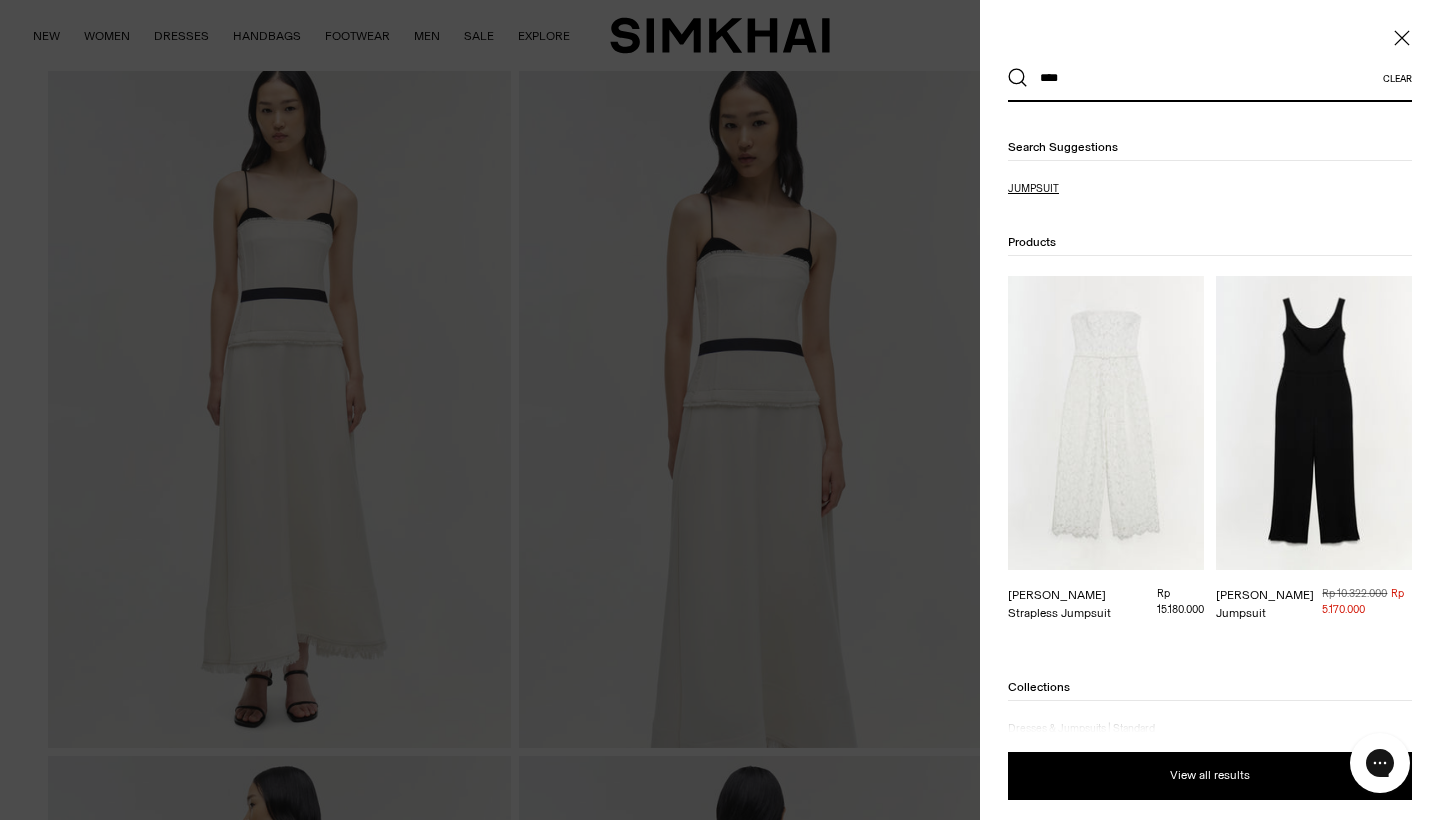 type on "****" 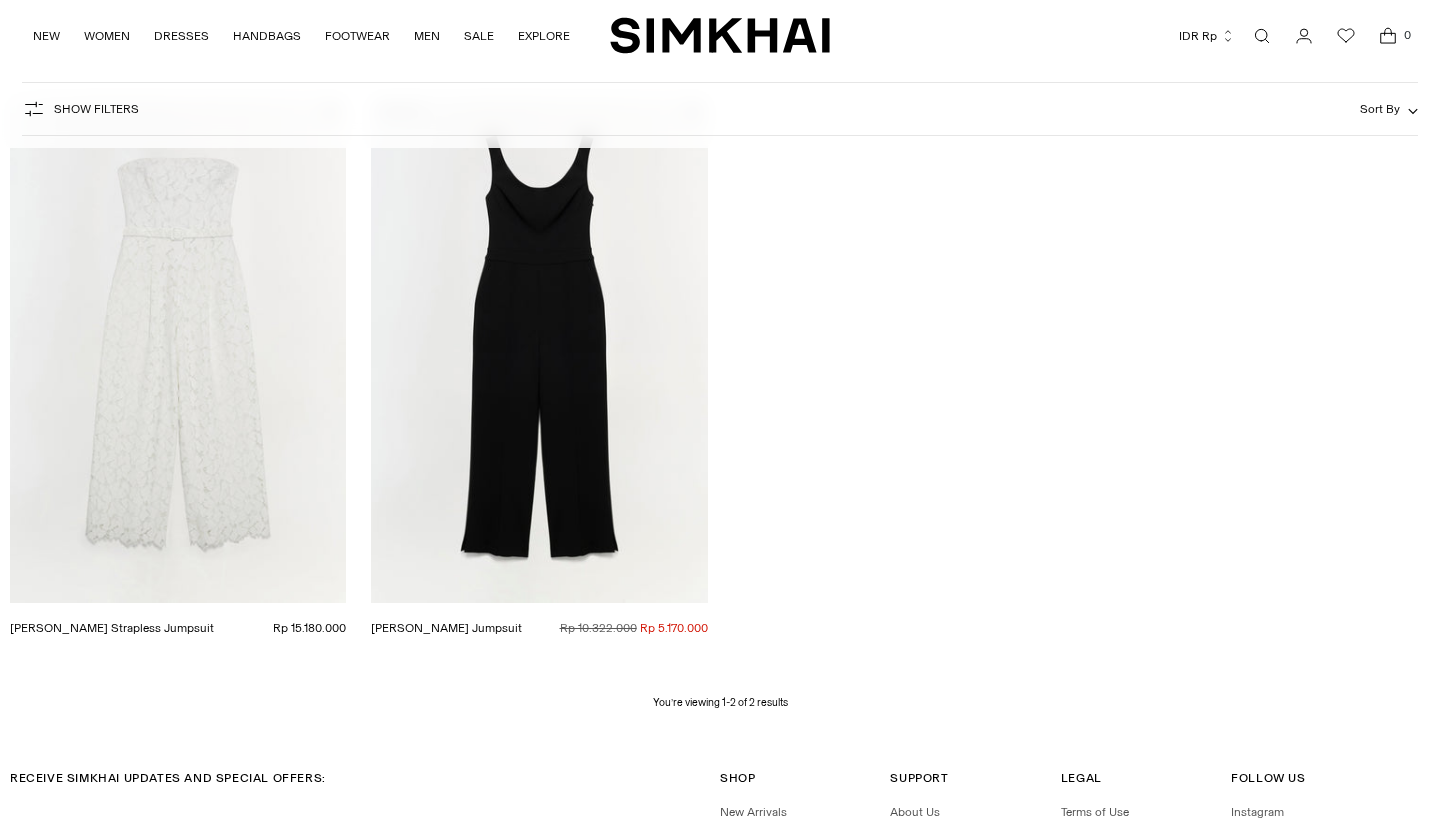 scroll, scrollTop: 254, scrollLeft: 0, axis: vertical 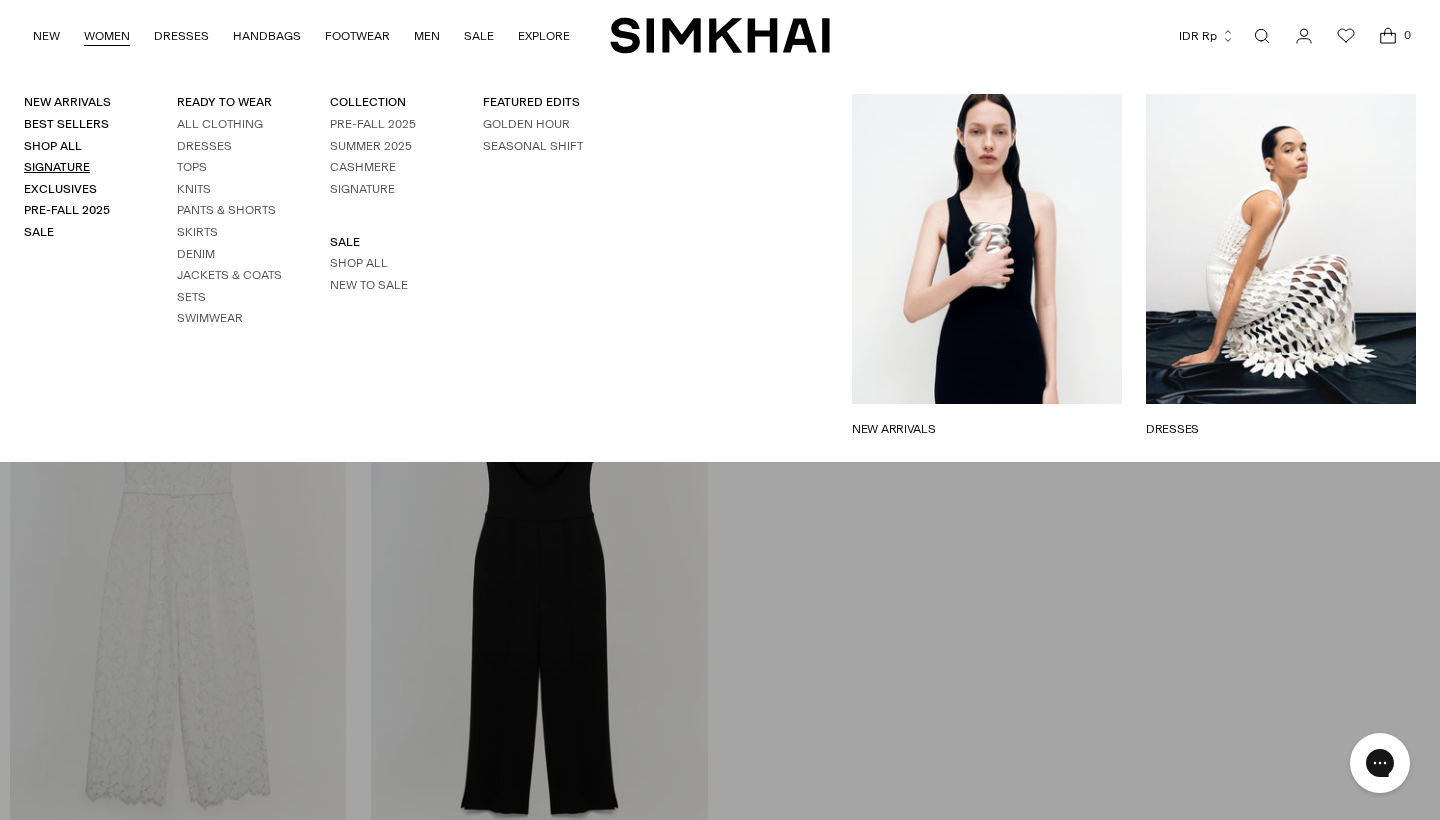 click on "Signature" at bounding box center [57, 167] 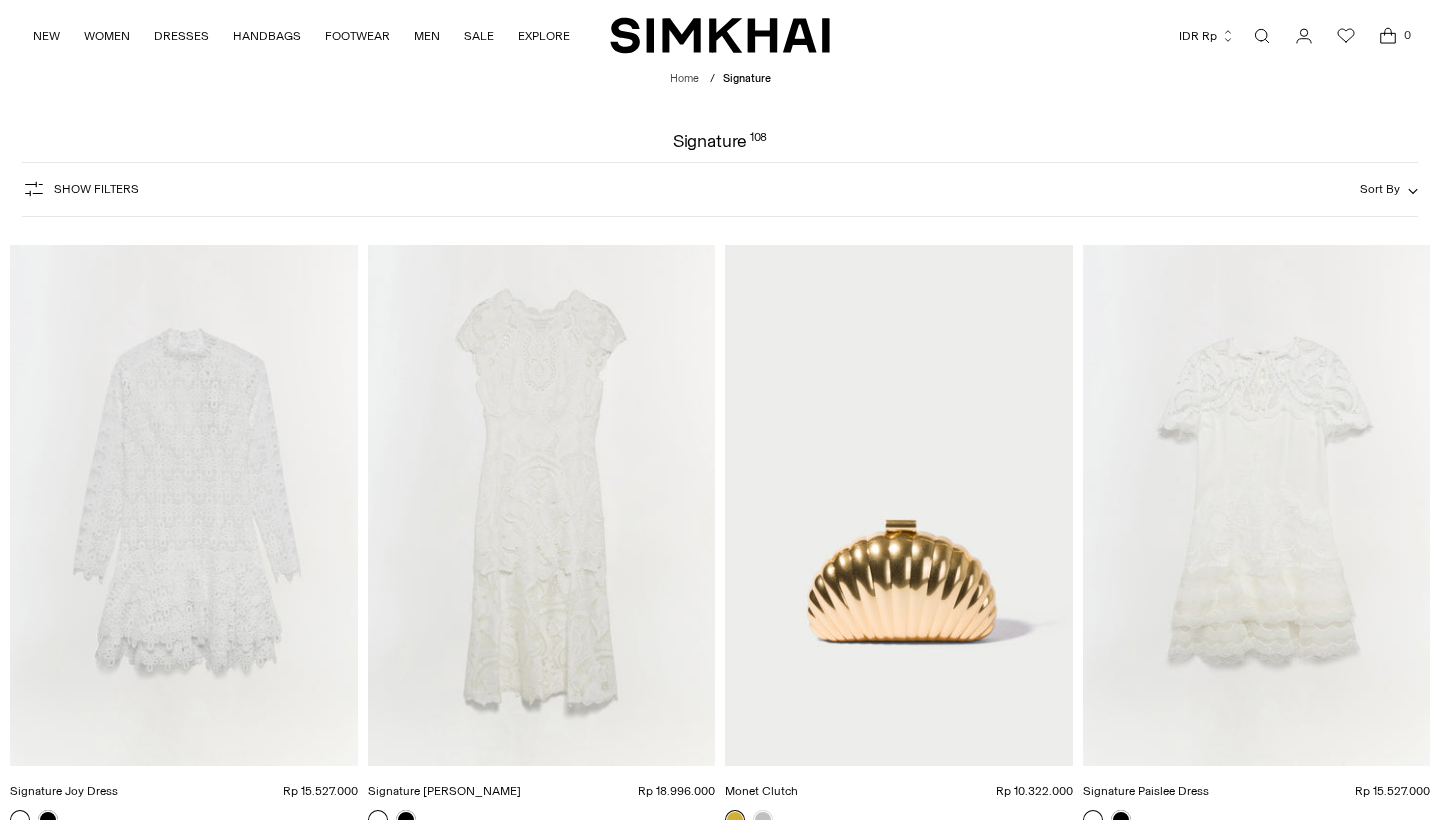 scroll, scrollTop: 0, scrollLeft: 0, axis: both 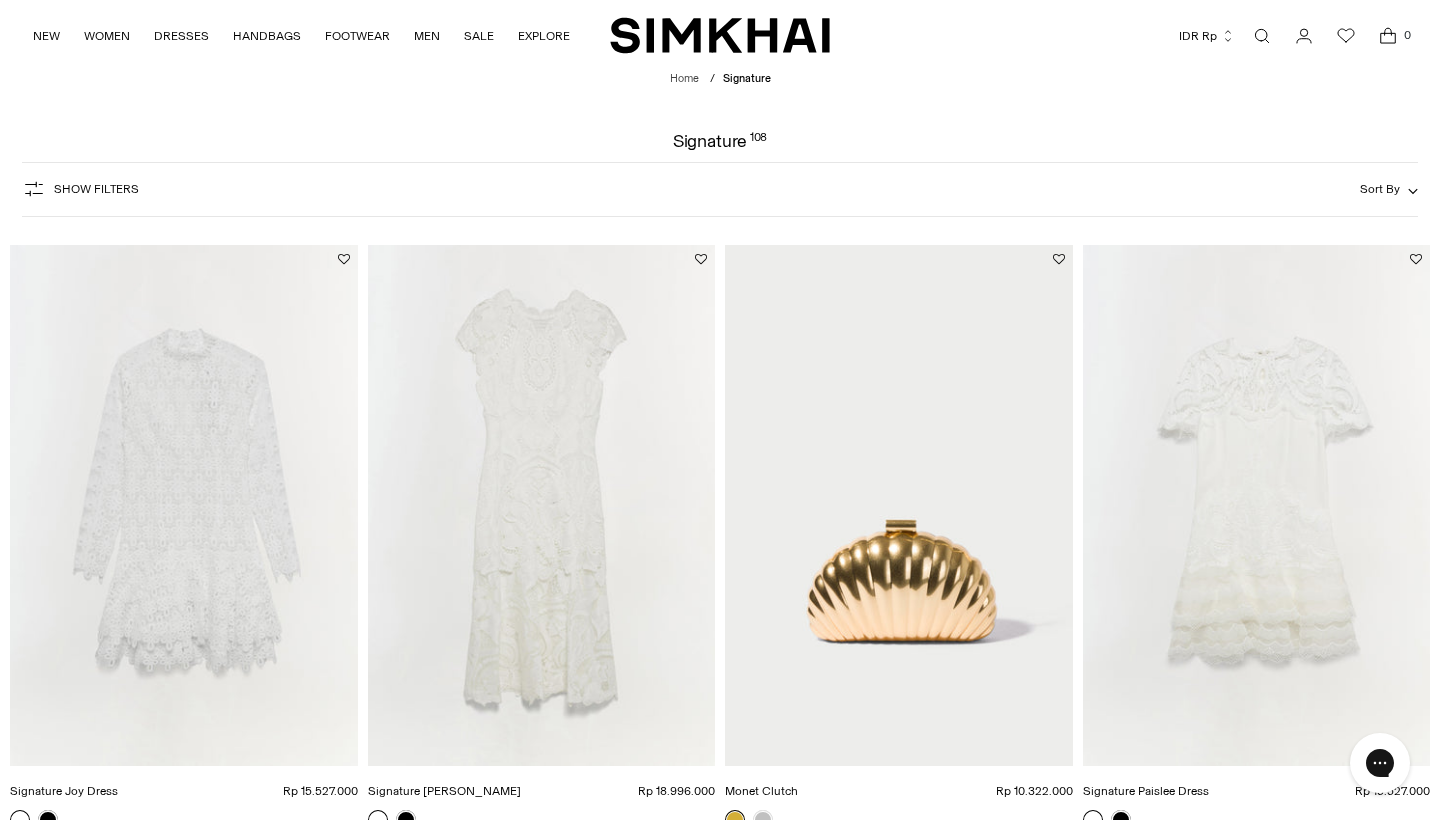 click on "Sort By" at bounding box center [1389, 189] 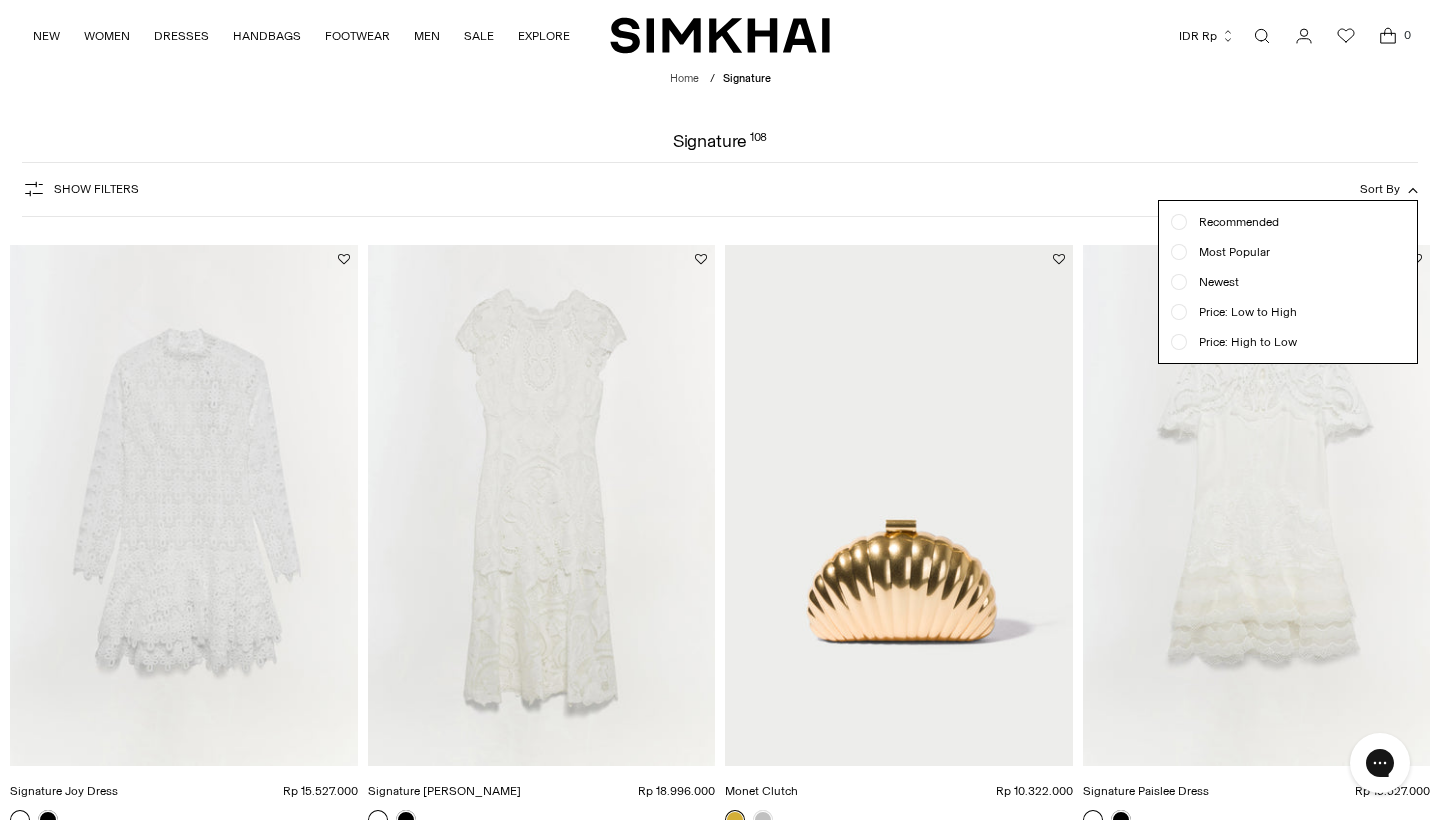 click at bounding box center (1179, 342) 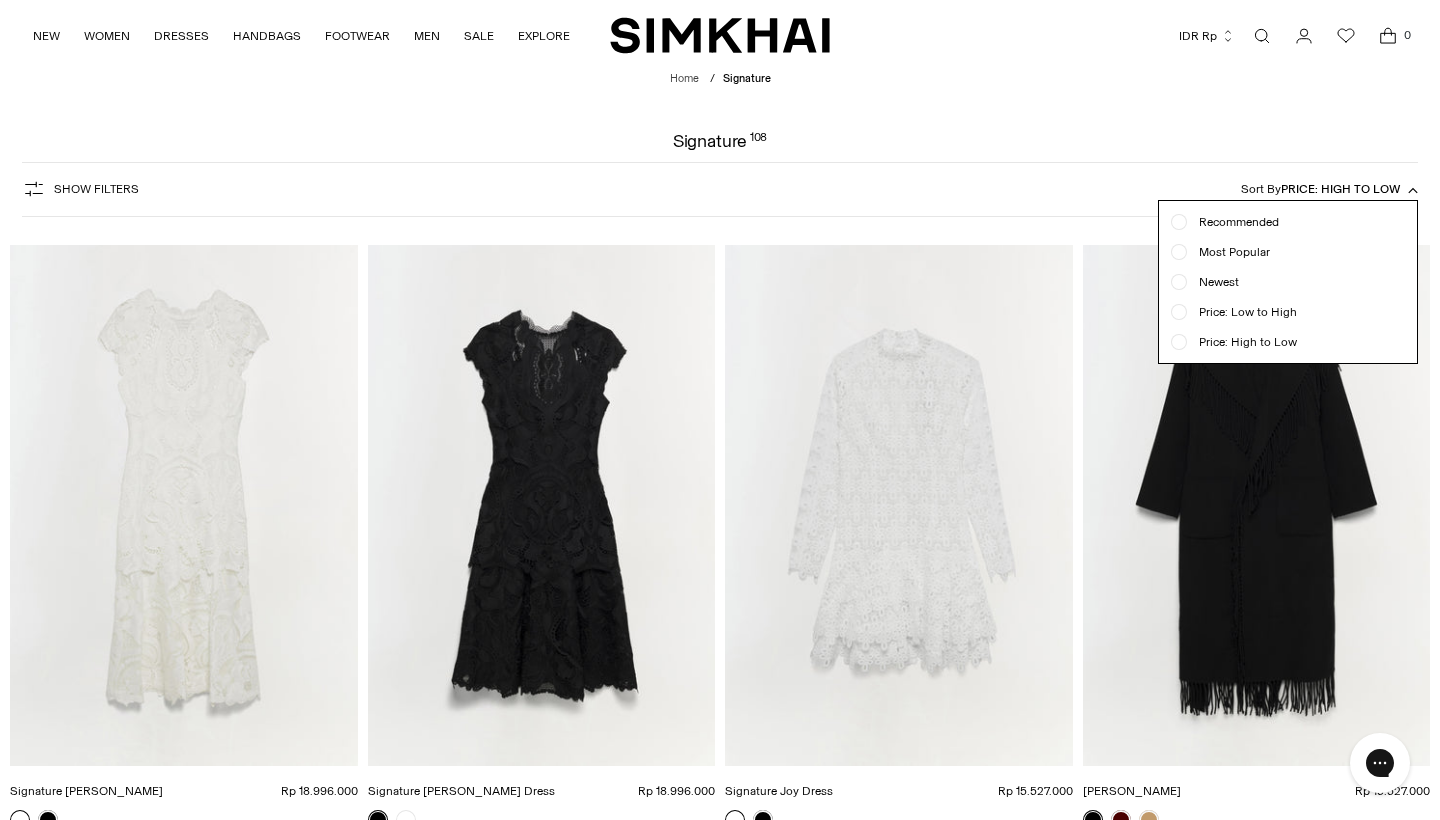 scroll, scrollTop: 113, scrollLeft: 0, axis: vertical 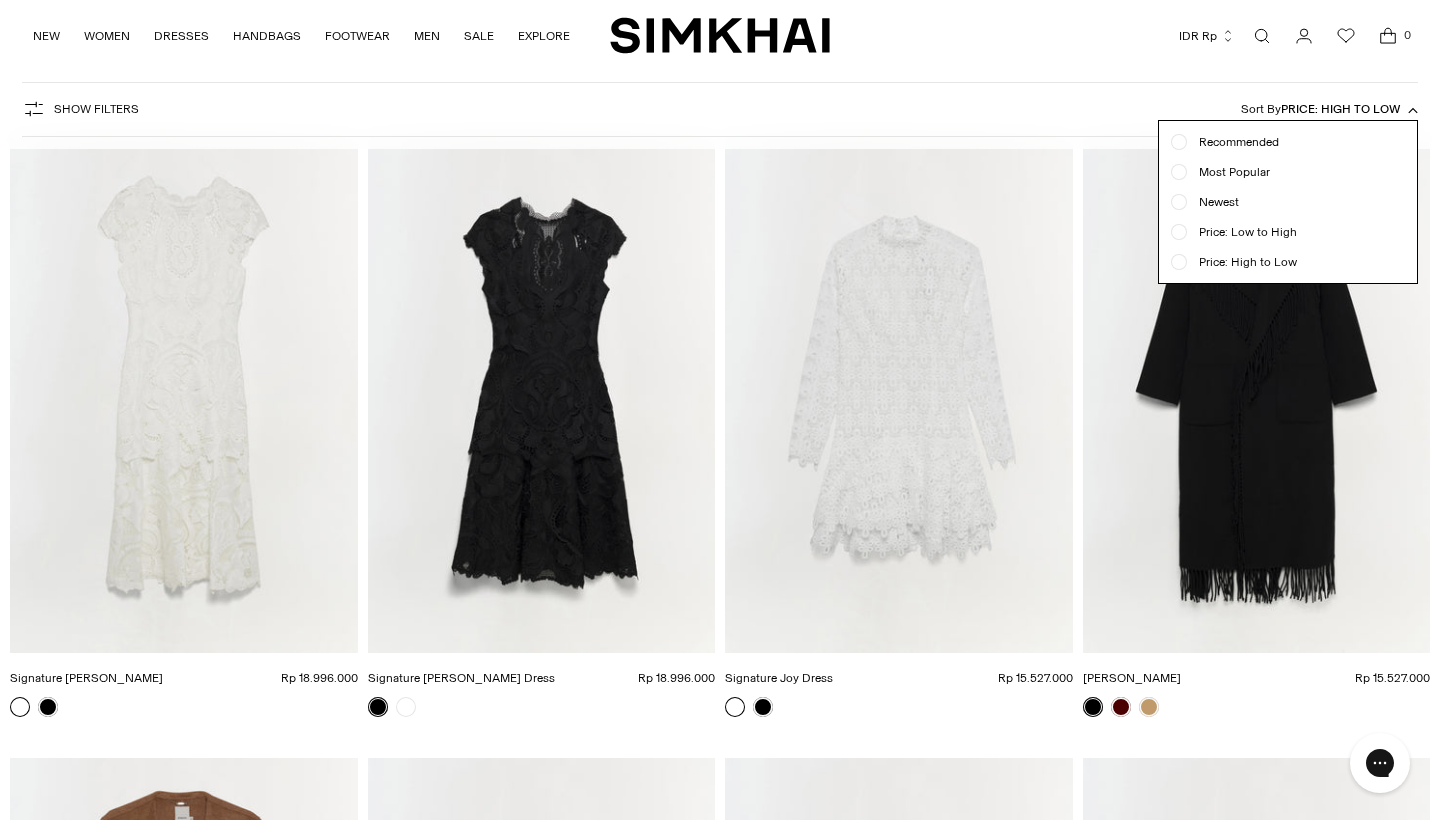 click on "Currency
IDR Rp
[GEOGRAPHIC_DATA] (ALL
L)
[GEOGRAPHIC_DATA] (DZD
د.ج)
[GEOGRAPHIC_DATA] (EUR
€)
[GEOGRAPHIC_DATA] (AOA
Kz)
Anguilla (XCD
$)" at bounding box center (1119, 36) 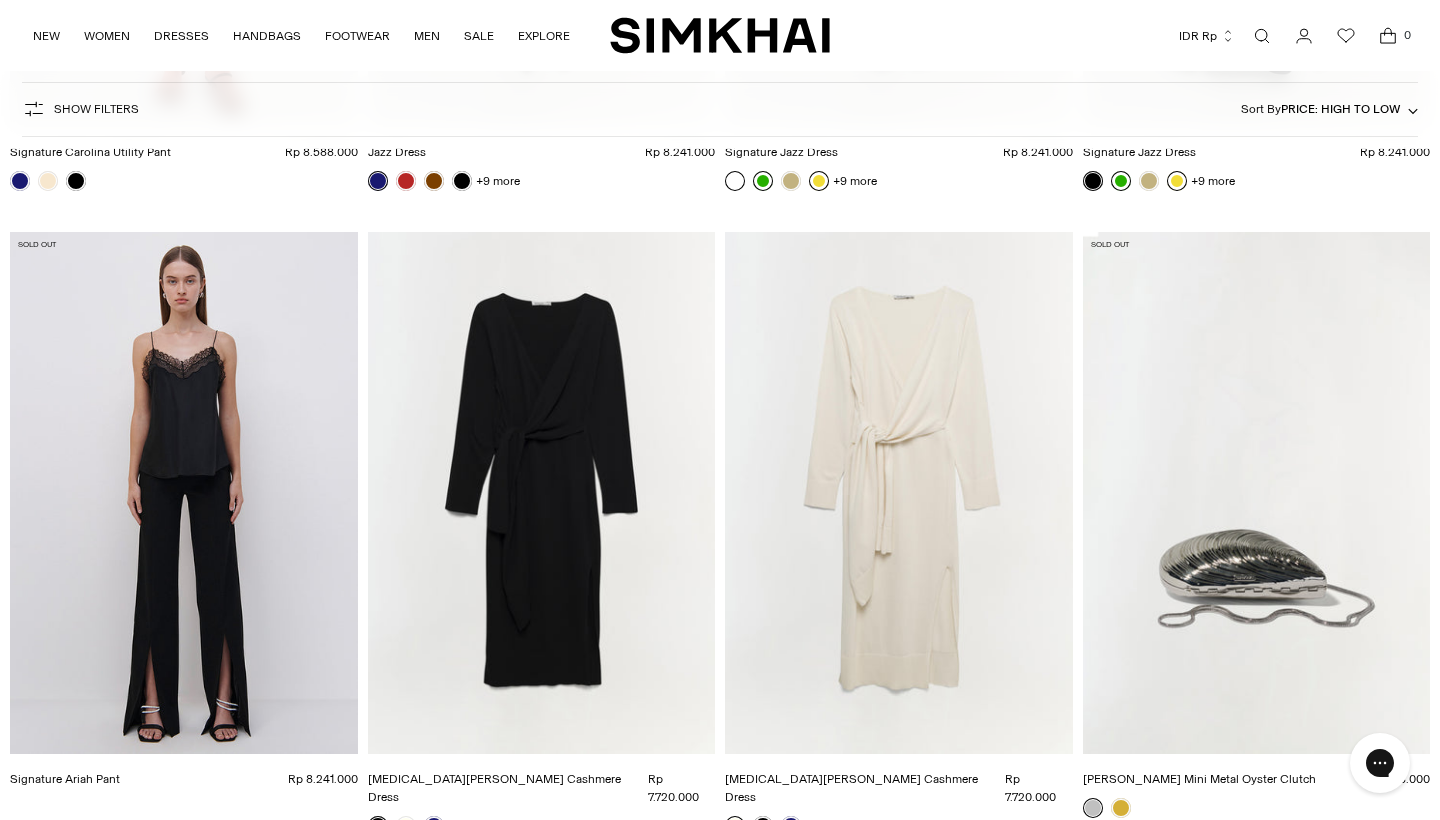 scroll, scrollTop: 6335, scrollLeft: 0, axis: vertical 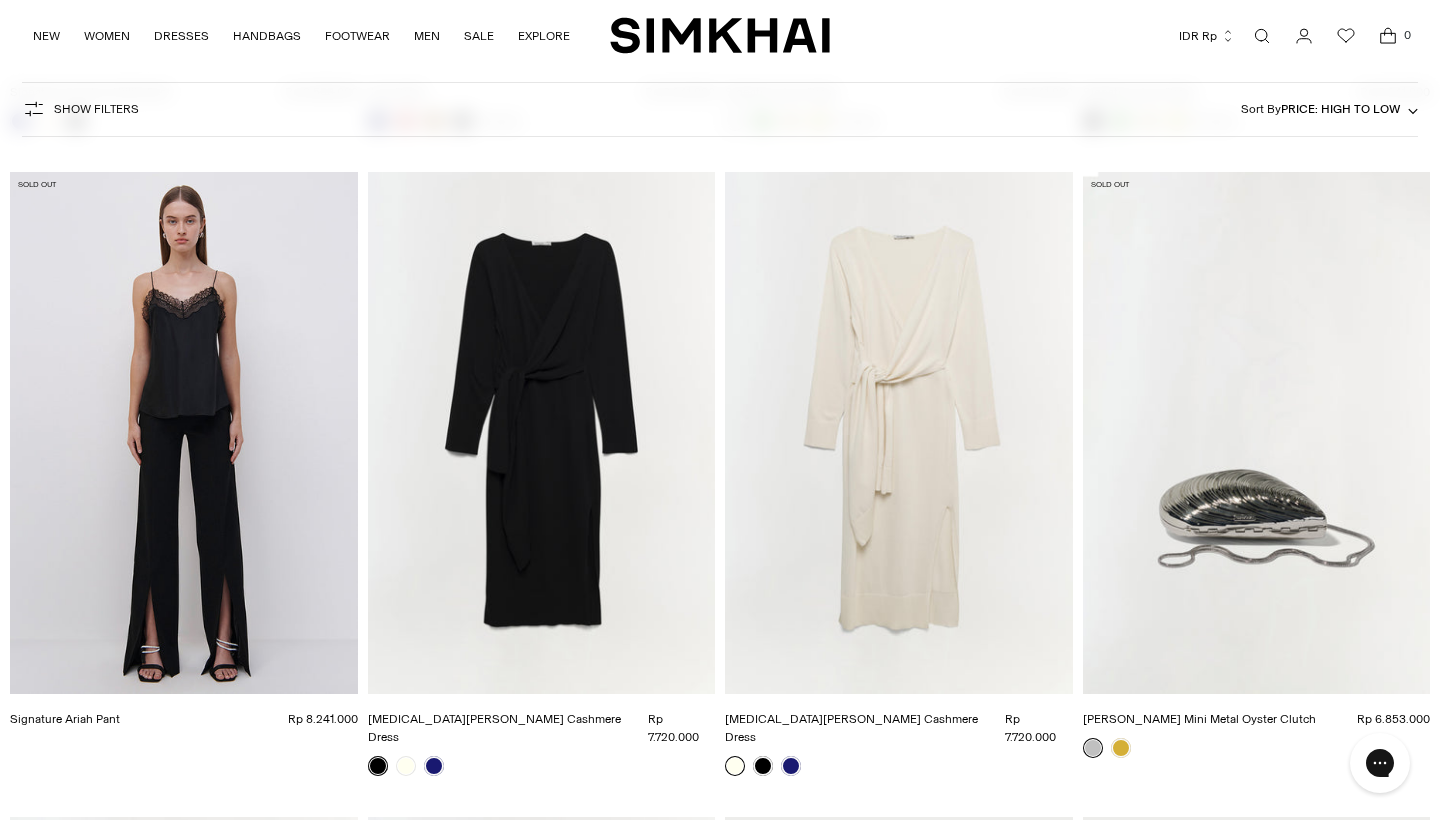 click at bounding box center (0, 0) 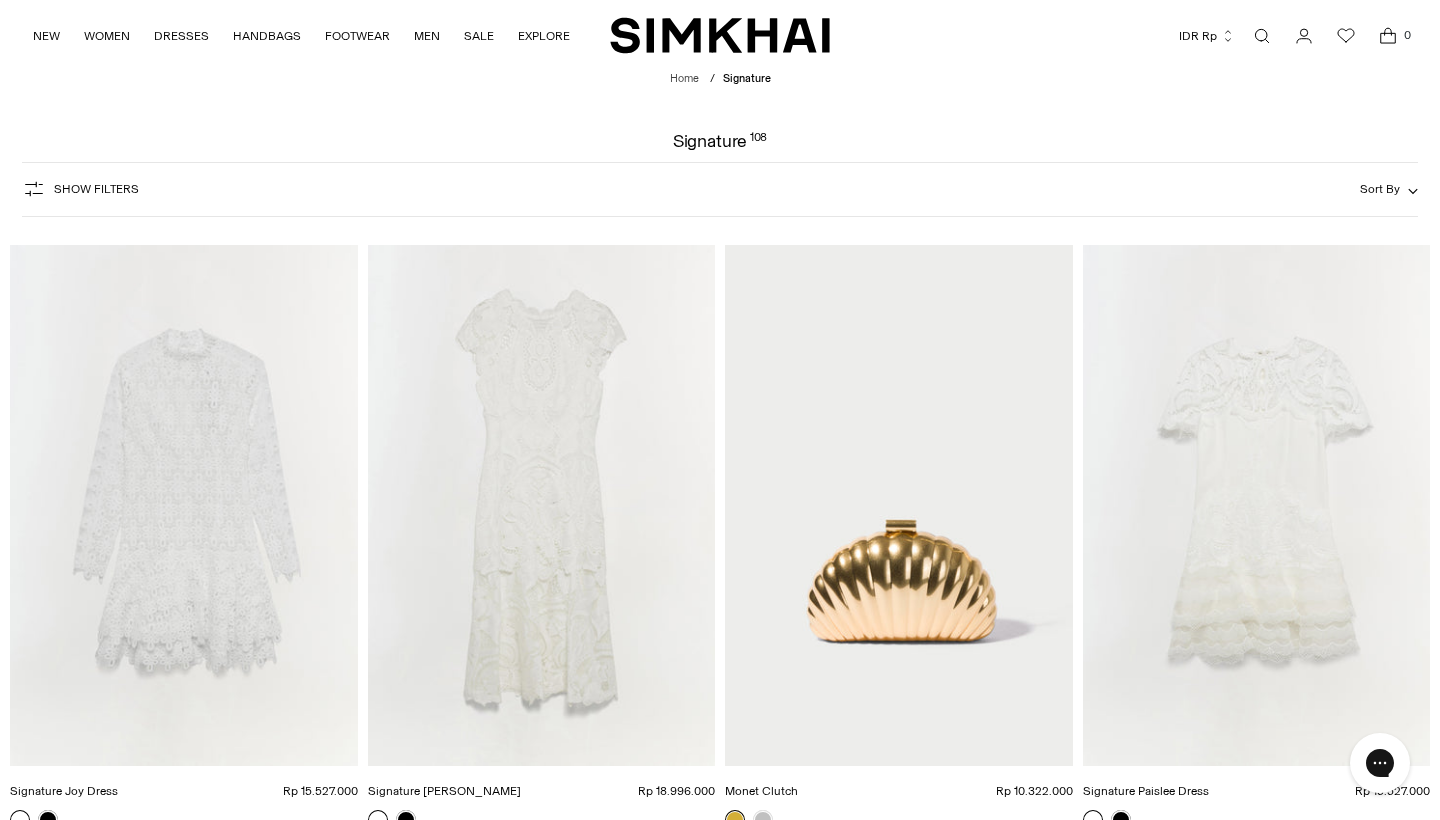 scroll, scrollTop: 1286, scrollLeft: 0, axis: vertical 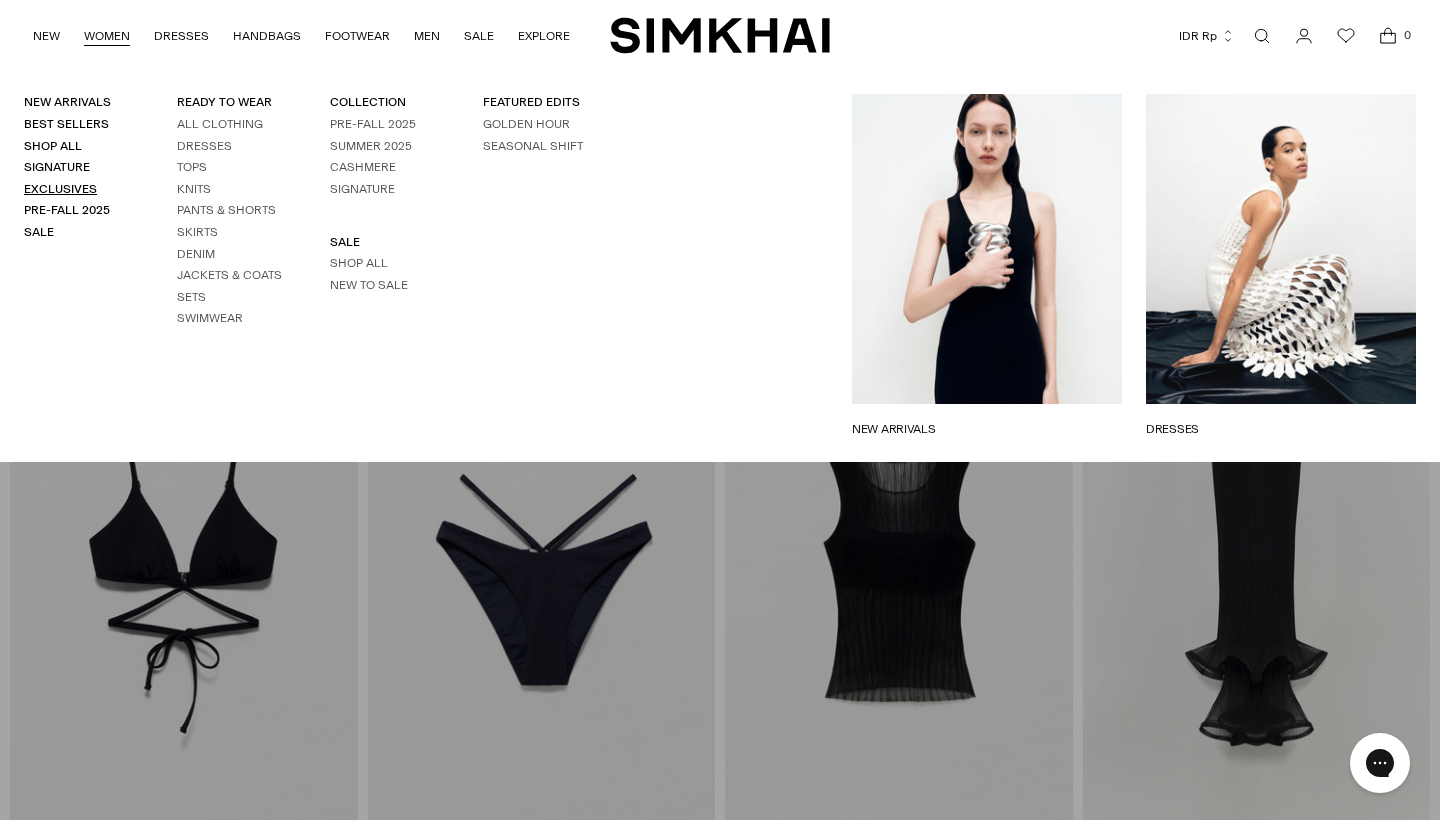 click on "Exclusives" at bounding box center (60, 189) 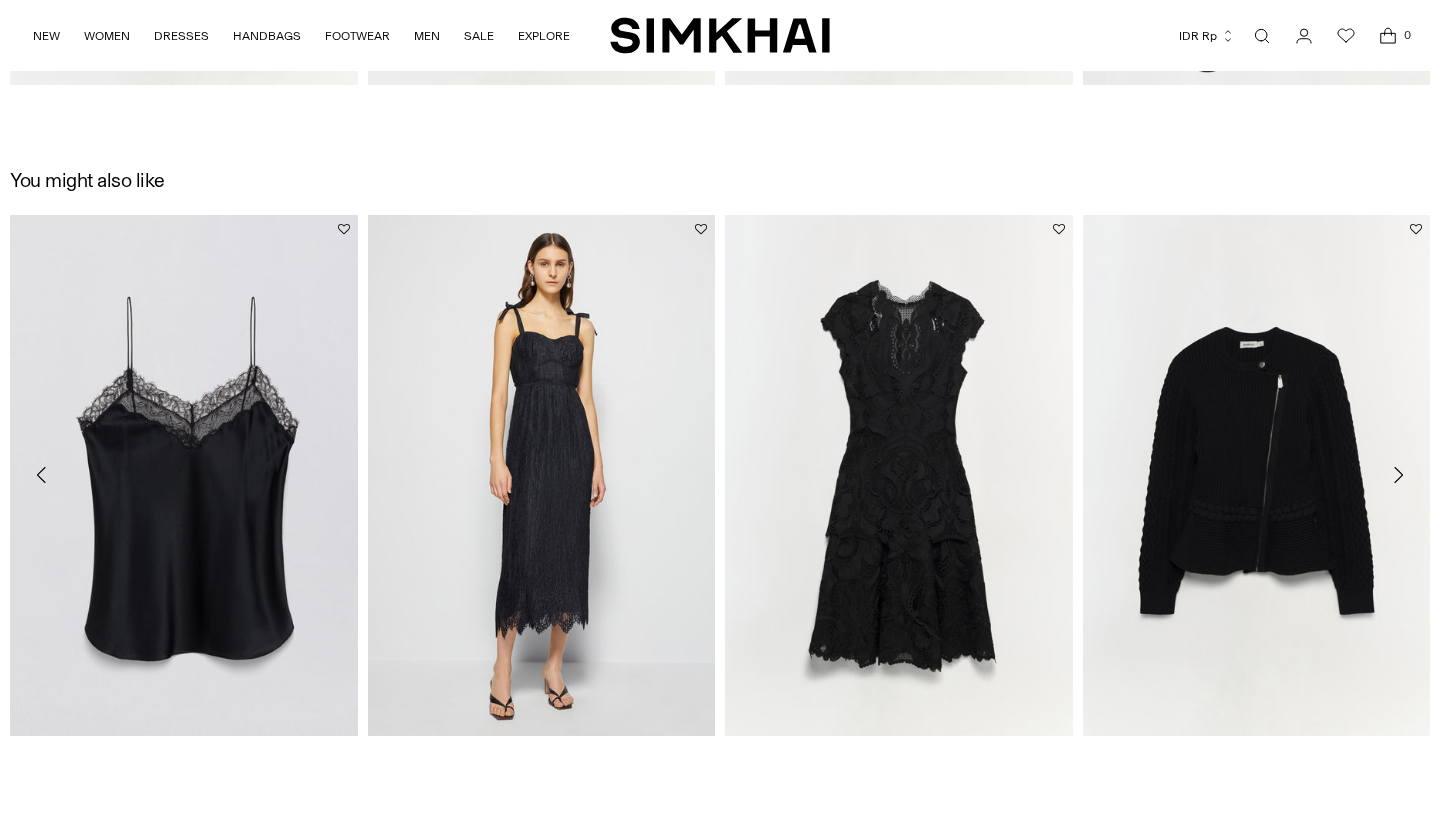 scroll, scrollTop: 22, scrollLeft: 0, axis: vertical 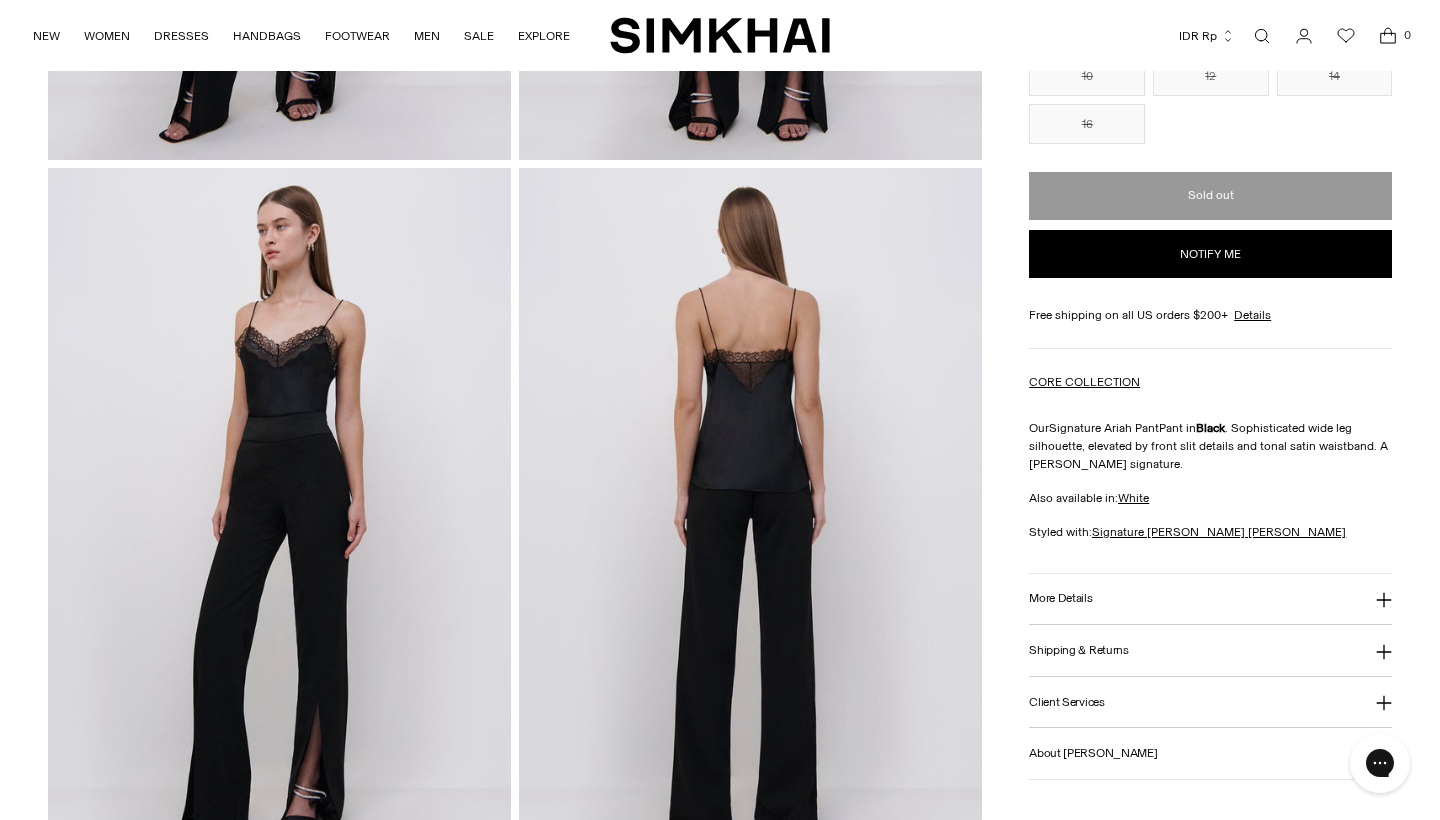 click at bounding box center [750, 515] 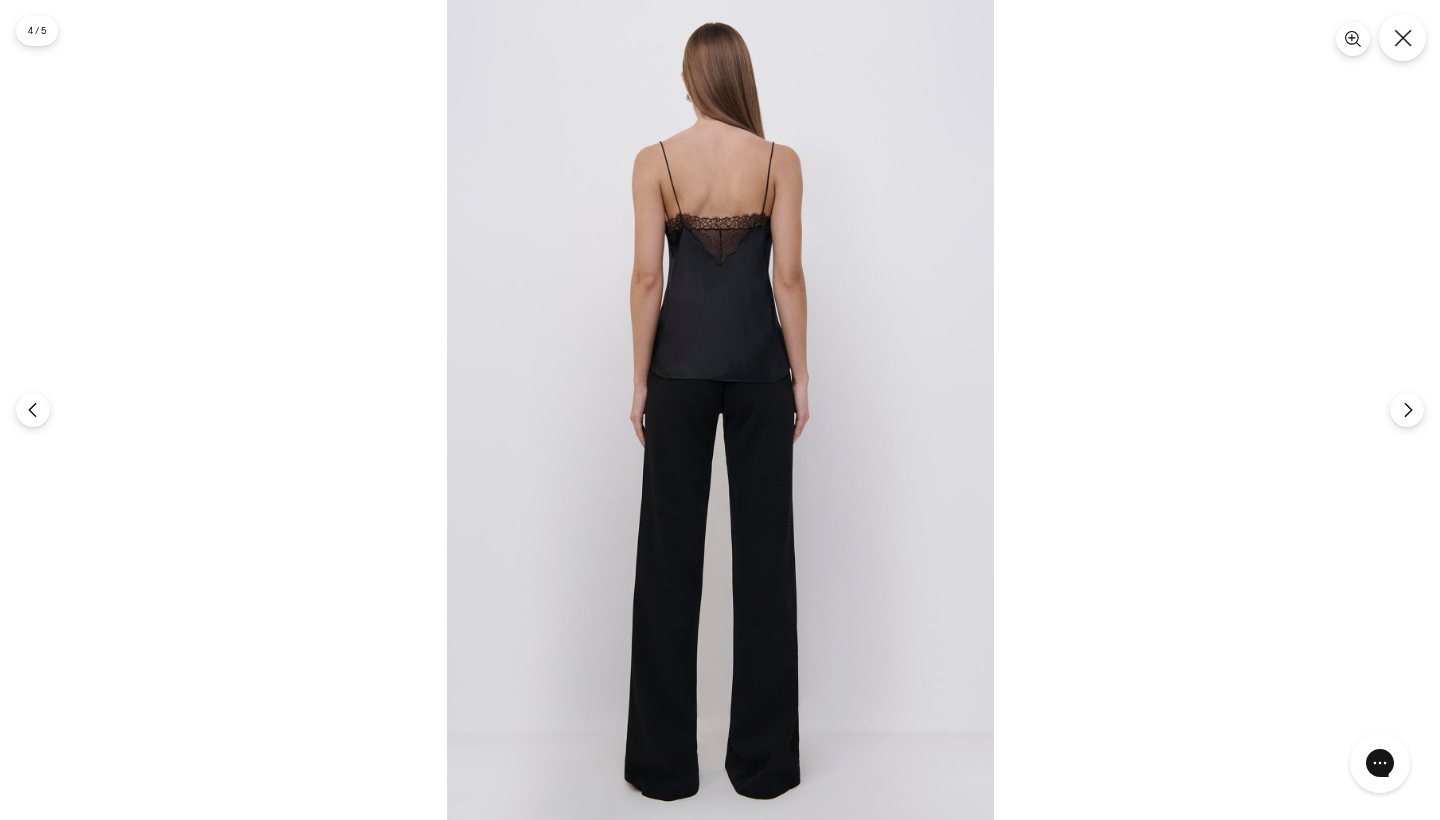 click at bounding box center (1402, 37) 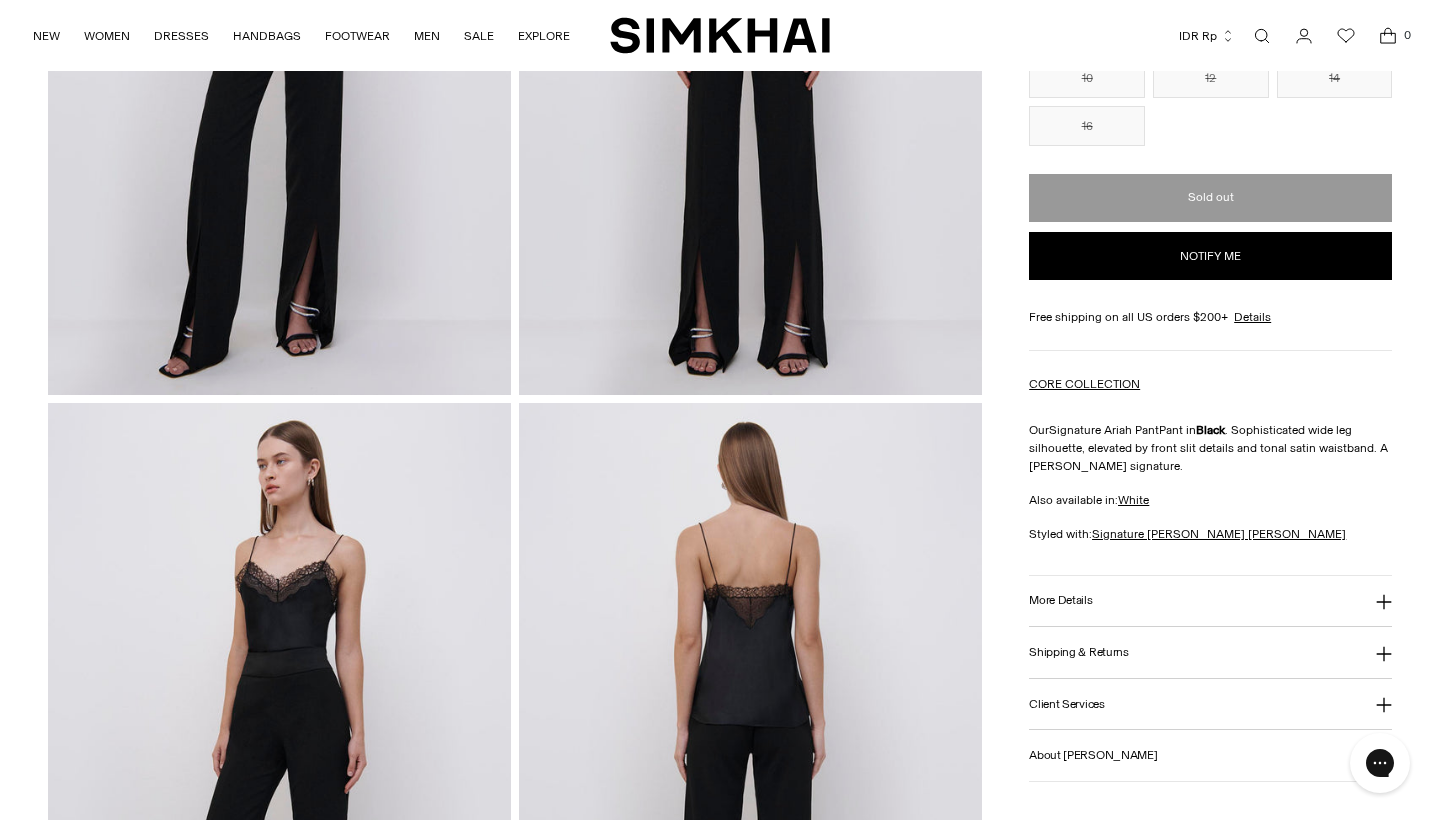 scroll, scrollTop: 543, scrollLeft: 0, axis: vertical 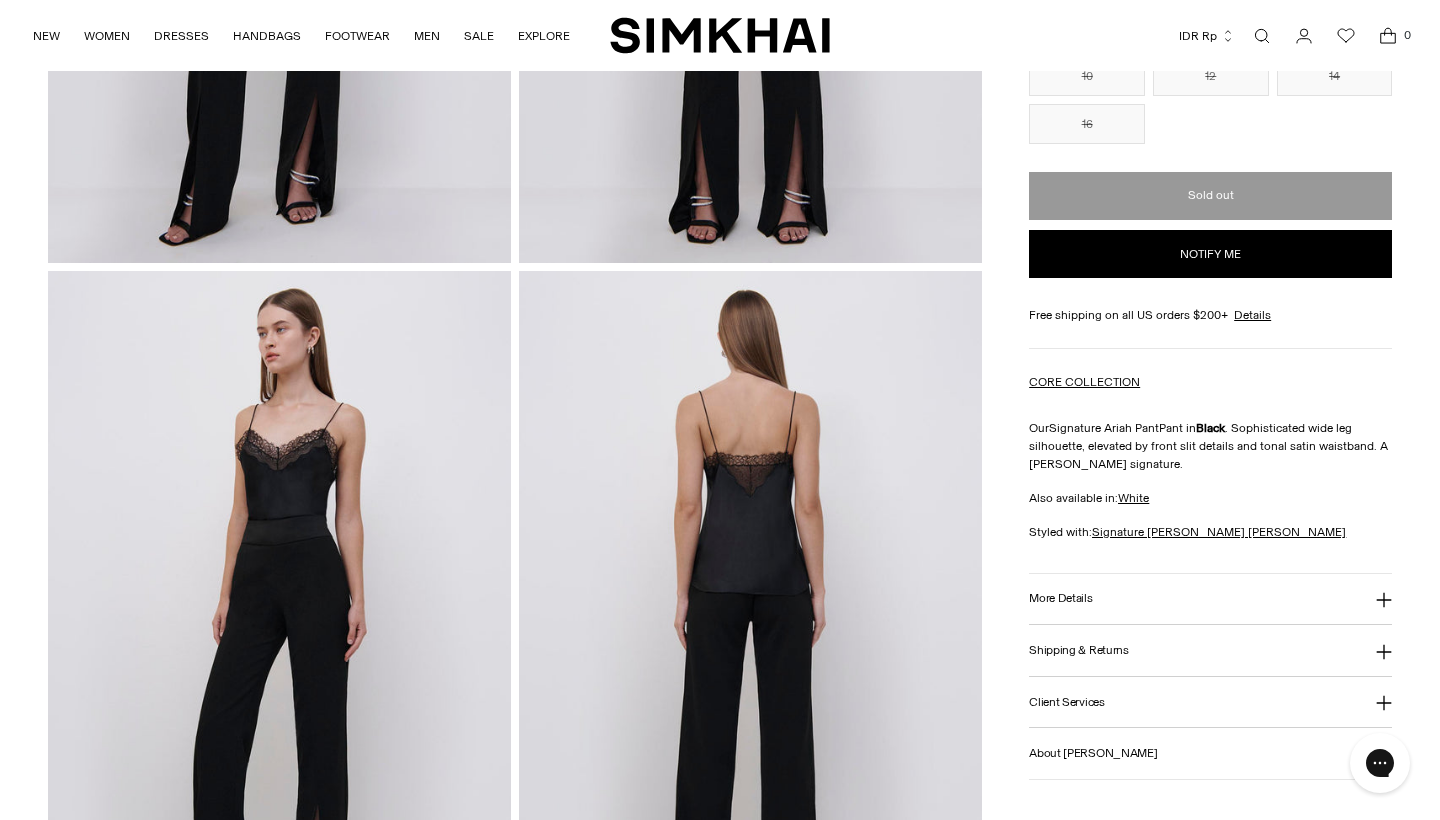 click at bounding box center [750, 618] 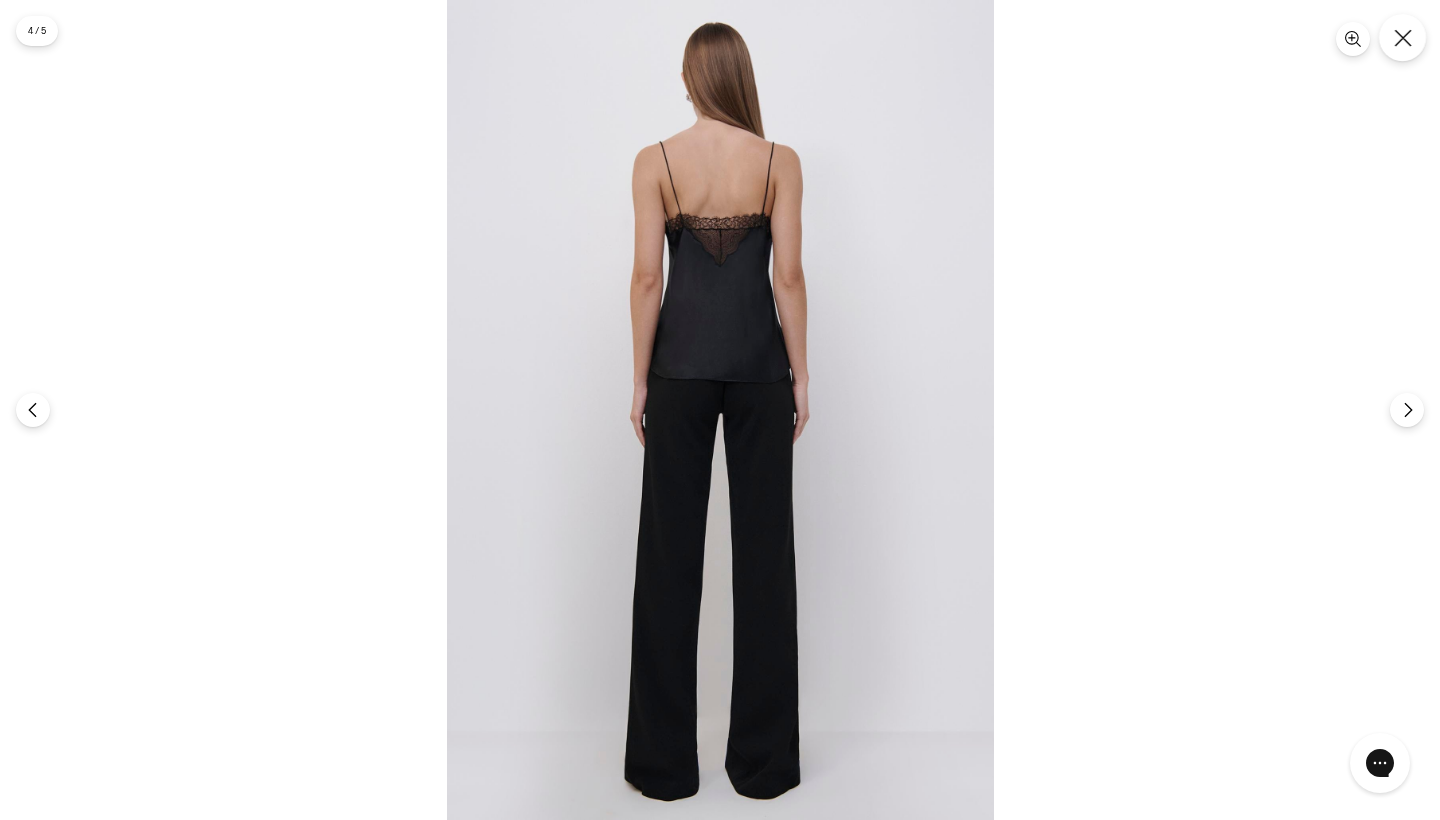click at bounding box center [1402, 37] 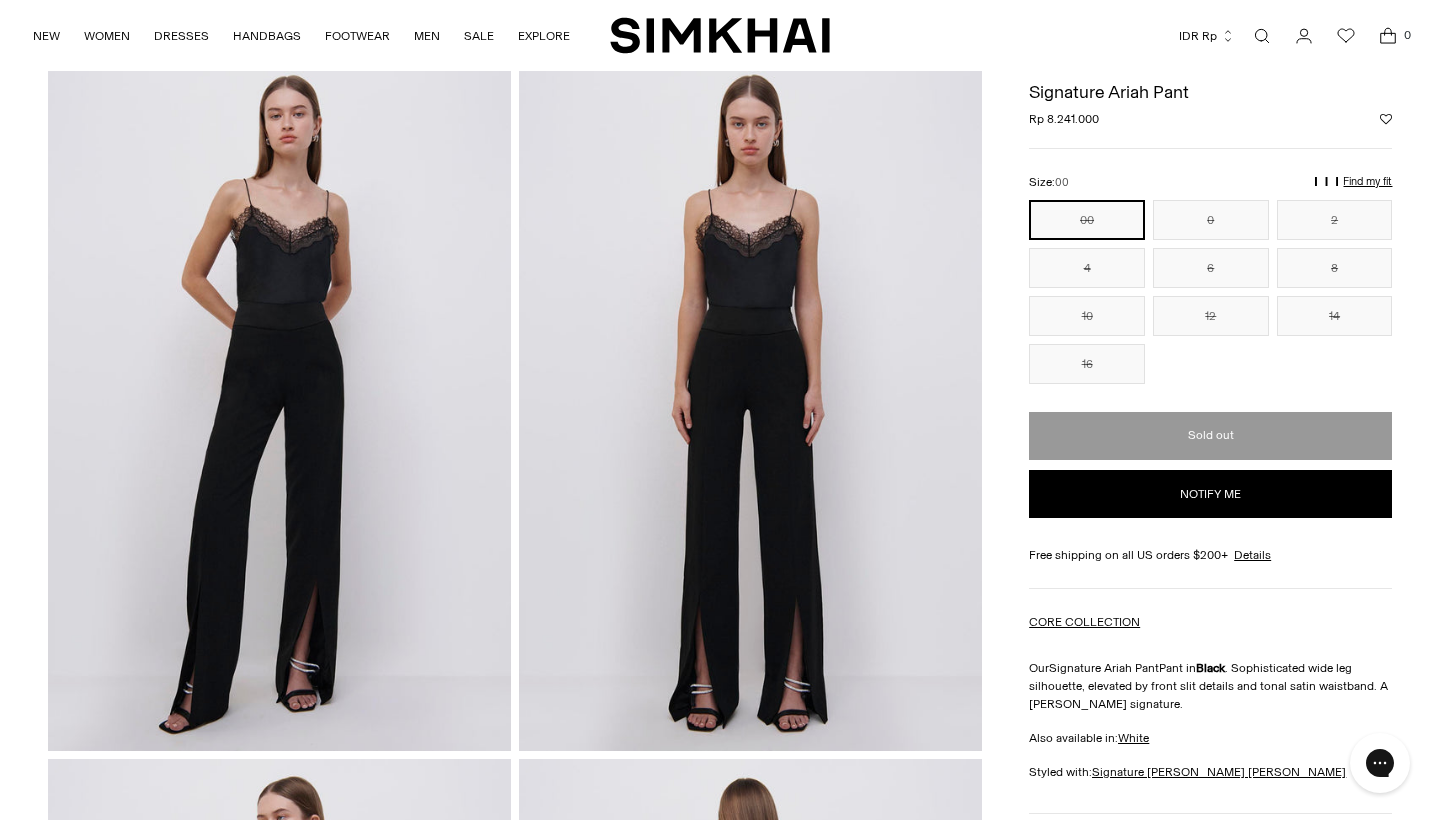 scroll, scrollTop: 44, scrollLeft: 0, axis: vertical 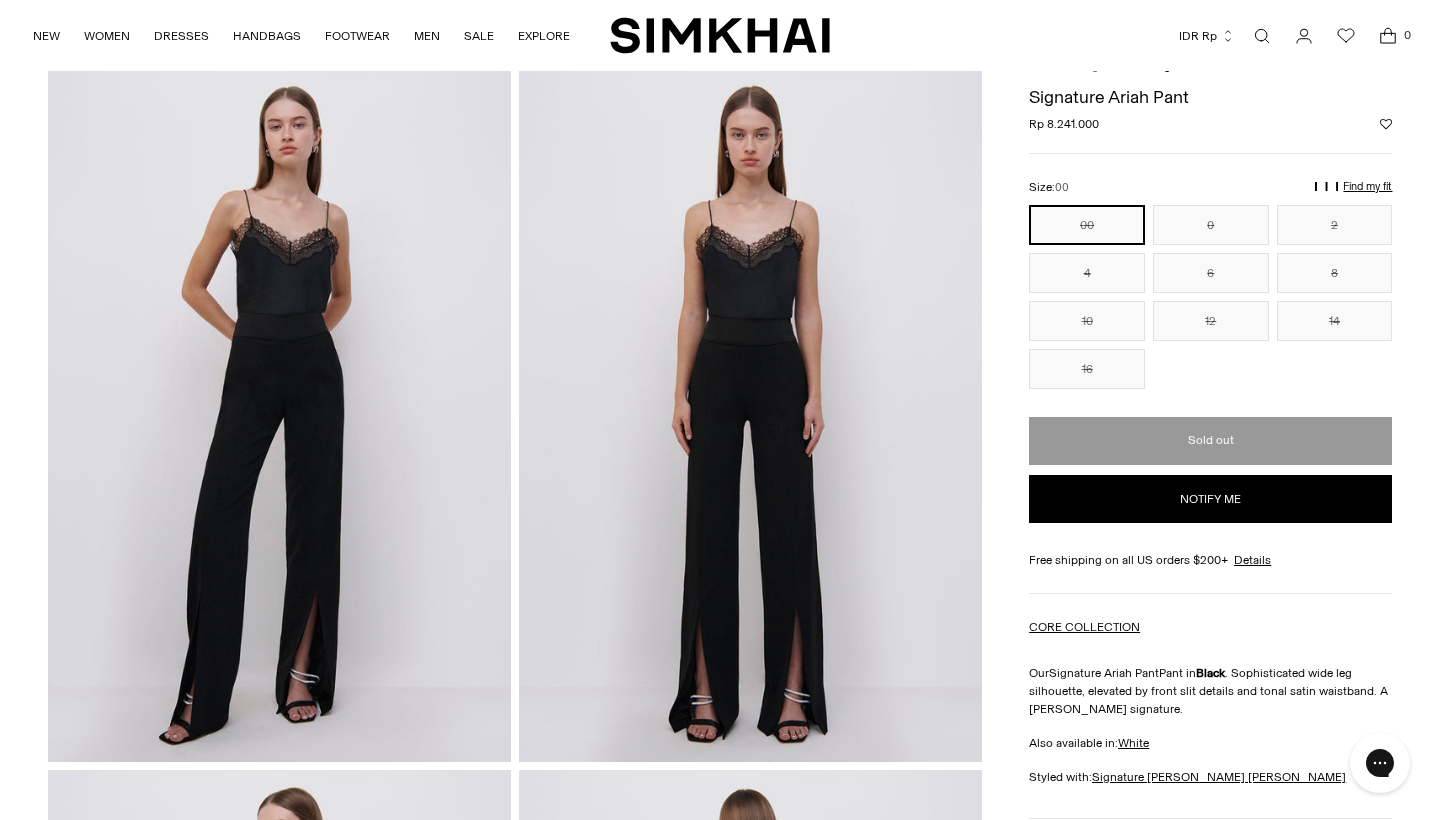 click at bounding box center [279, 414] 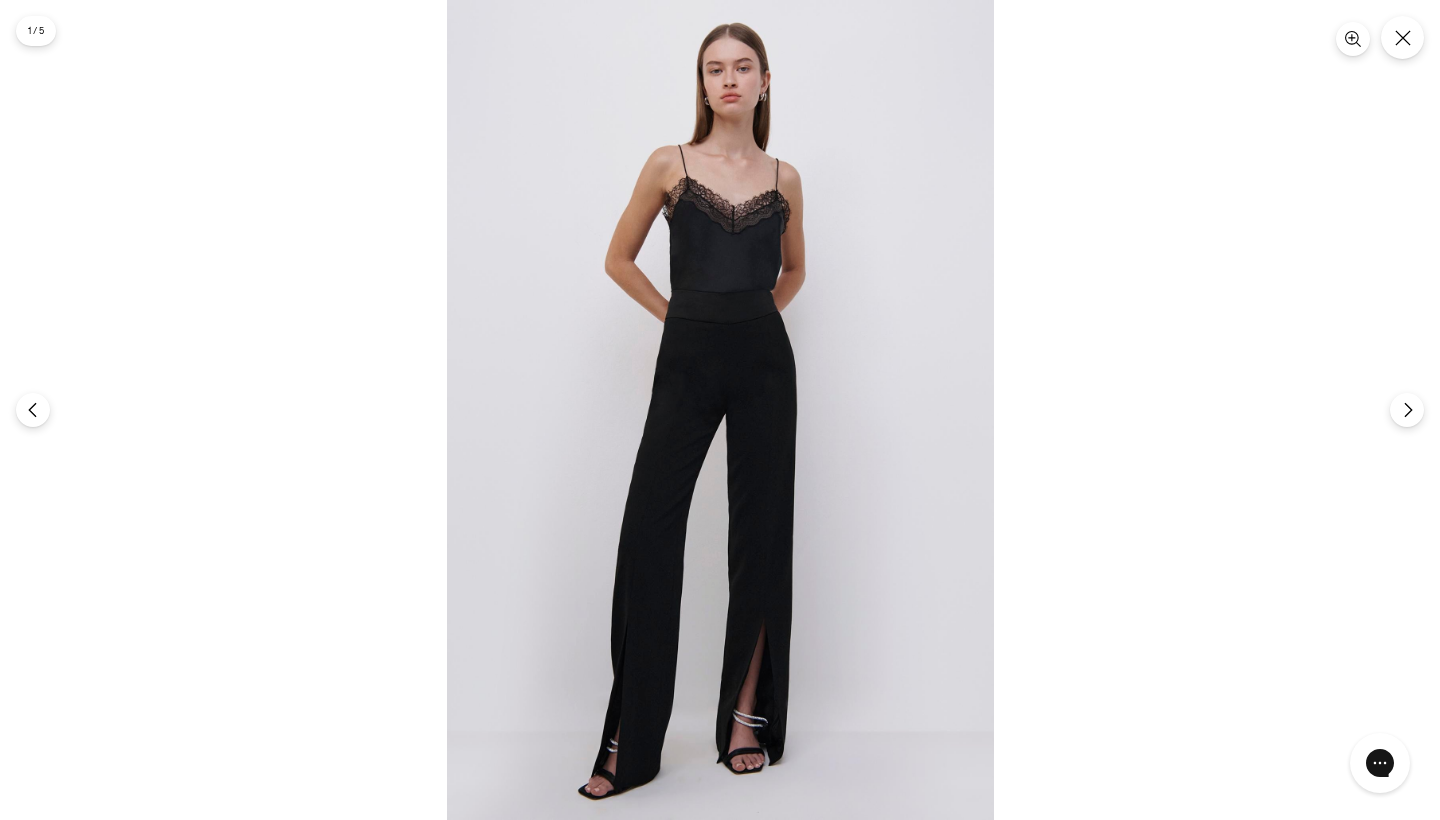 click at bounding box center (720, 410) 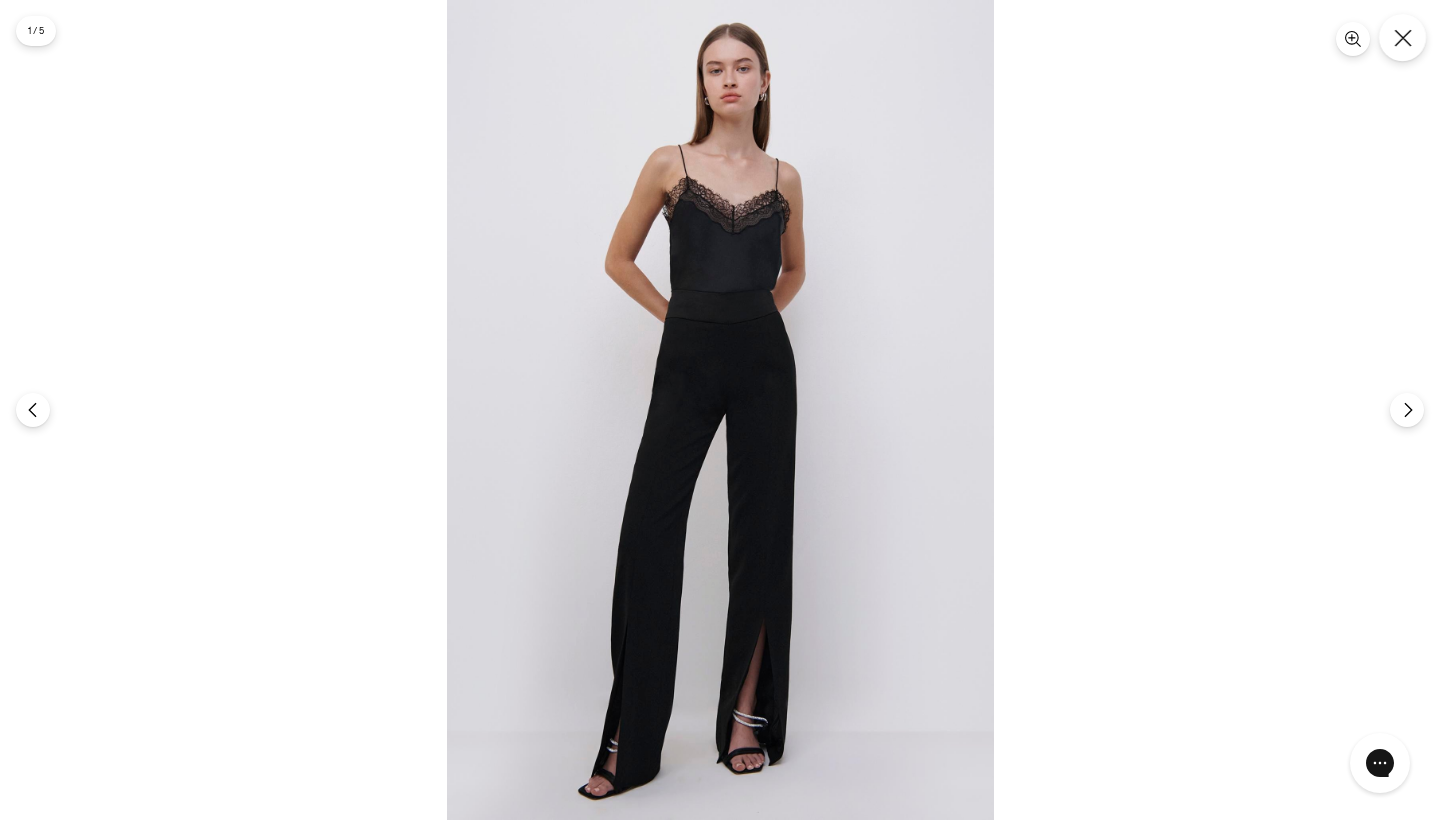 click 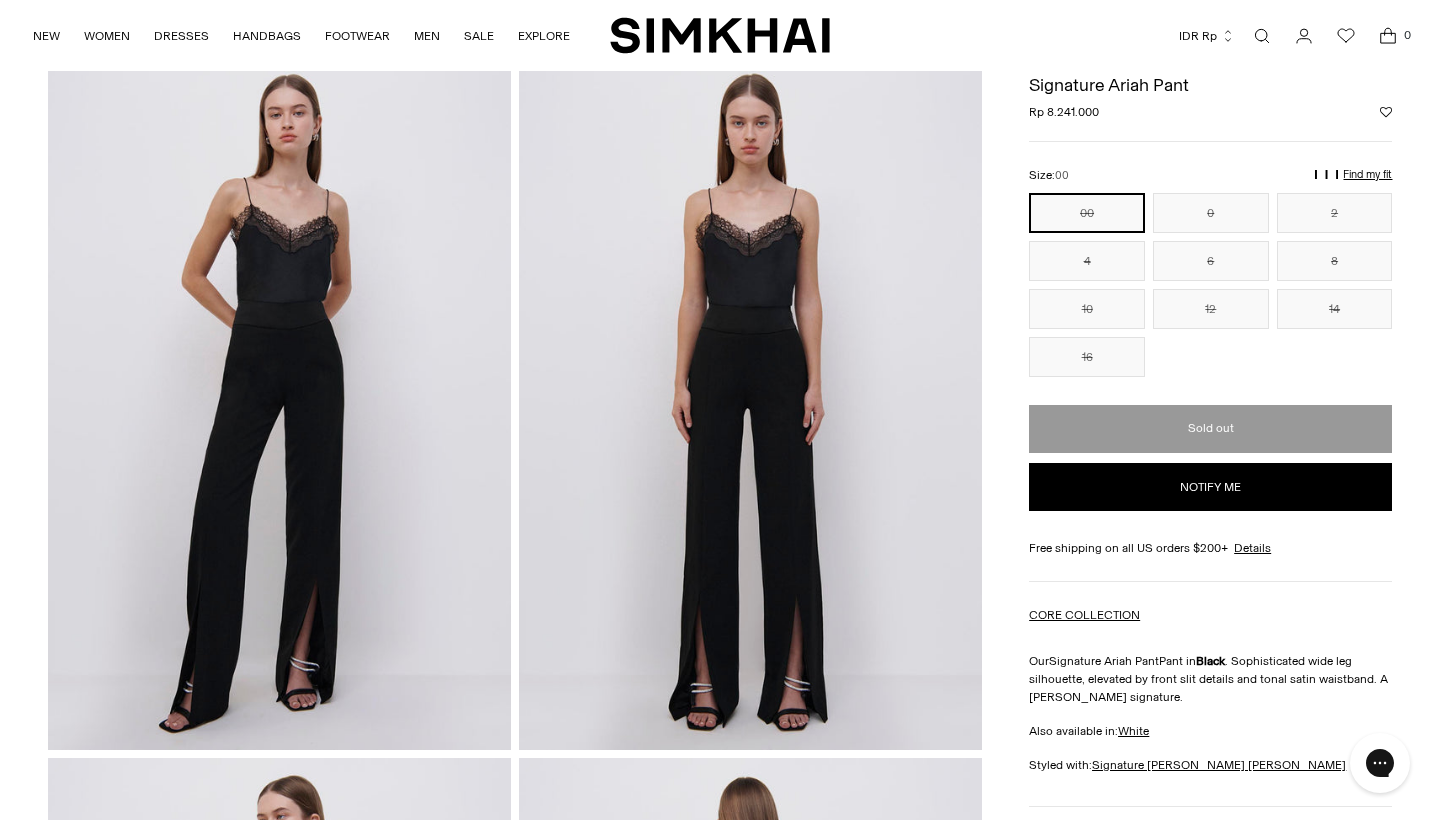 scroll, scrollTop: 383, scrollLeft: 0, axis: vertical 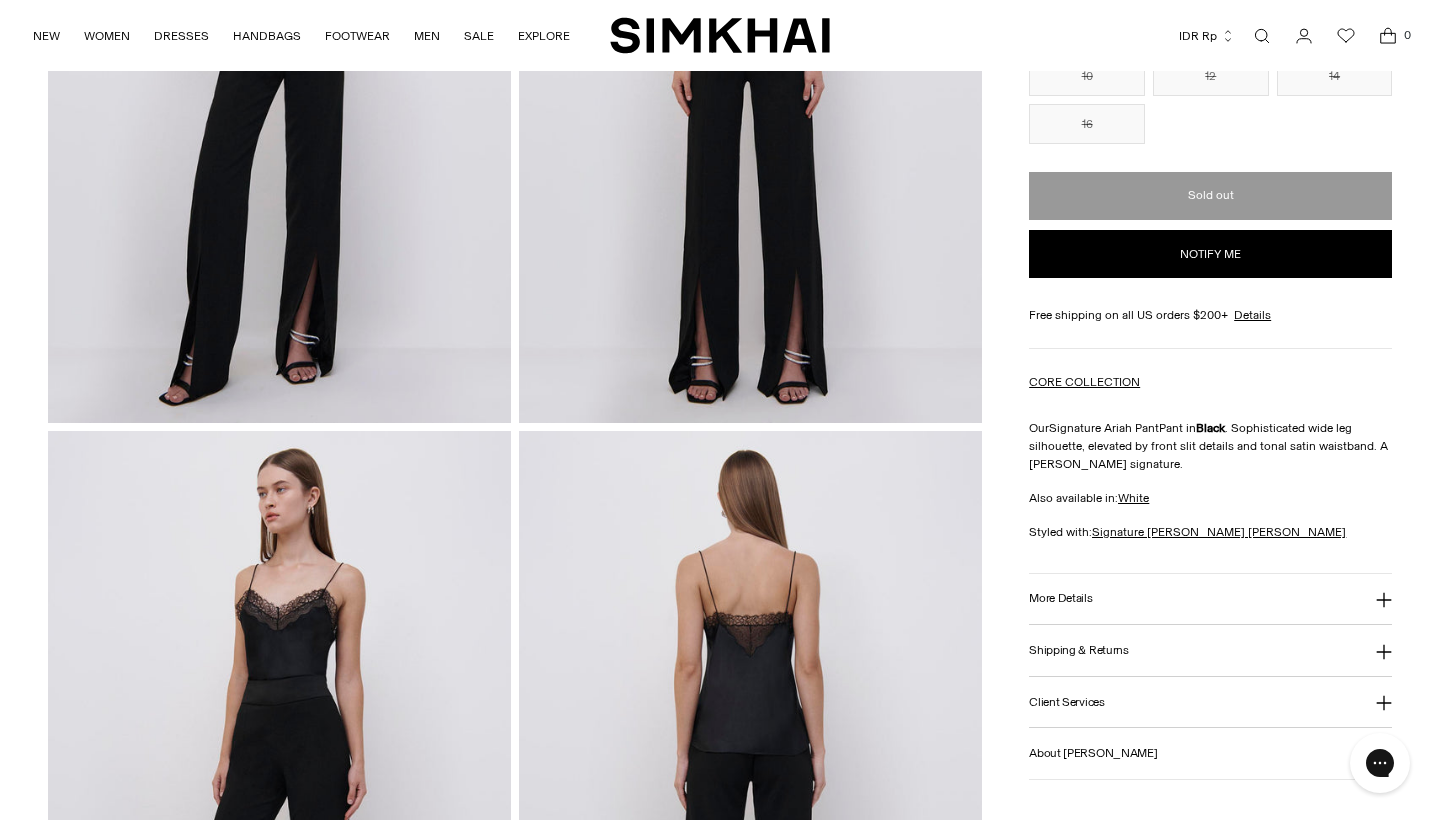 click at bounding box center (750, 75) 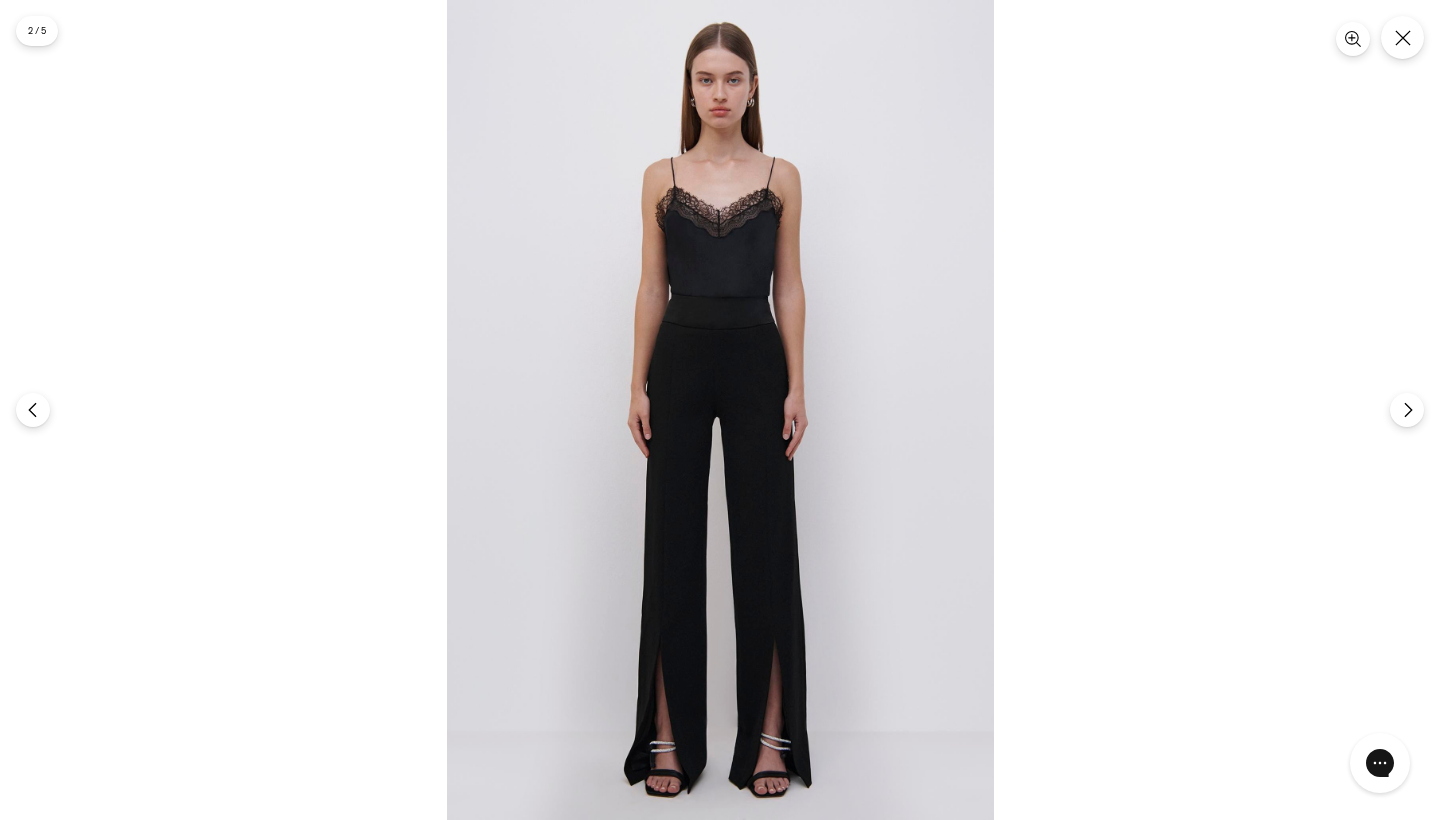 click at bounding box center (720, 410) 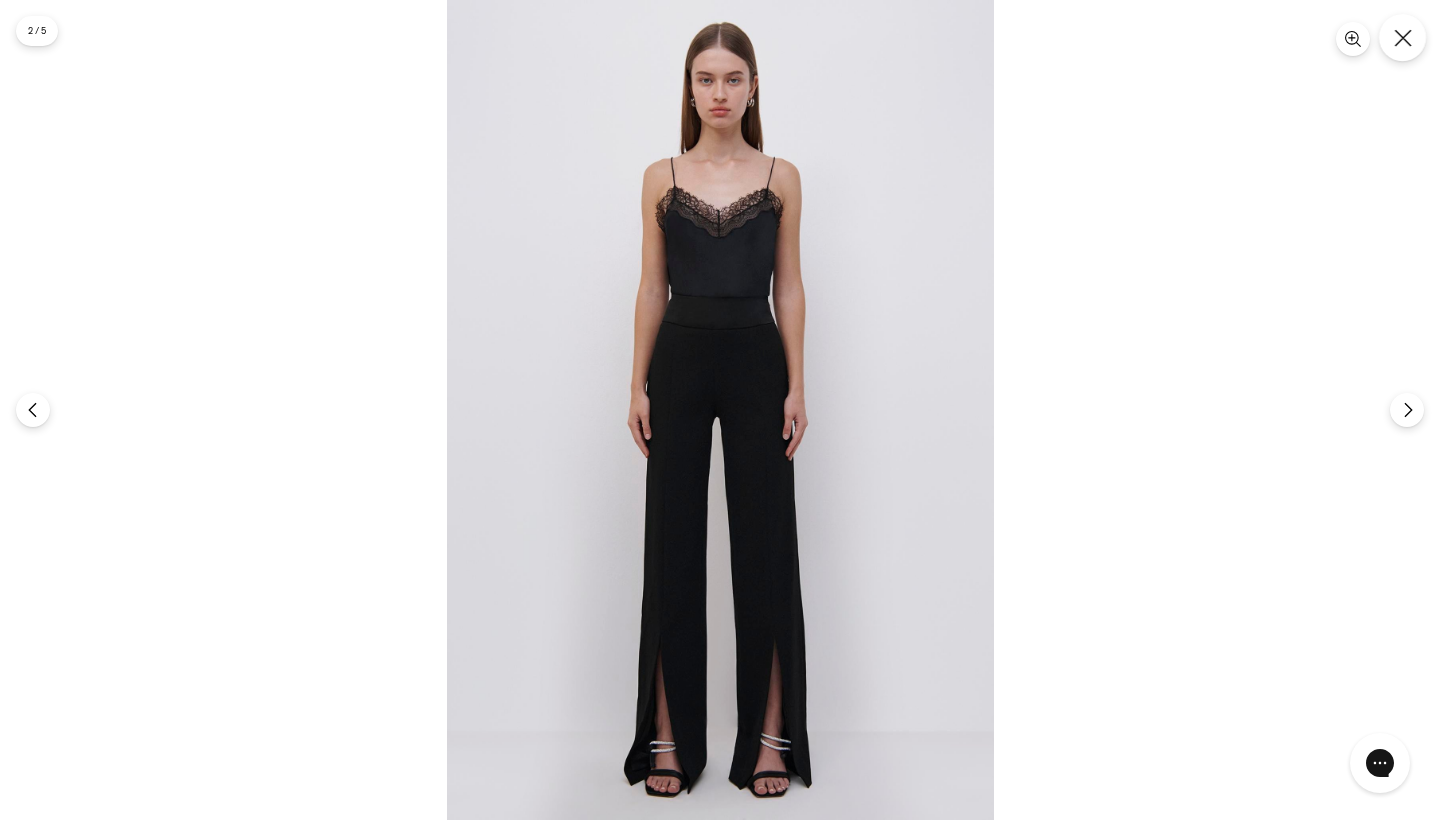 click 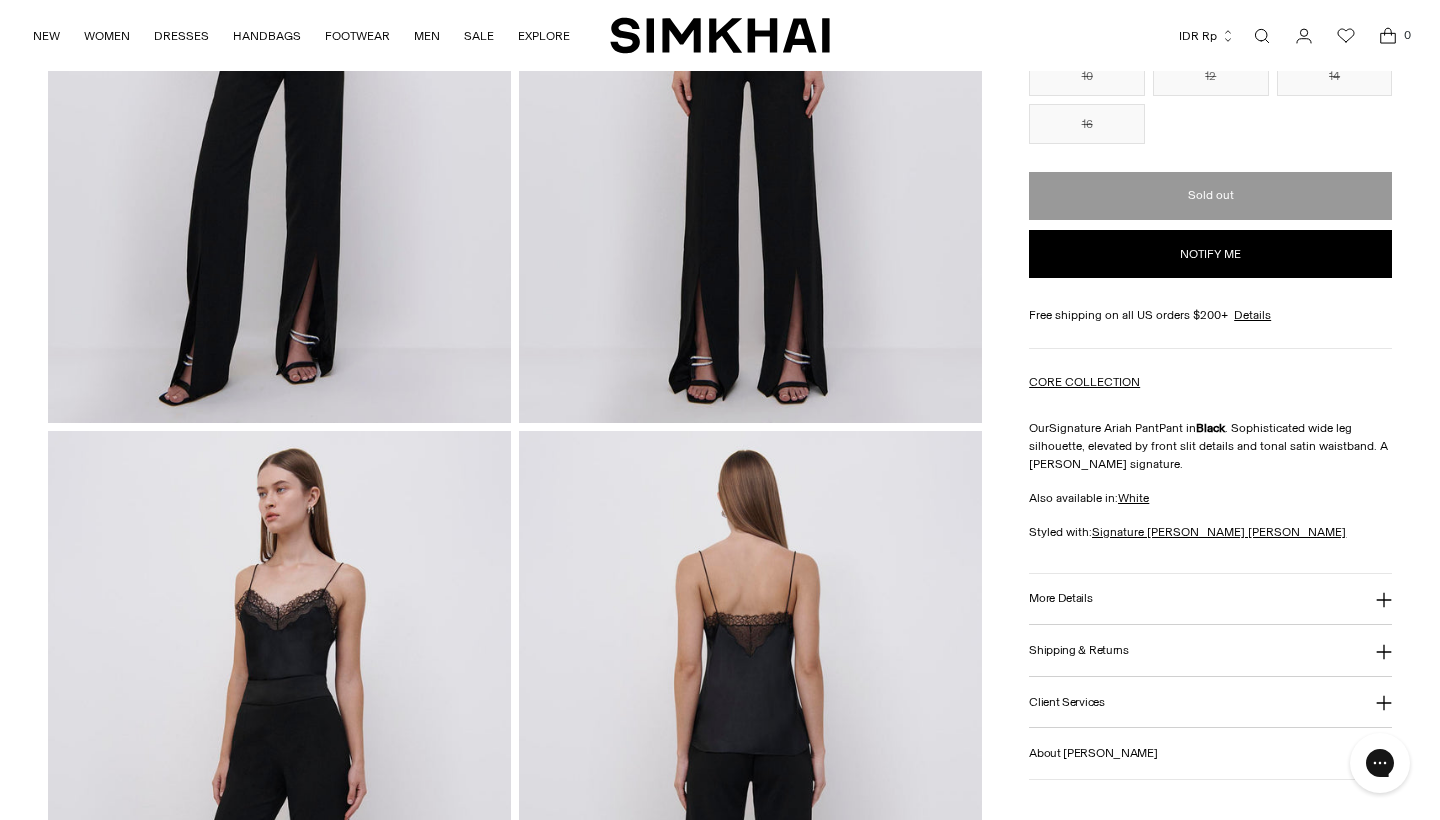 click at bounding box center (279, 778) 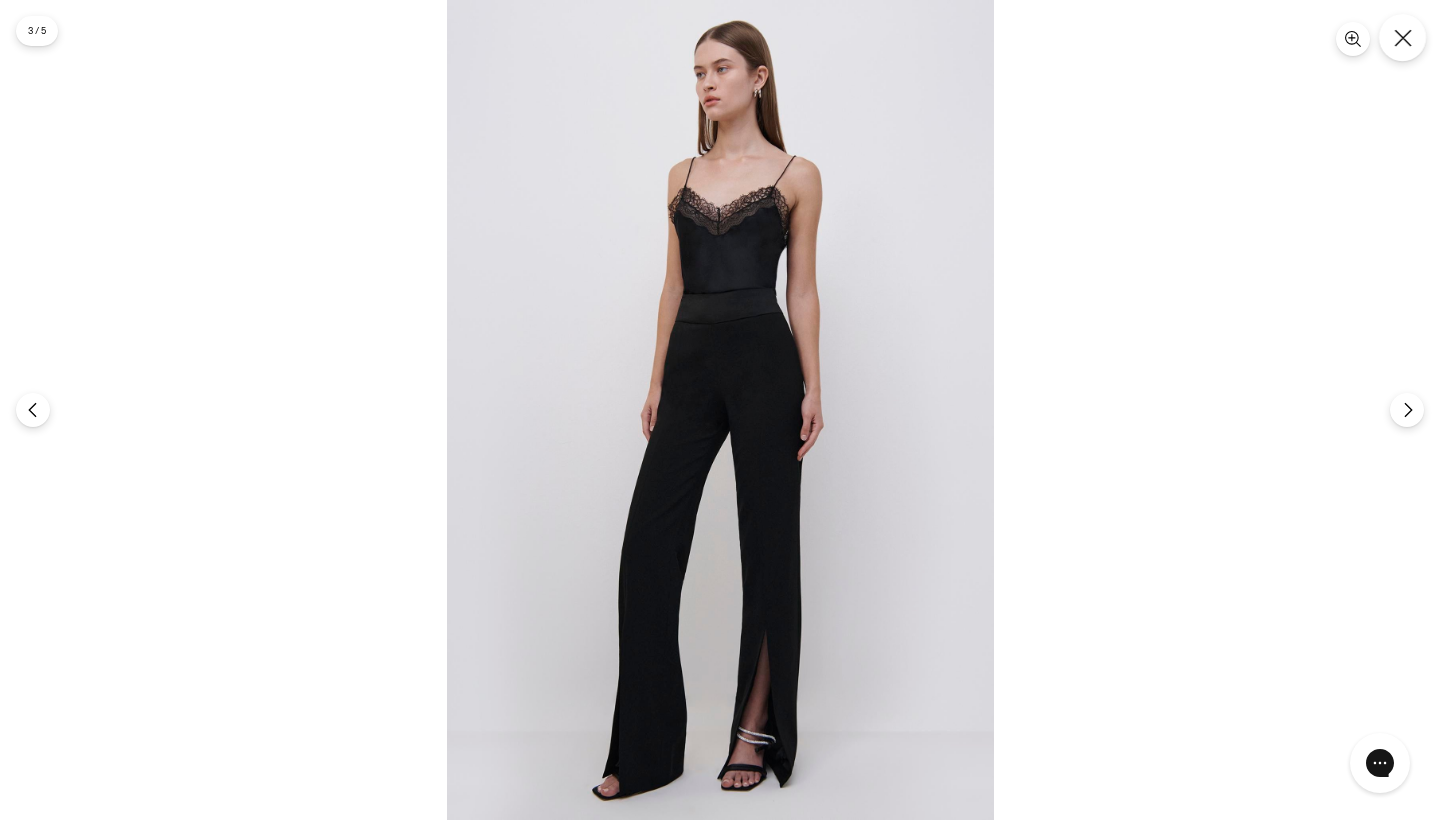 click 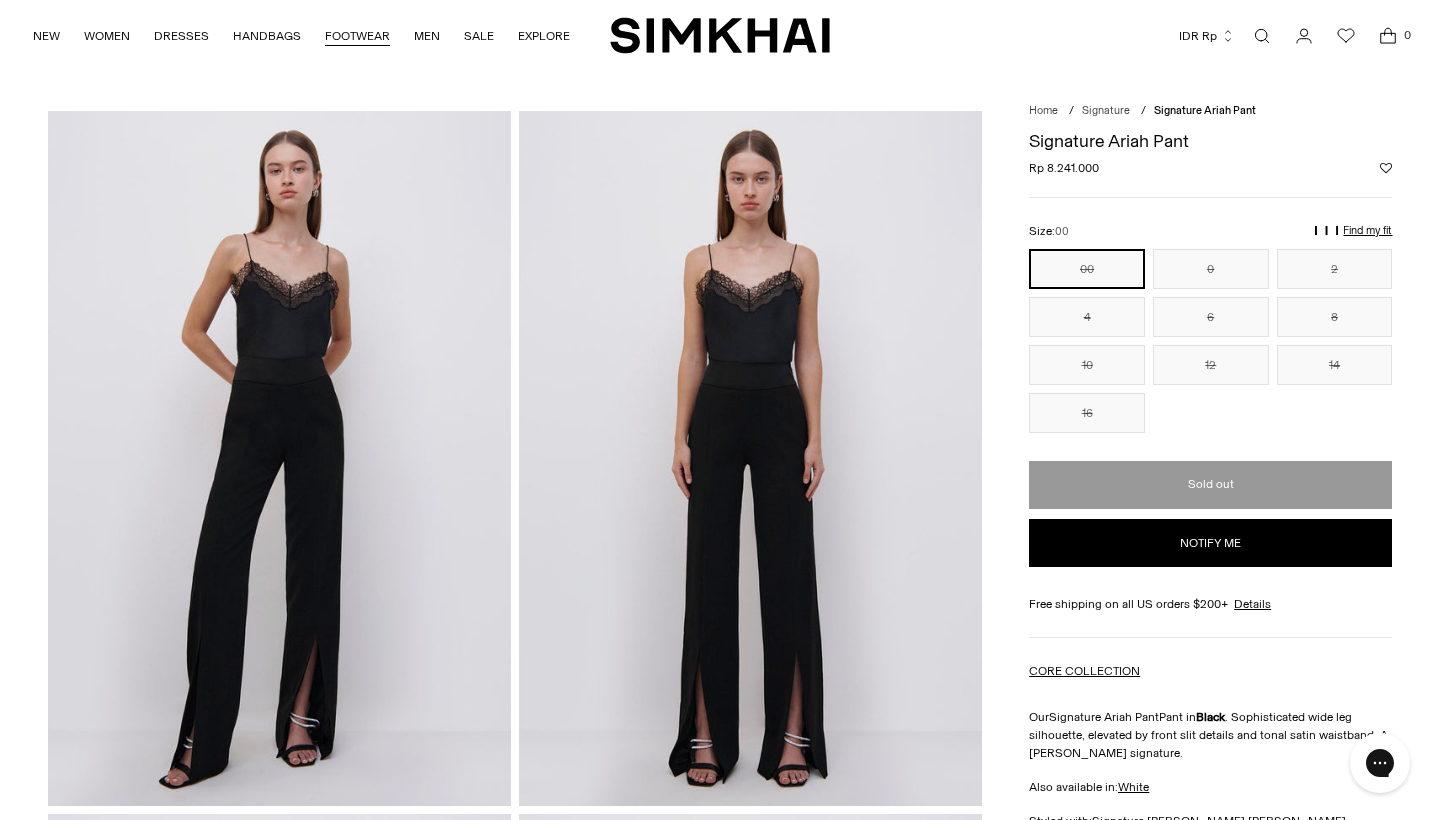 scroll, scrollTop: 0, scrollLeft: 0, axis: both 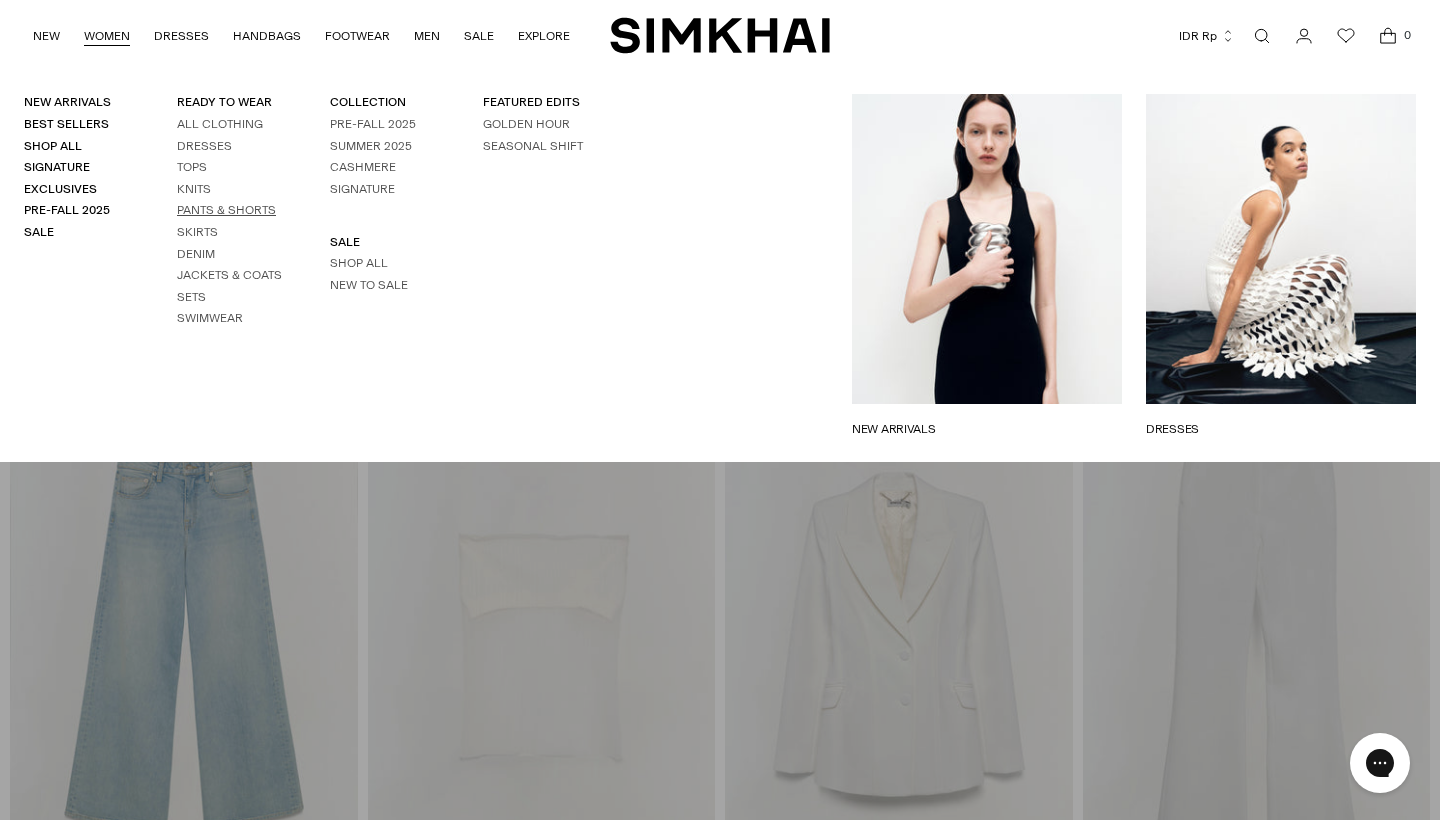 click on "Pants & Shorts" at bounding box center (226, 210) 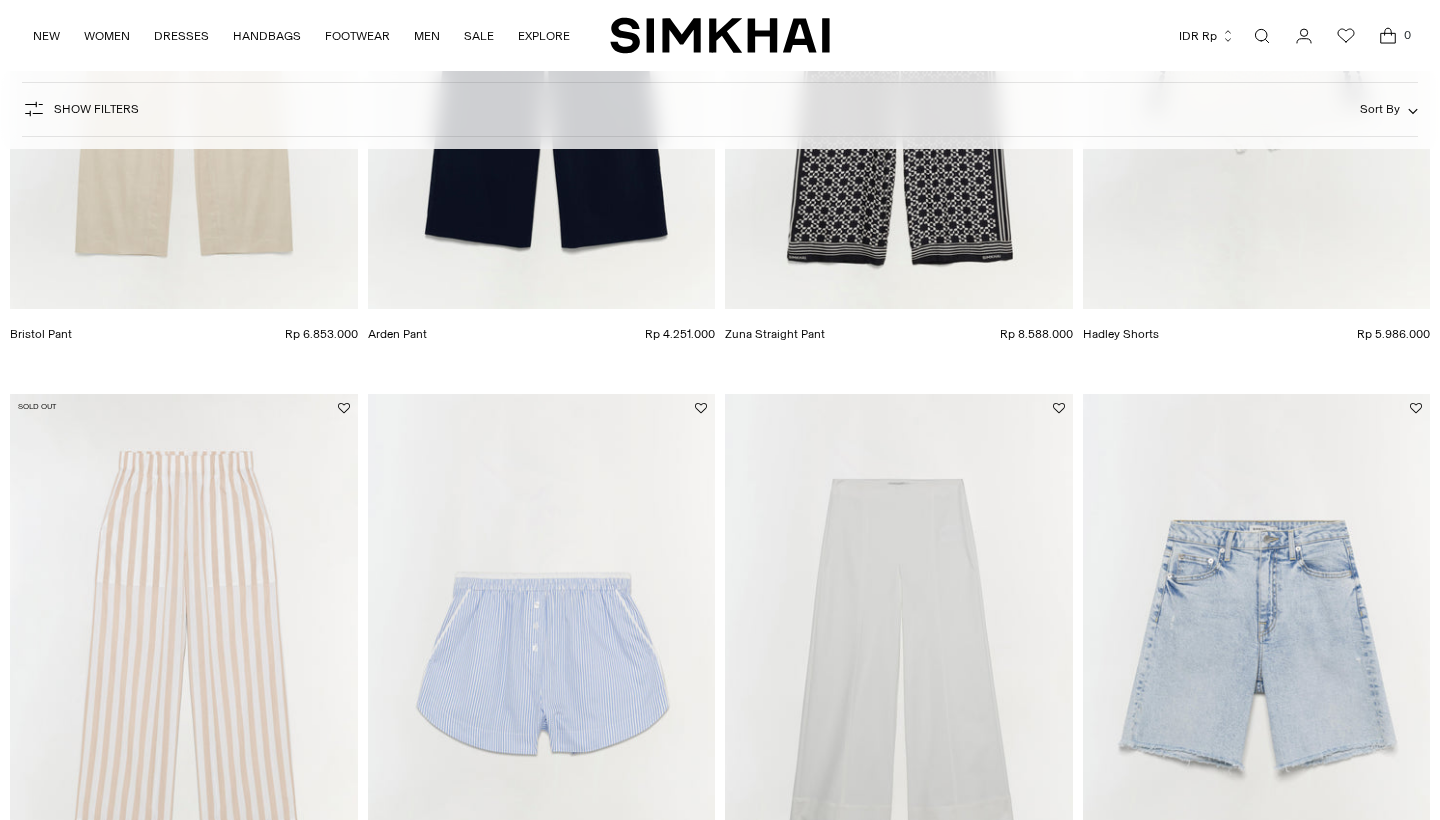 scroll, scrollTop: 2958, scrollLeft: 0, axis: vertical 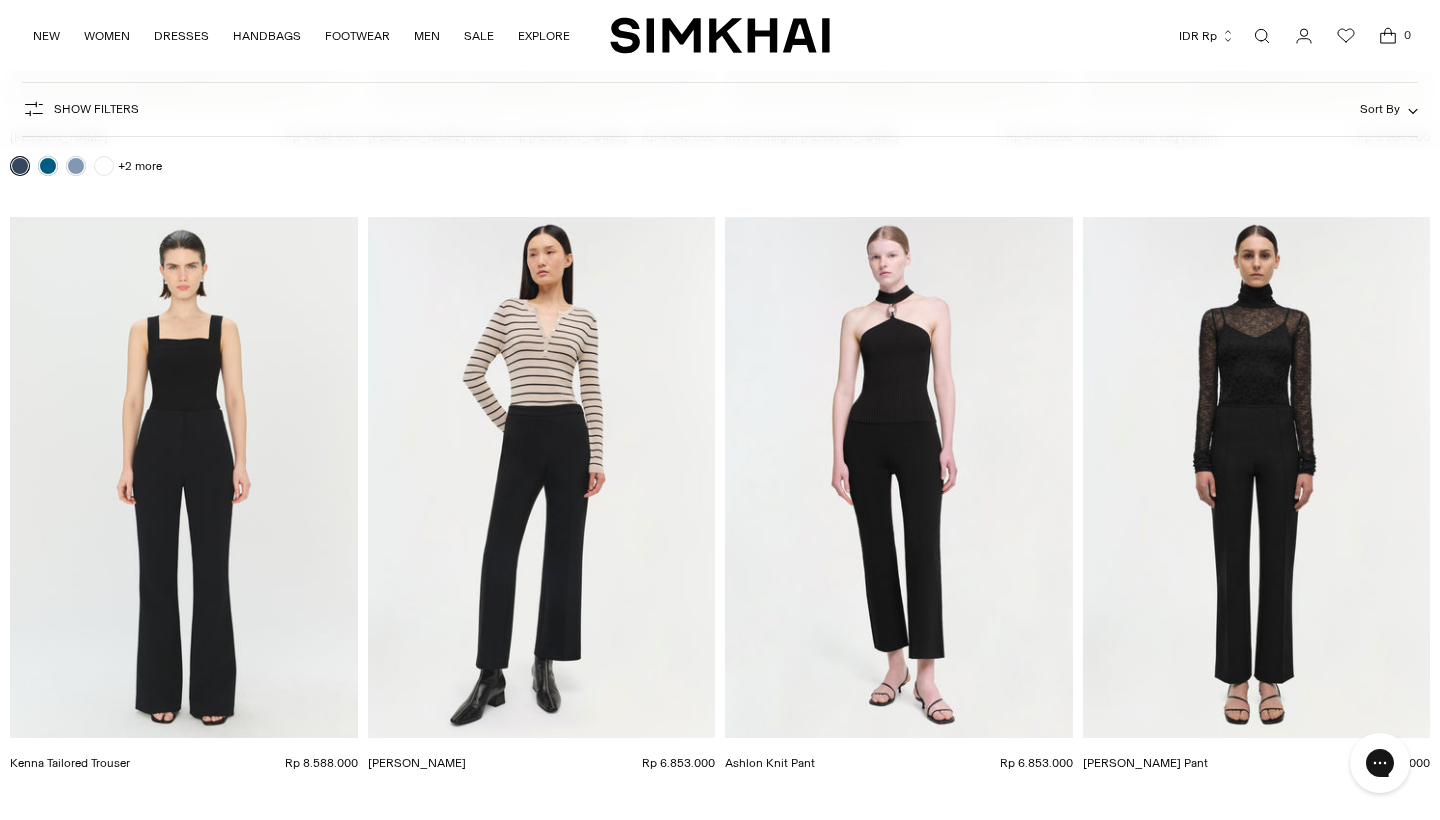 click at bounding box center (0, 0) 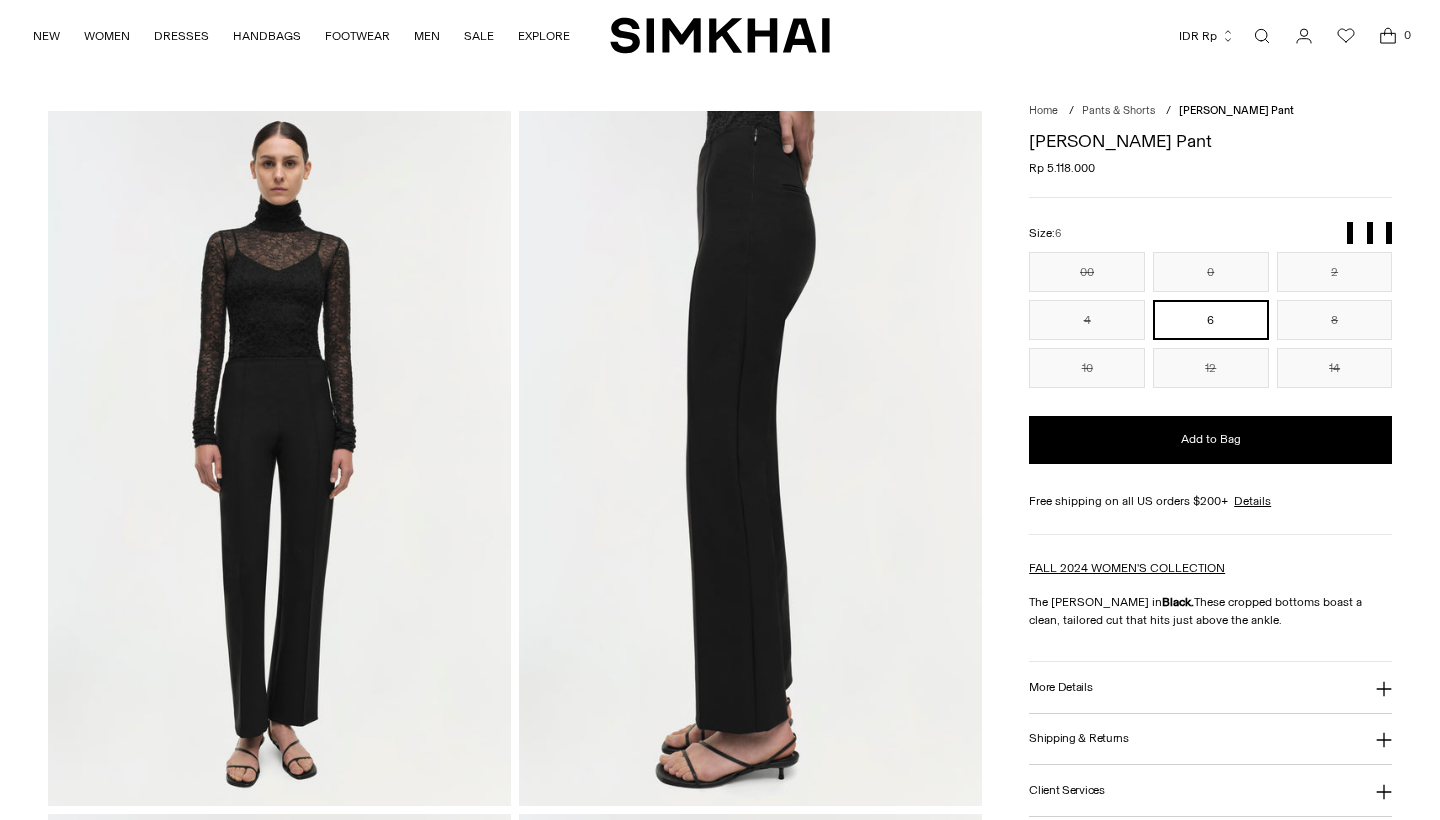 scroll, scrollTop: 2803, scrollLeft: 0, axis: vertical 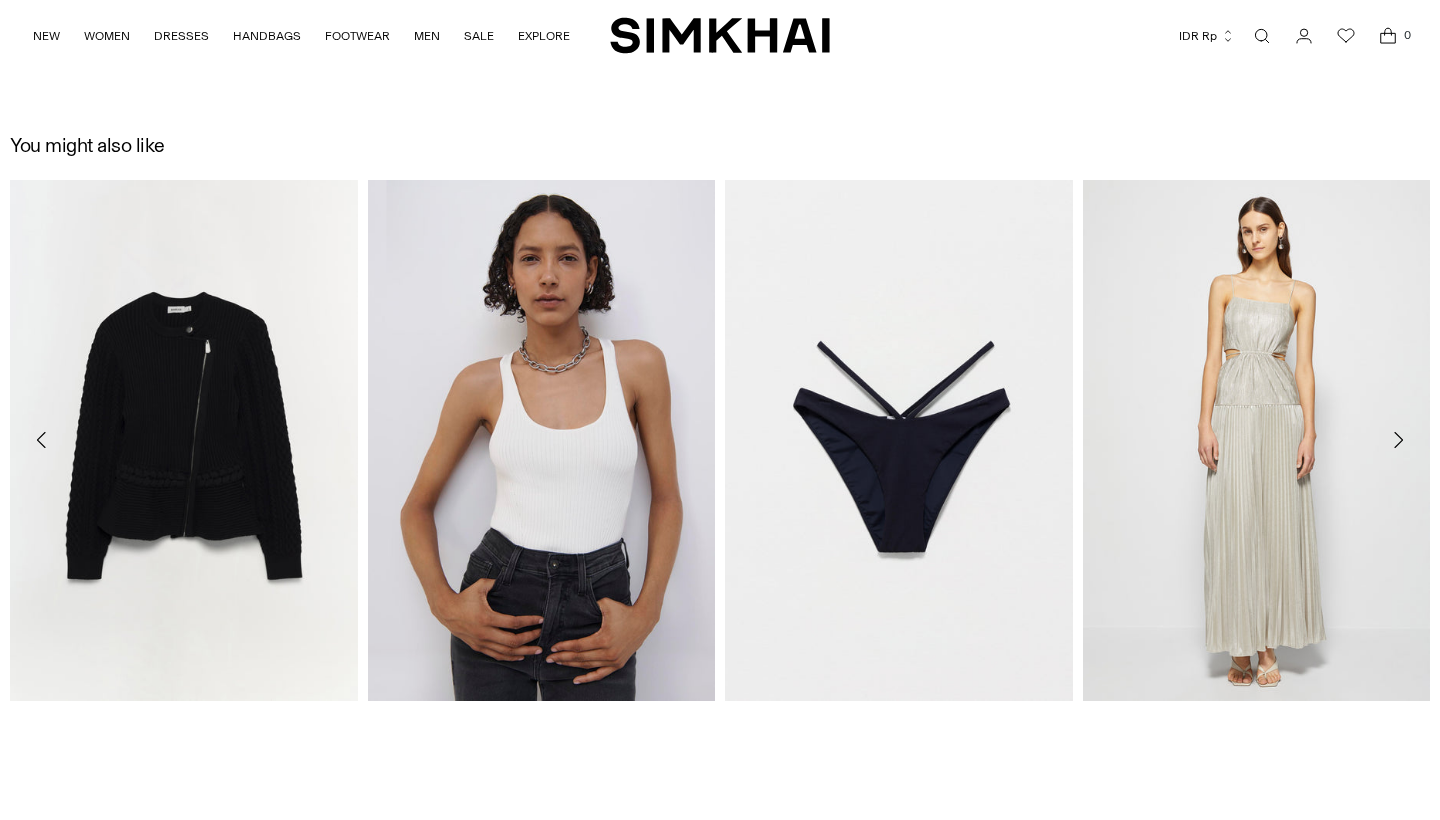 click 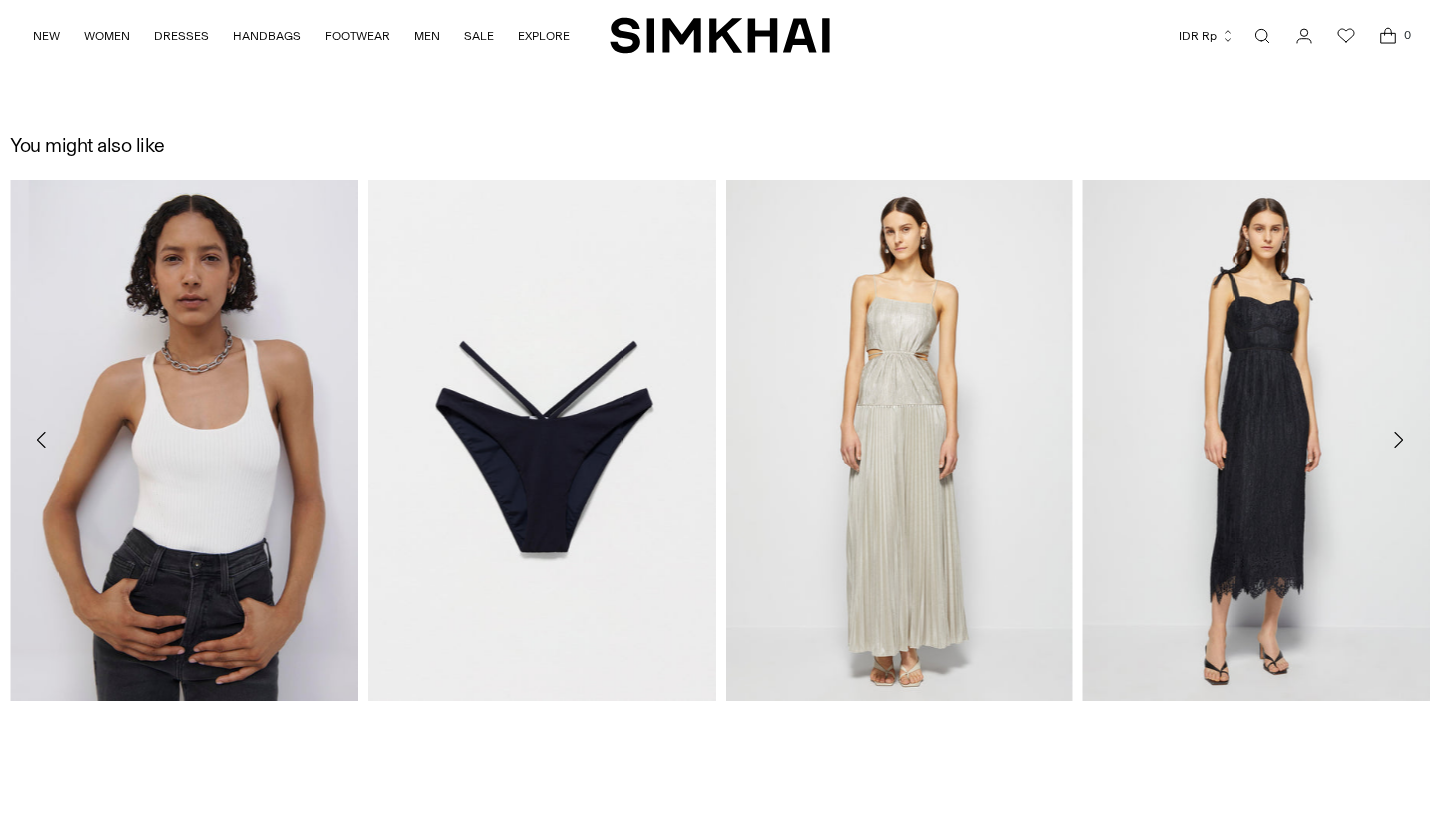 click on "Home
/
Pants & Shorts
/
[PERSON_NAME] Pant
[PERSON_NAME] Pant
Regular price
Rp 5.118.000
Unit price
/ per
/" at bounding box center (720, -979) 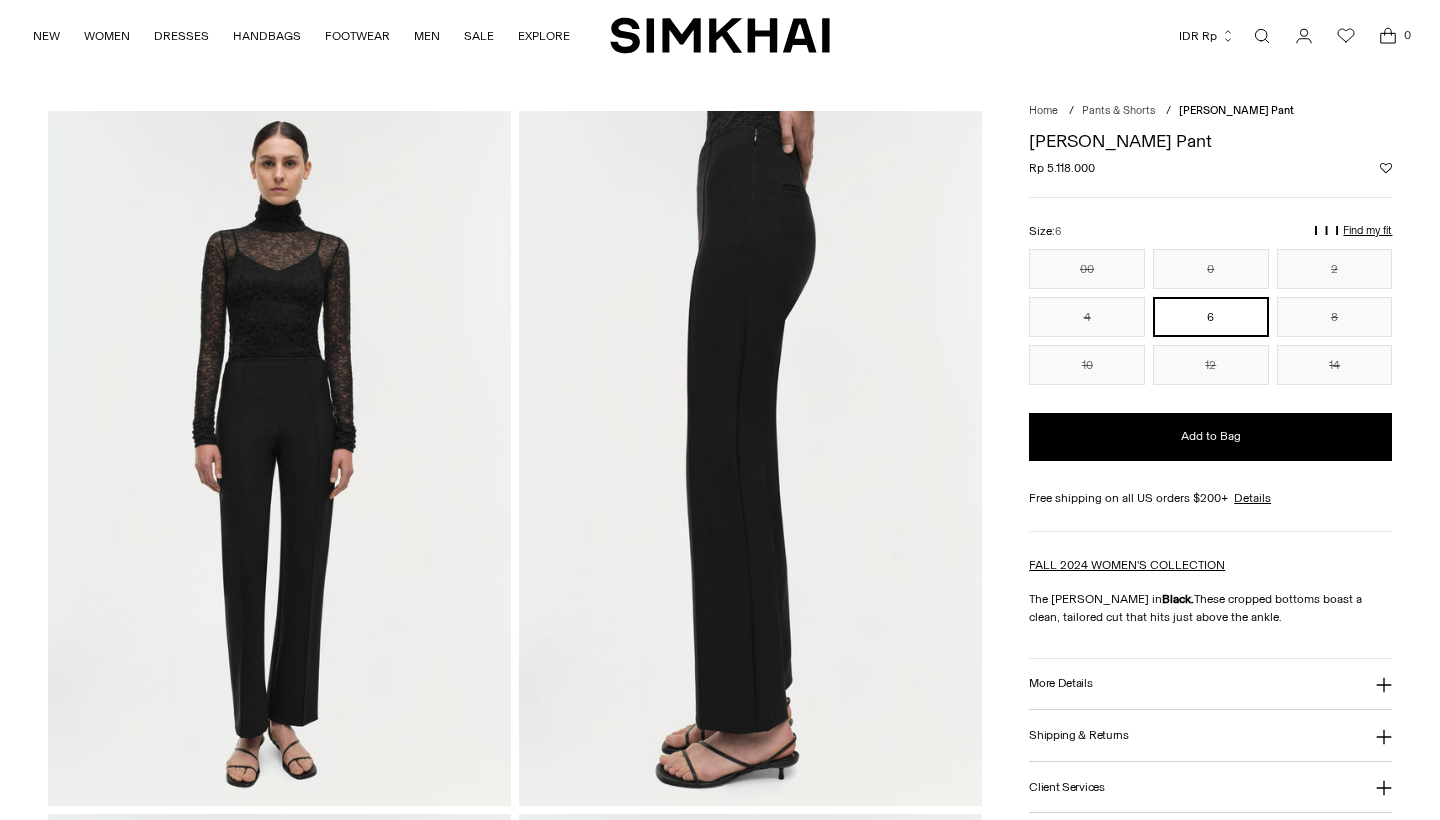 scroll, scrollTop: 0, scrollLeft: 0, axis: both 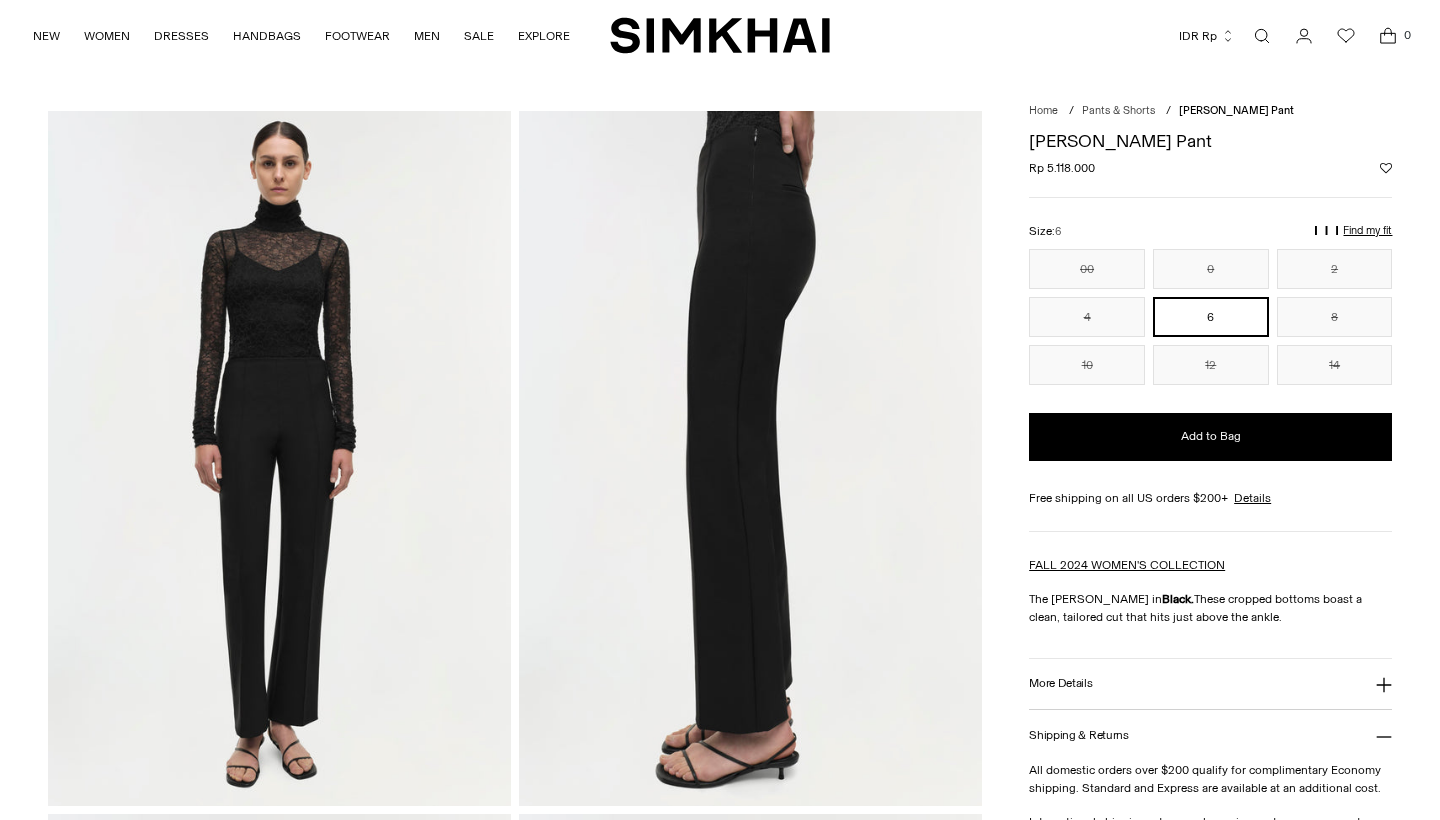 click on "More Details" at bounding box center [1210, 684] 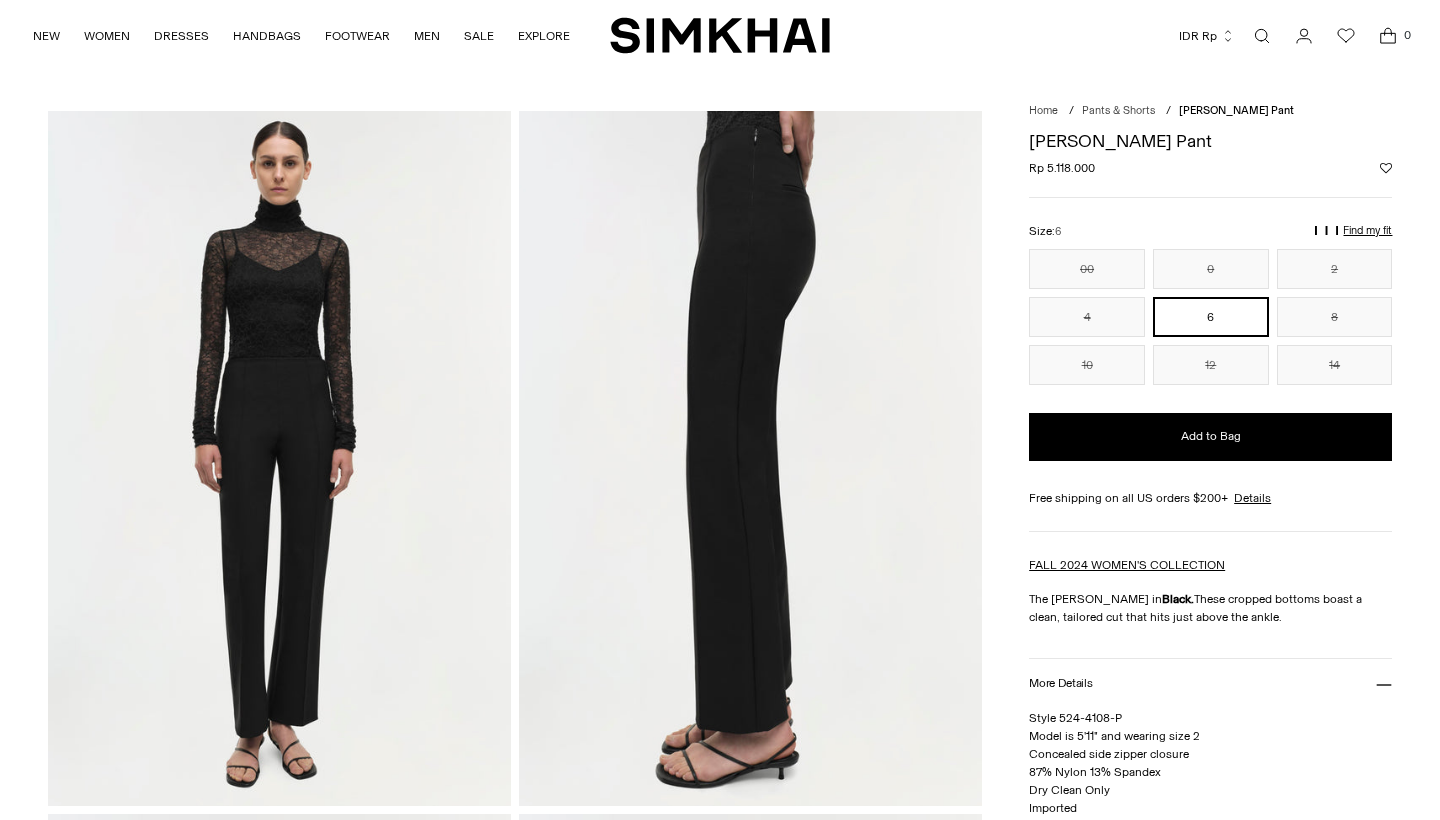 scroll, scrollTop: 180, scrollLeft: 0, axis: vertical 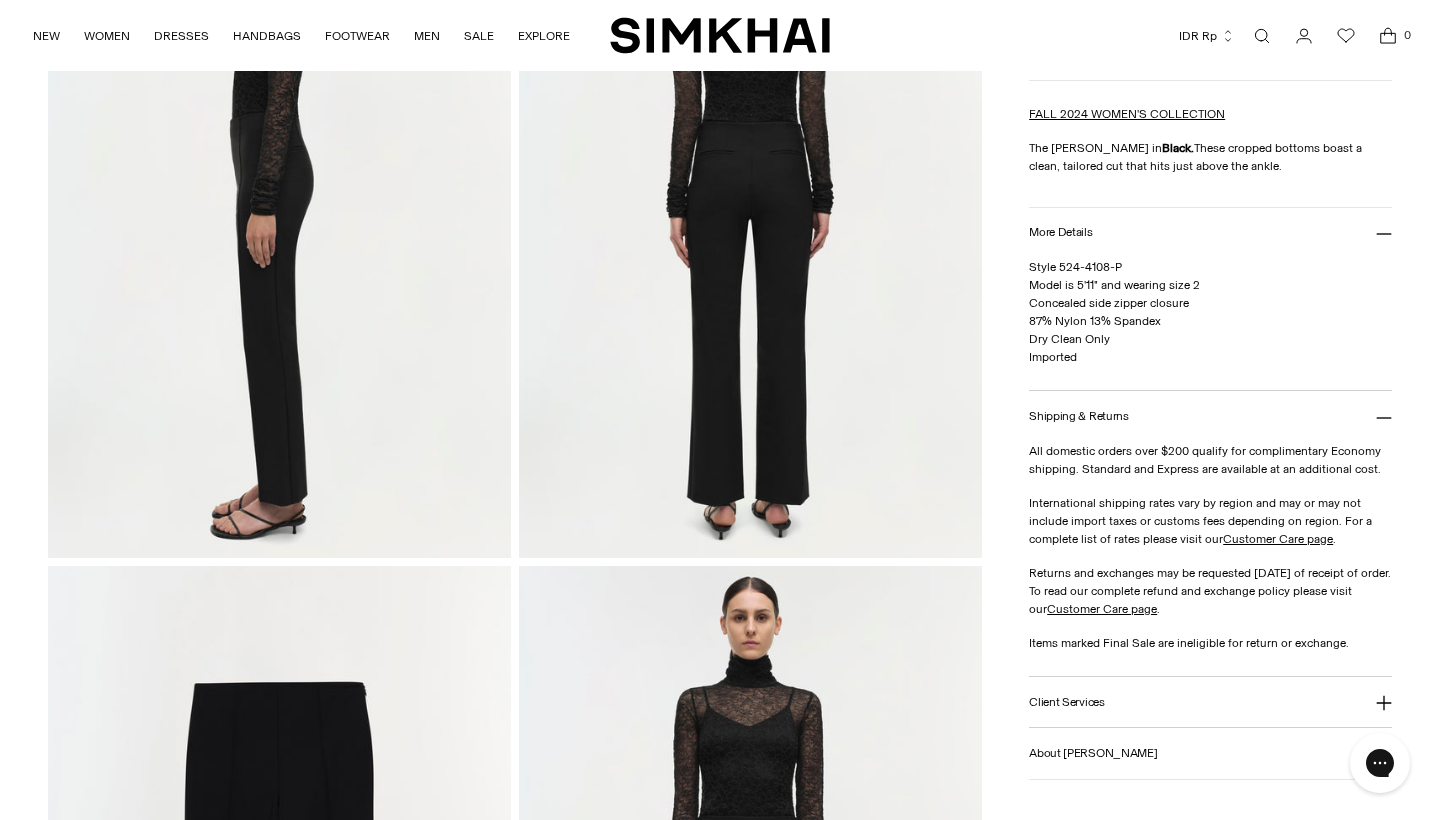 click on "About Jonathan Simkhai" at bounding box center [1093, 753] 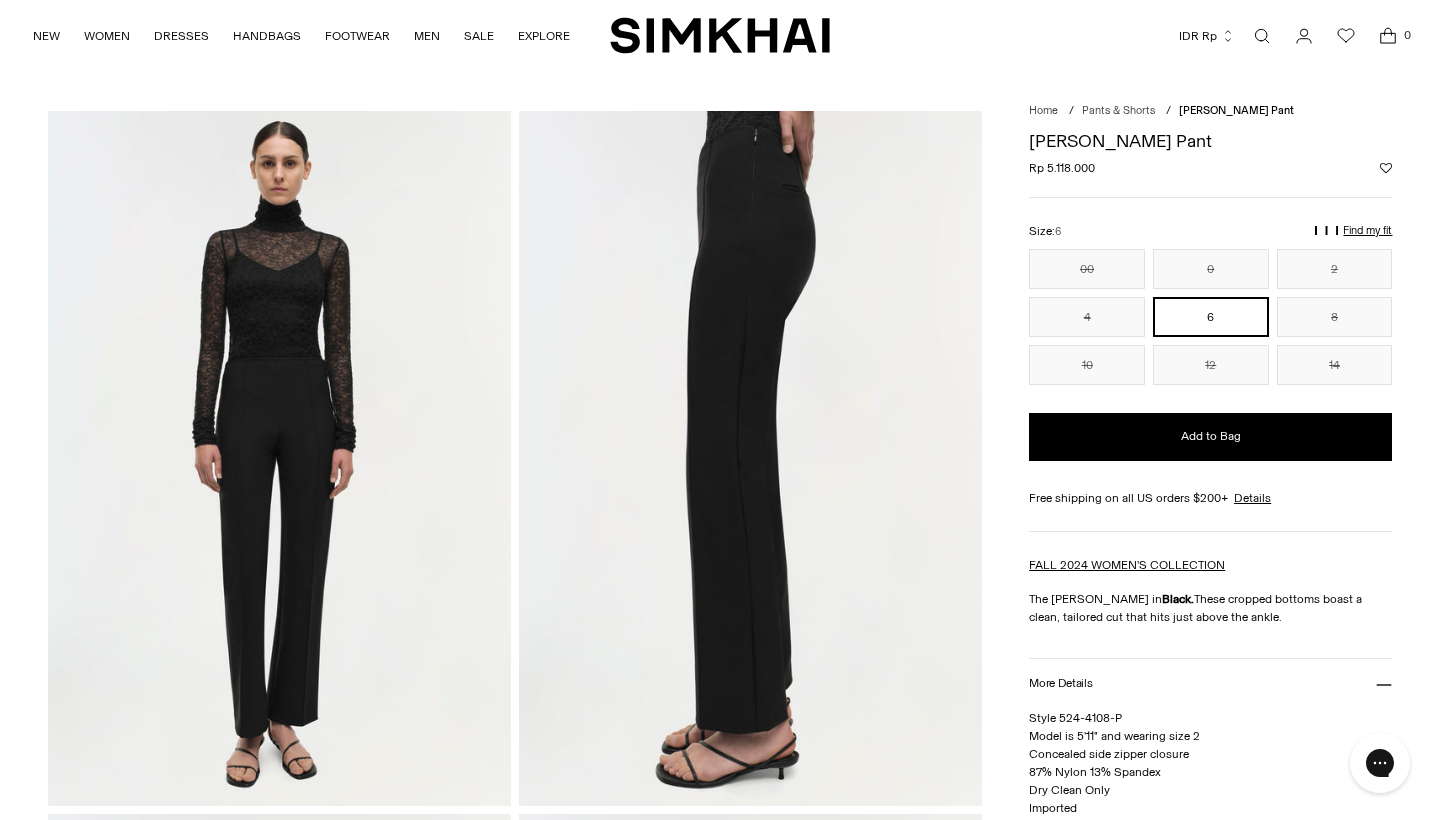 scroll, scrollTop: 0, scrollLeft: 0, axis: both 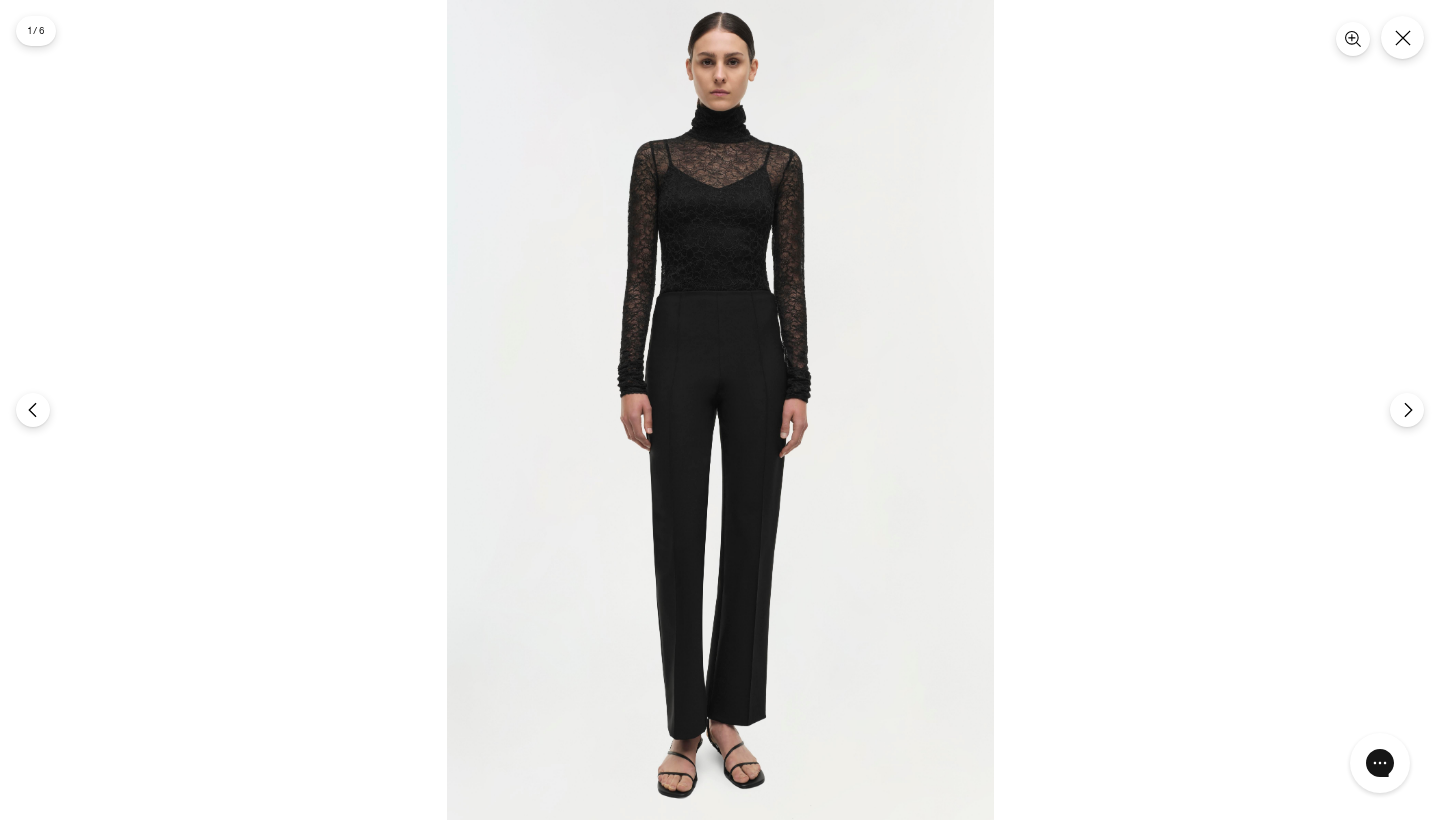 click 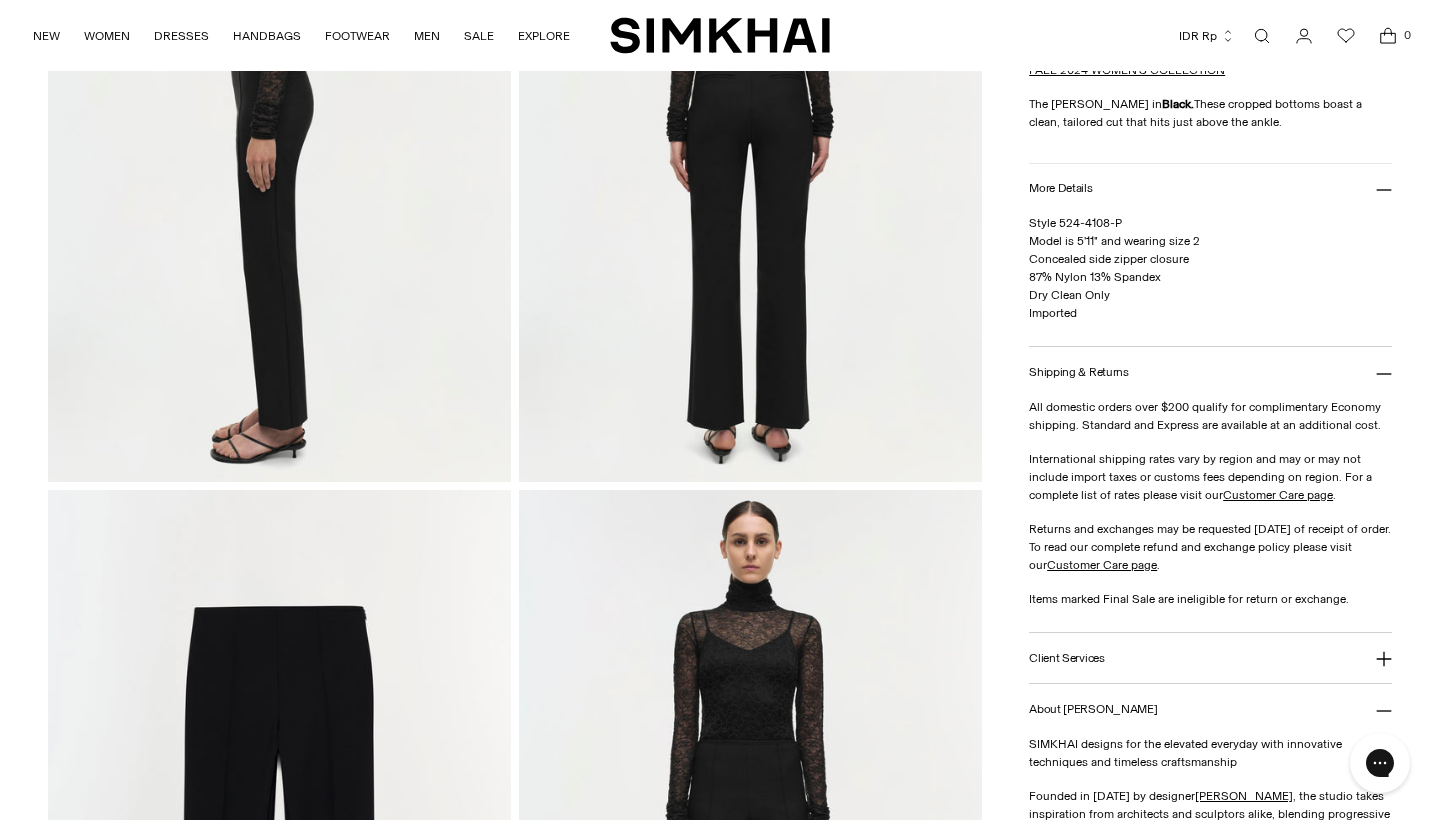 scroll, scrollTop: 641, scrollLeft: 0, axis: vertical 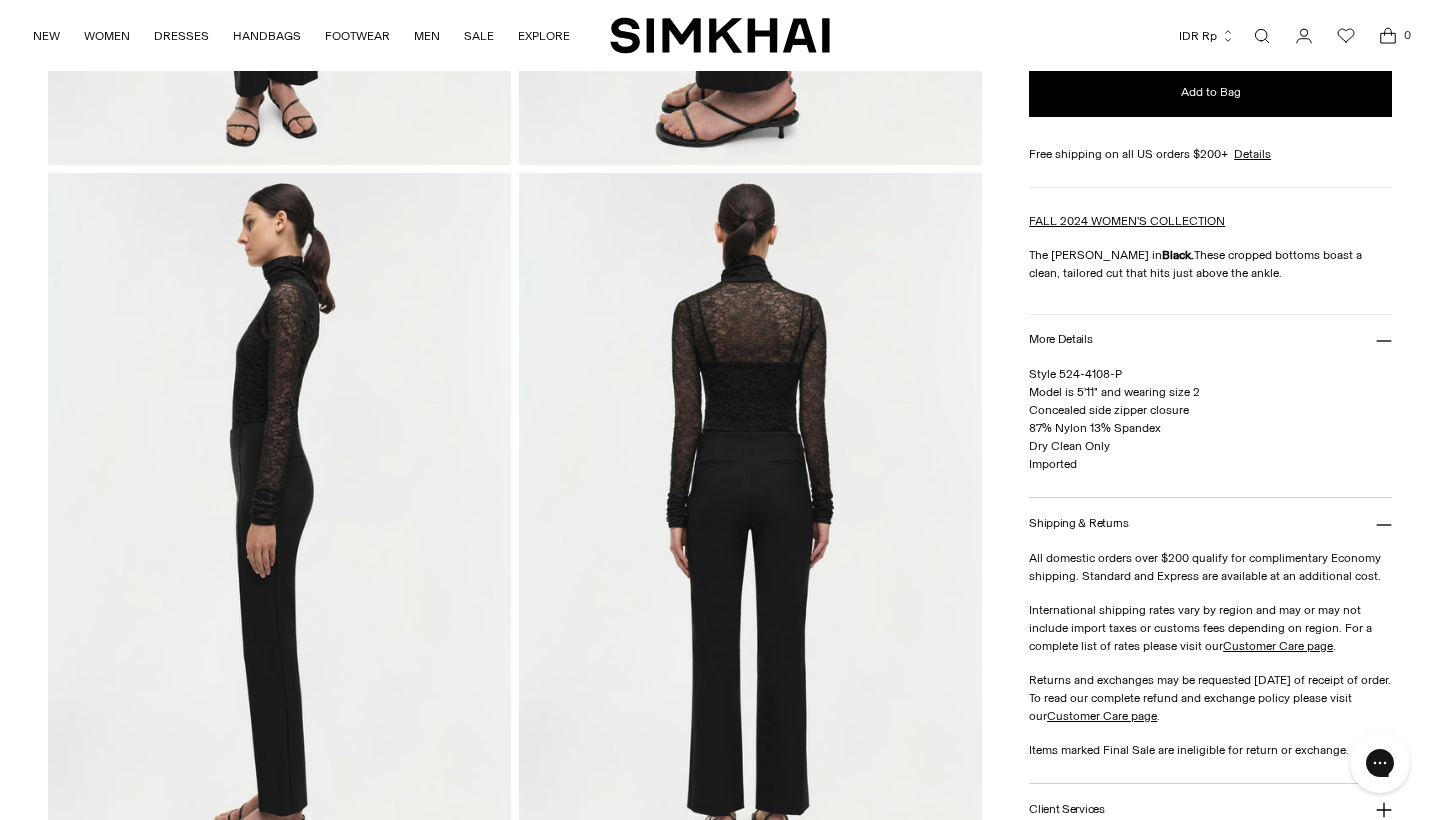 click at bounding box center (750, 520) 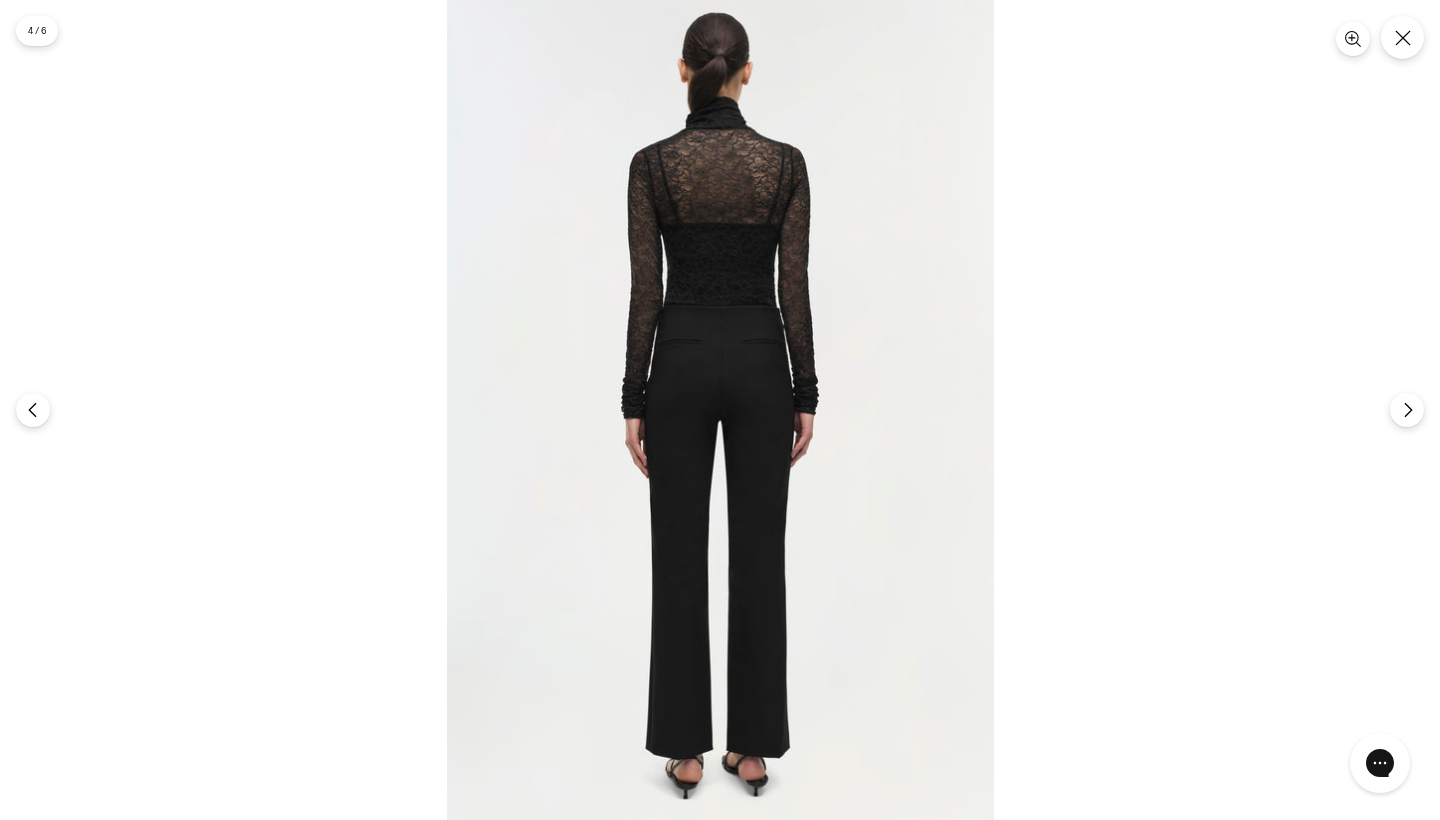 click at bounding box center [720, 410] 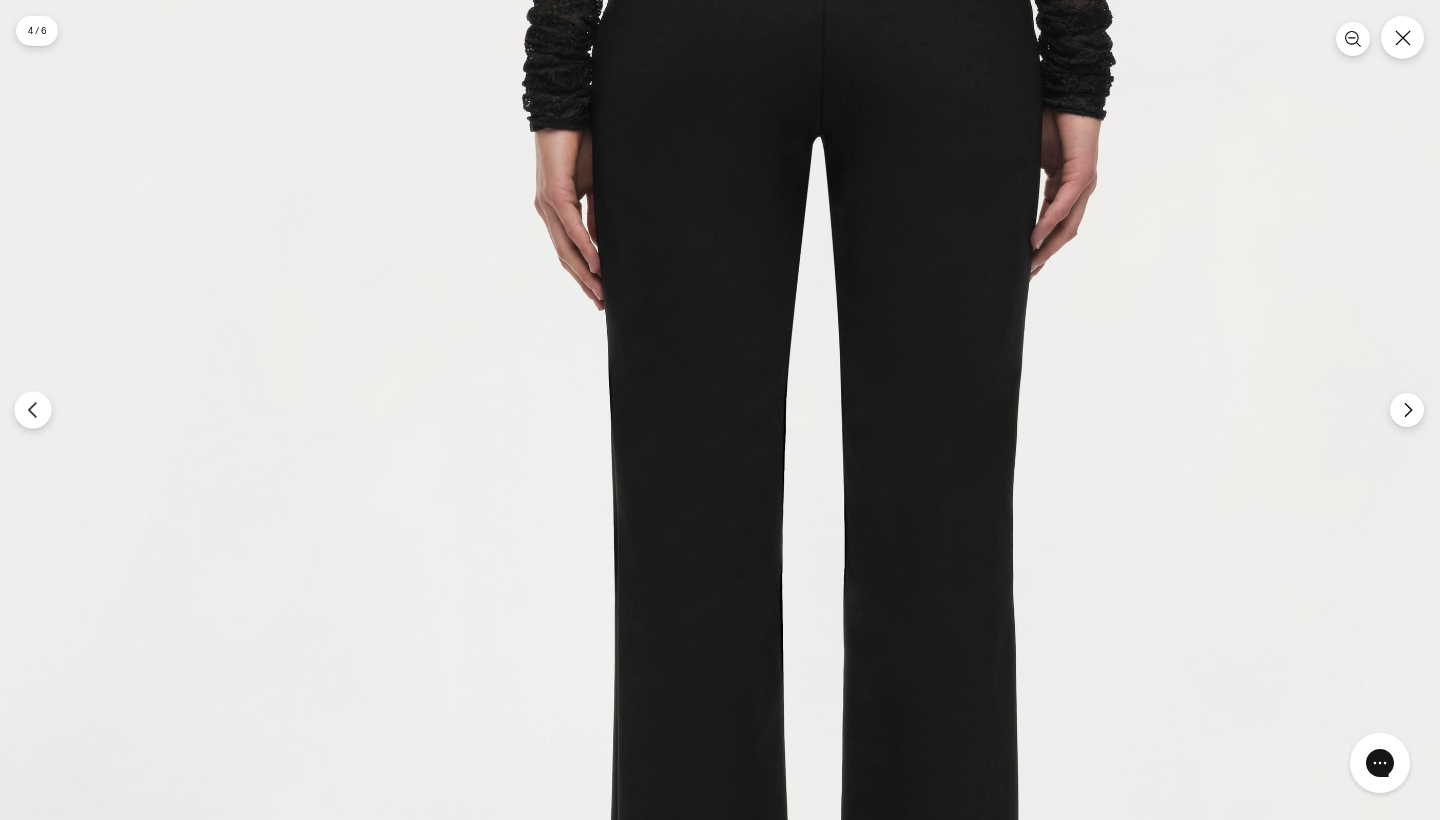 click 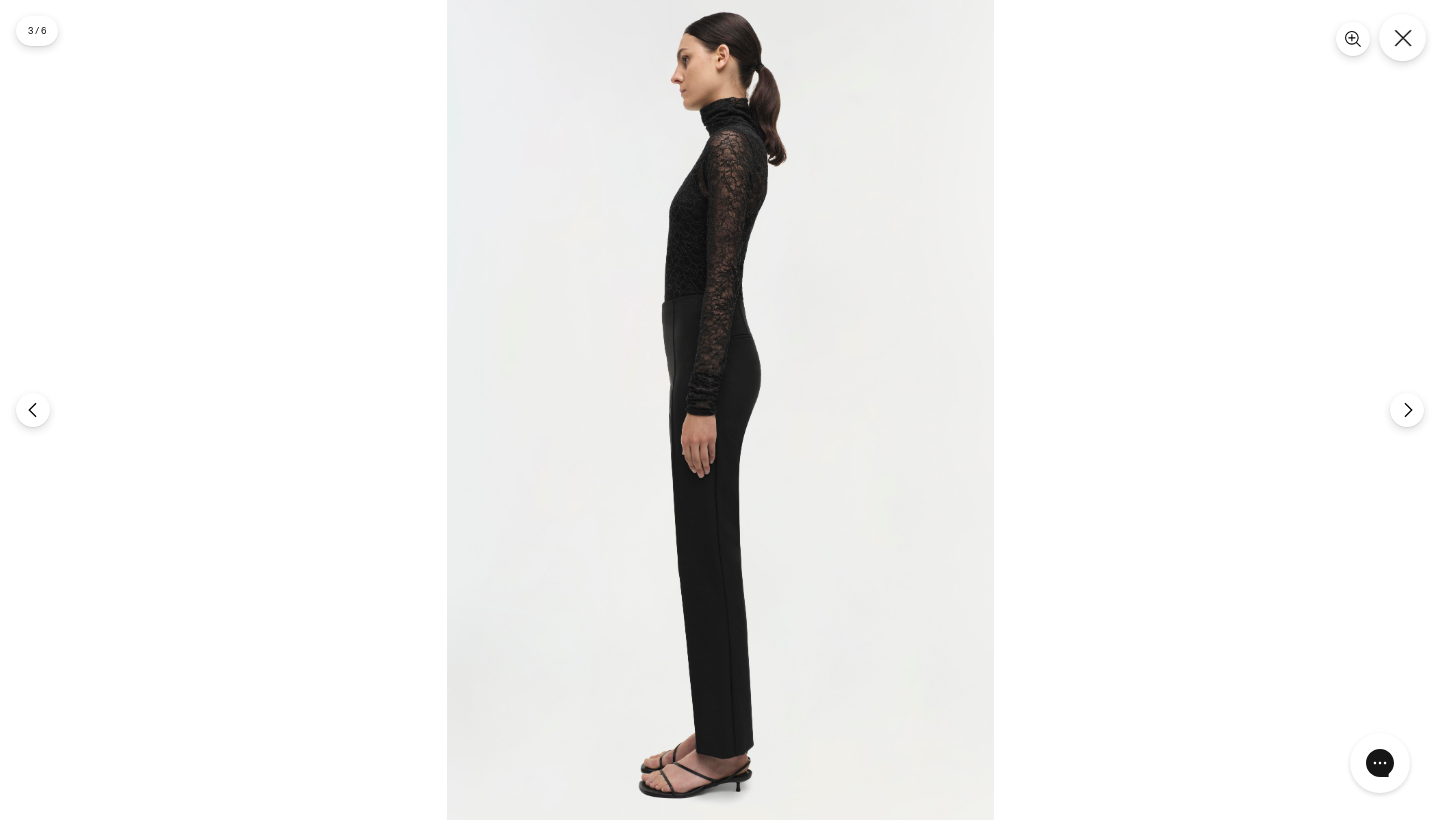 click 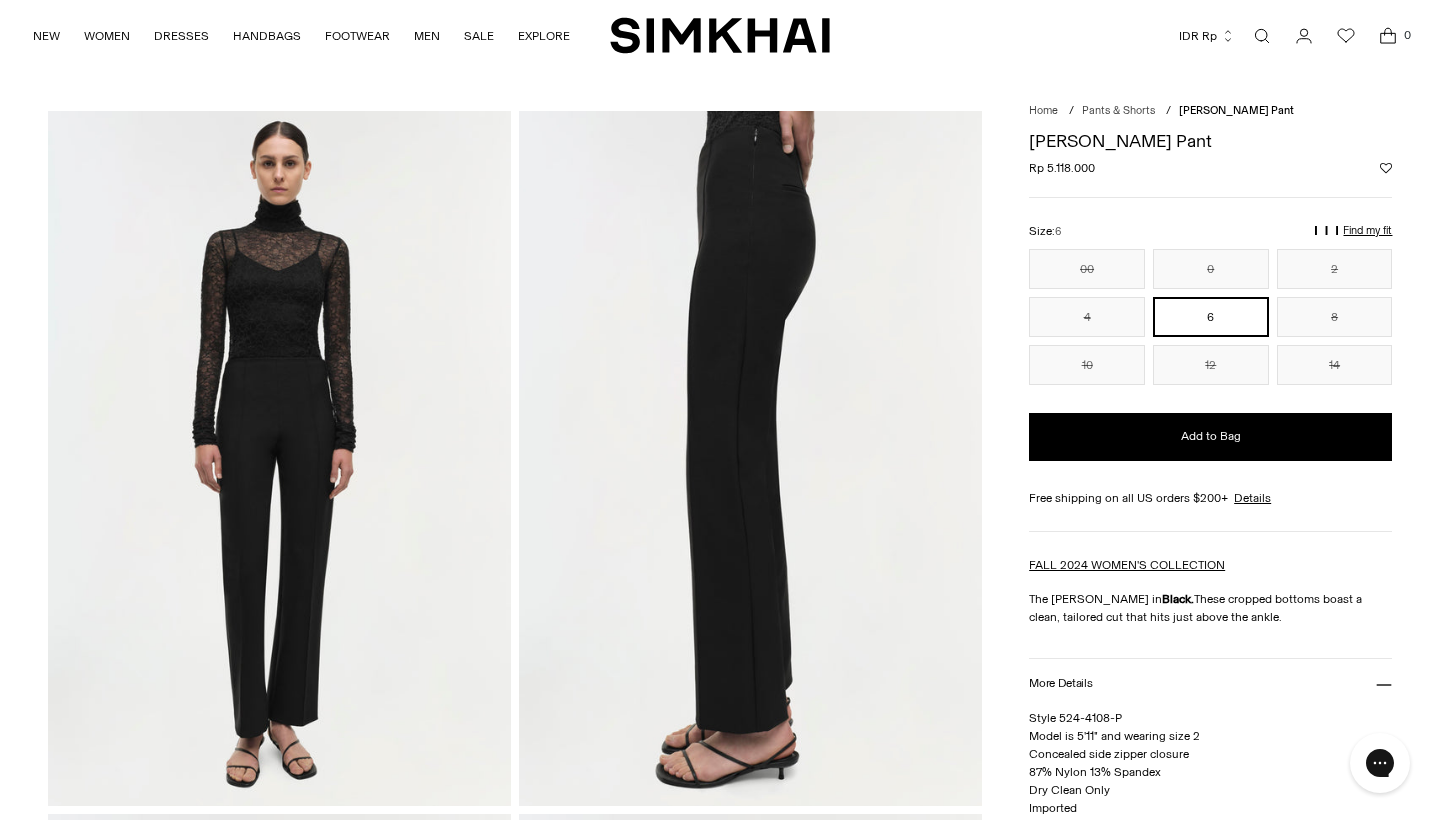 scroll, scrollTop: 1357, scrollLeft: 0, axis: vertical 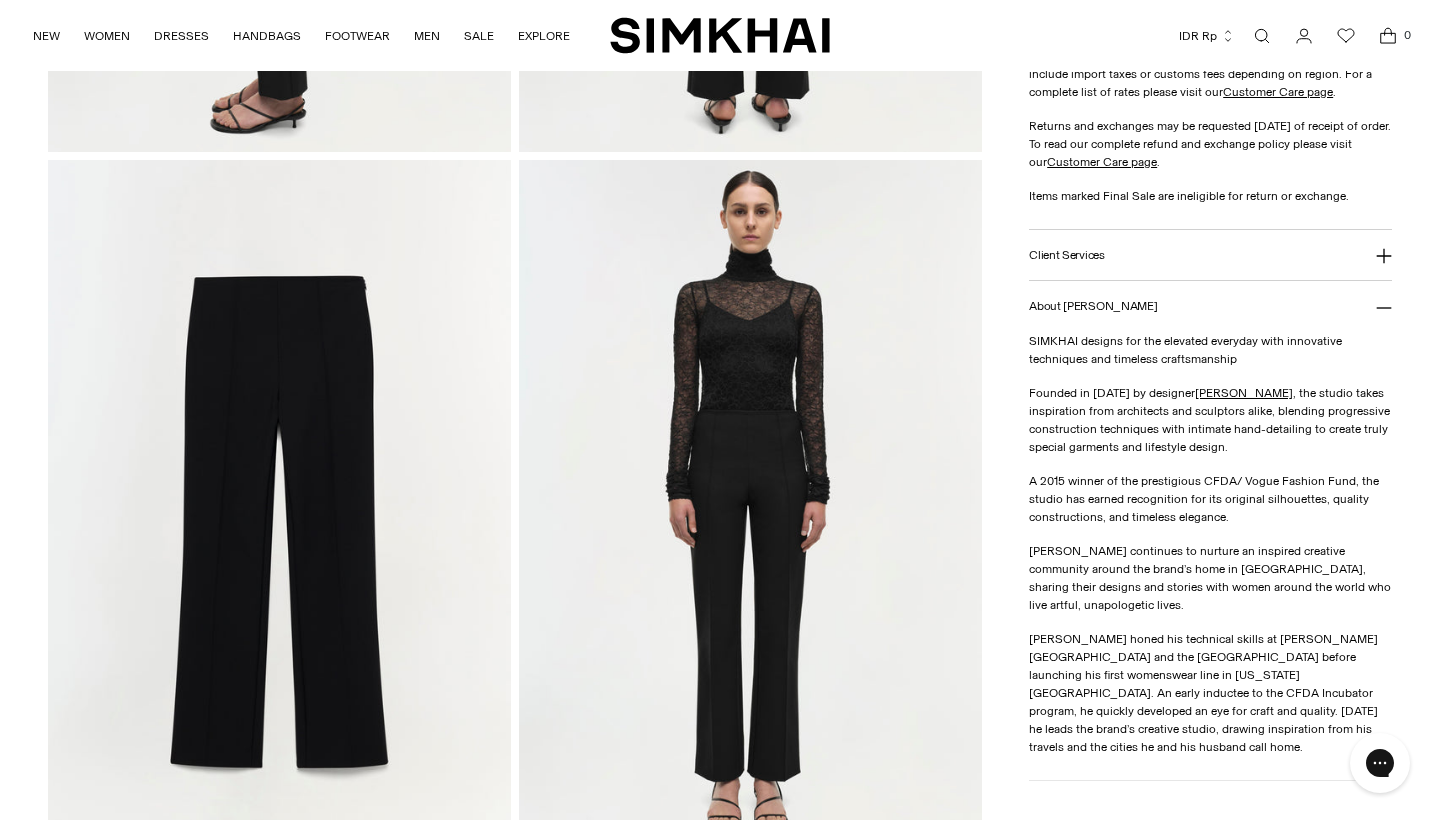 click at bounding box center (750, 507) 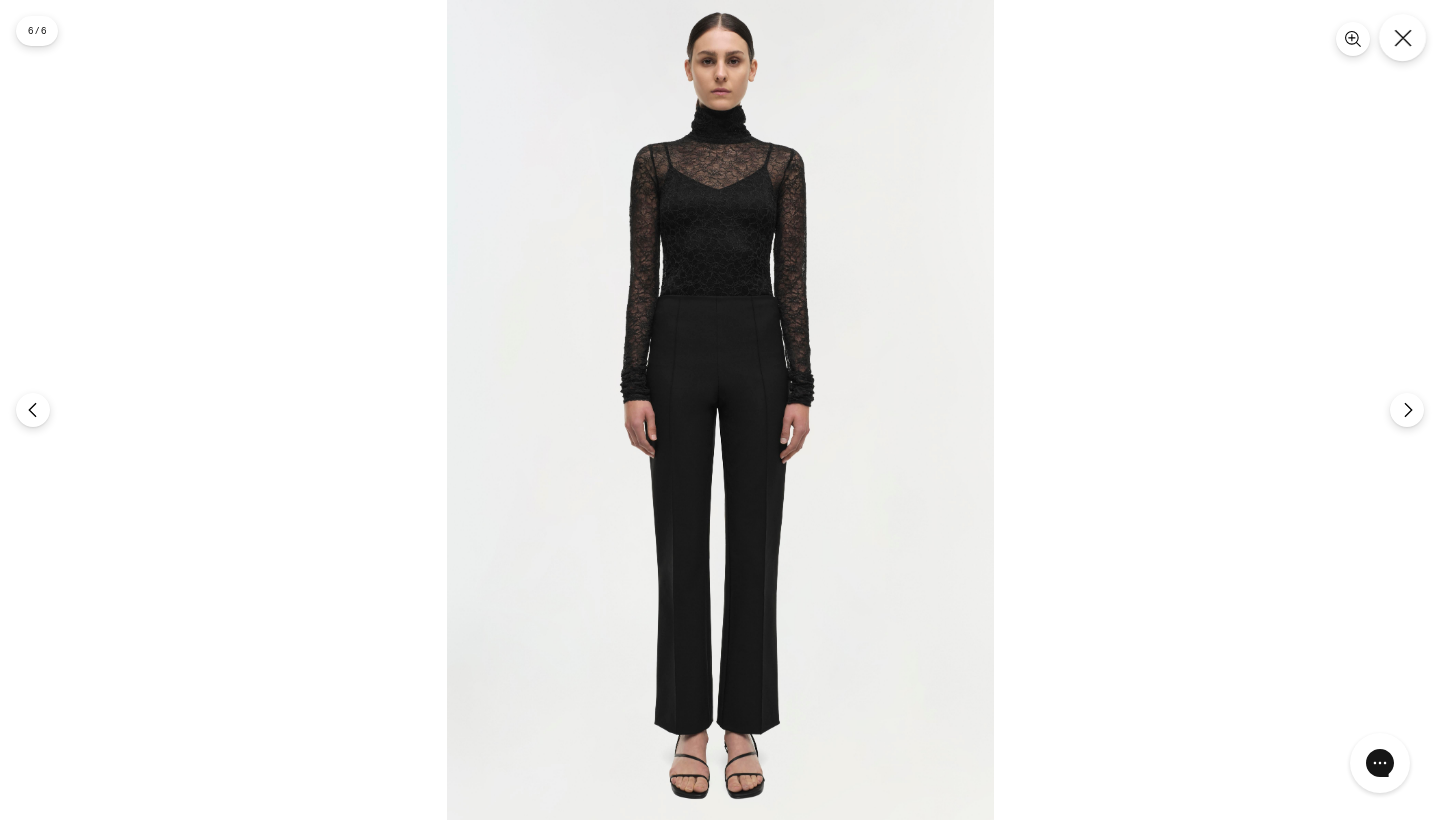 click at bounding box center (1402, 37) 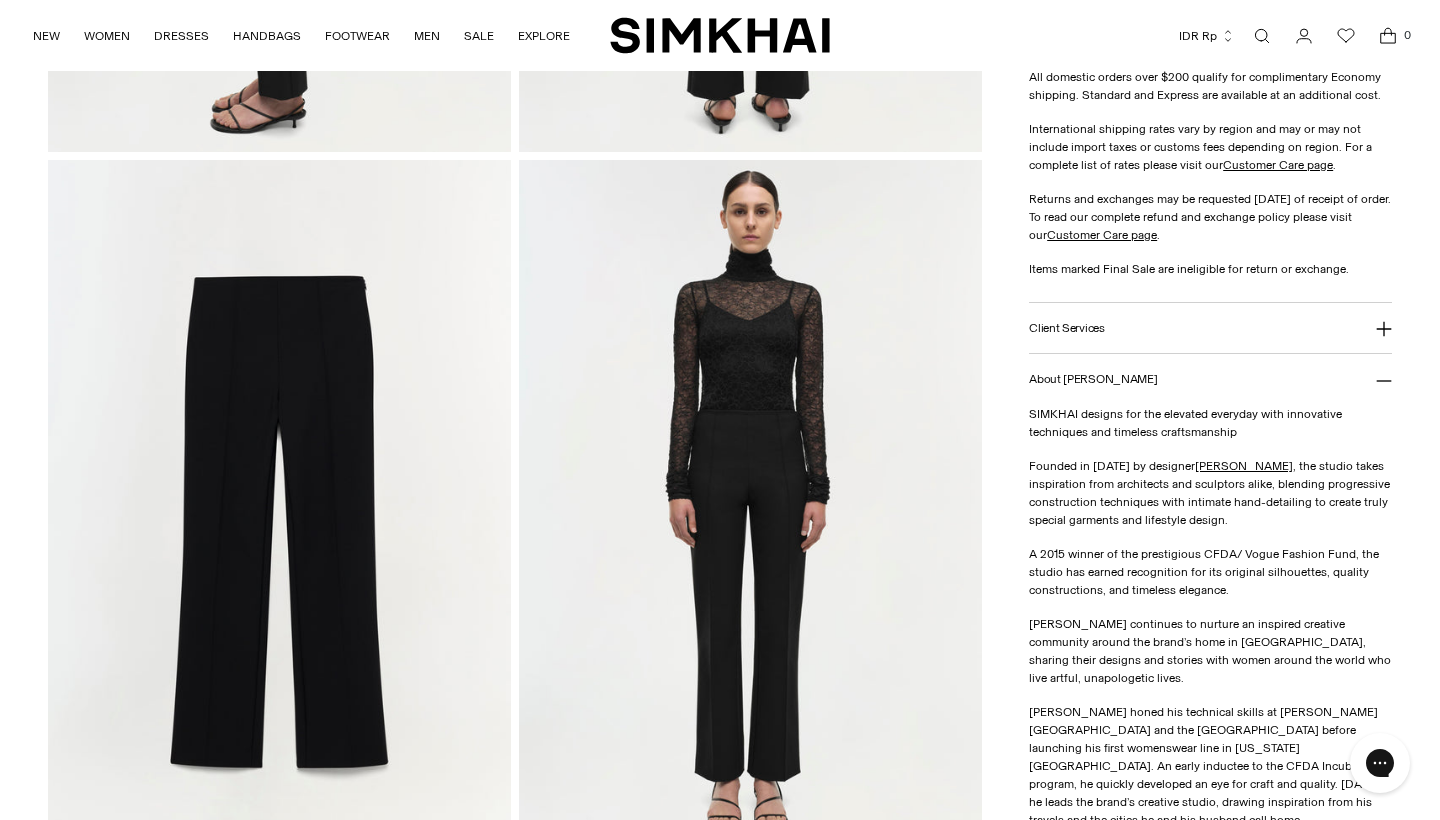 scroll, scrollTop: 0, scrollLeft: 0, axis: both 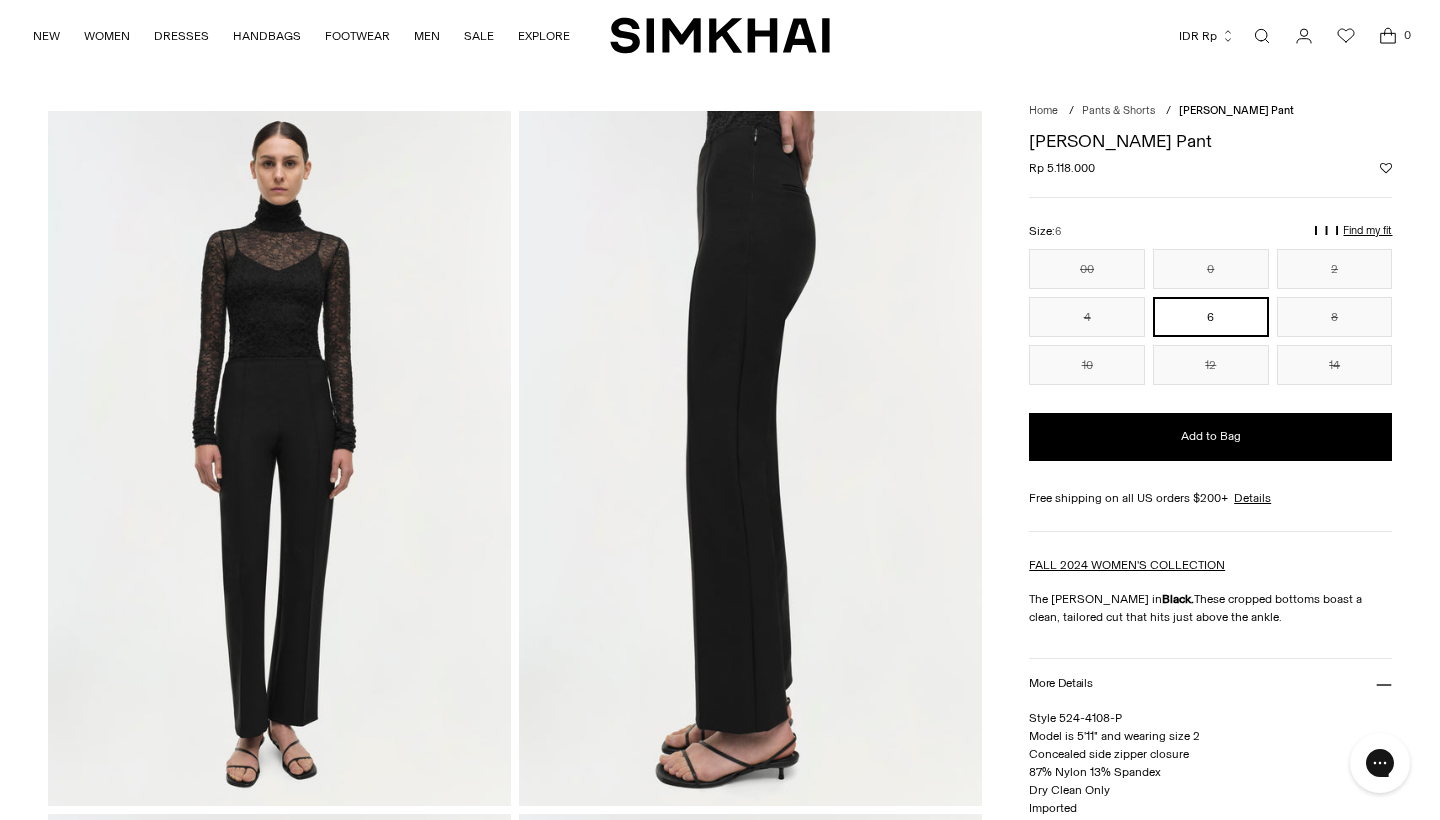 click at bounding box center [279, 458] 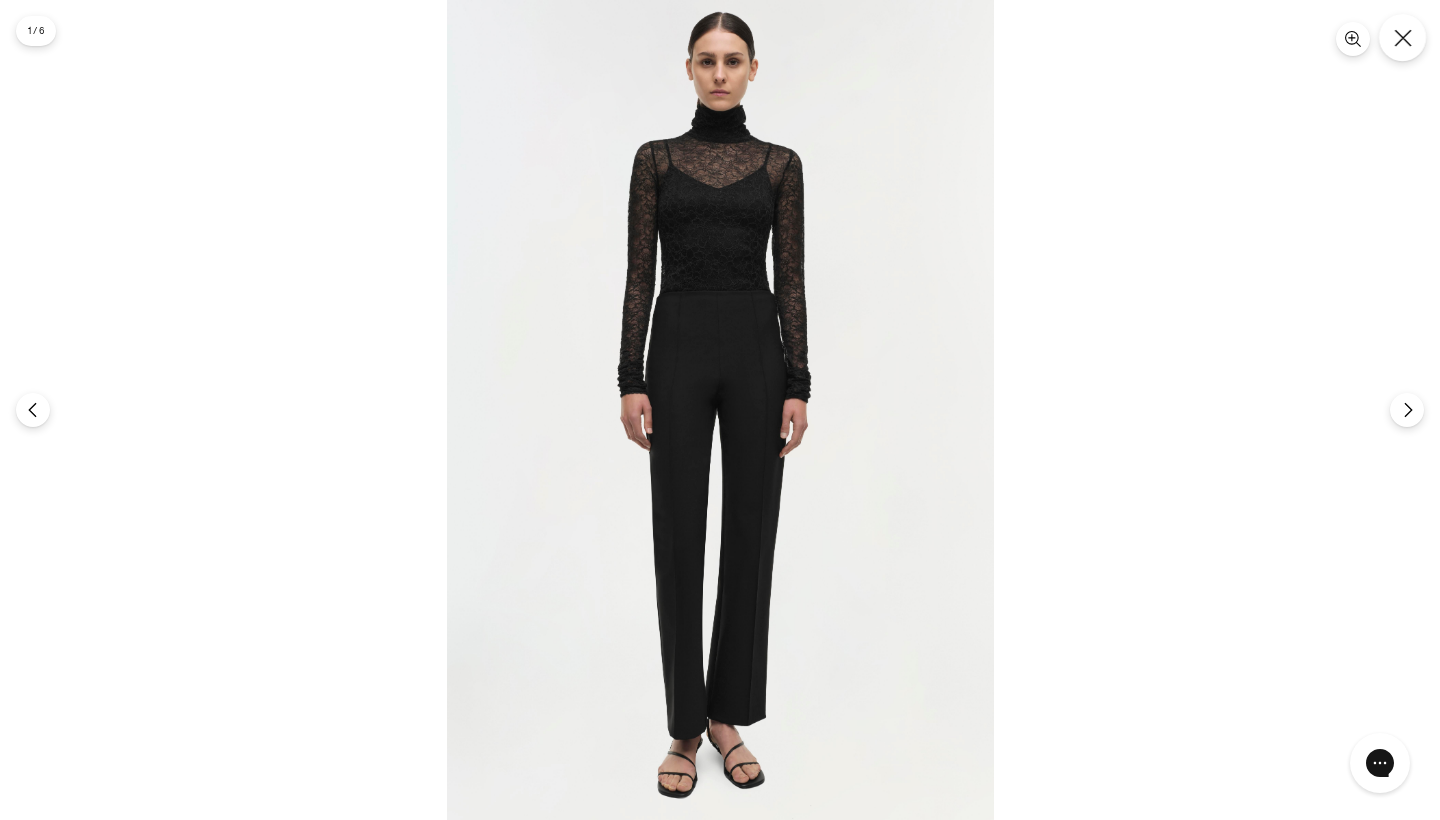 click at bounding box center [1402, 37] 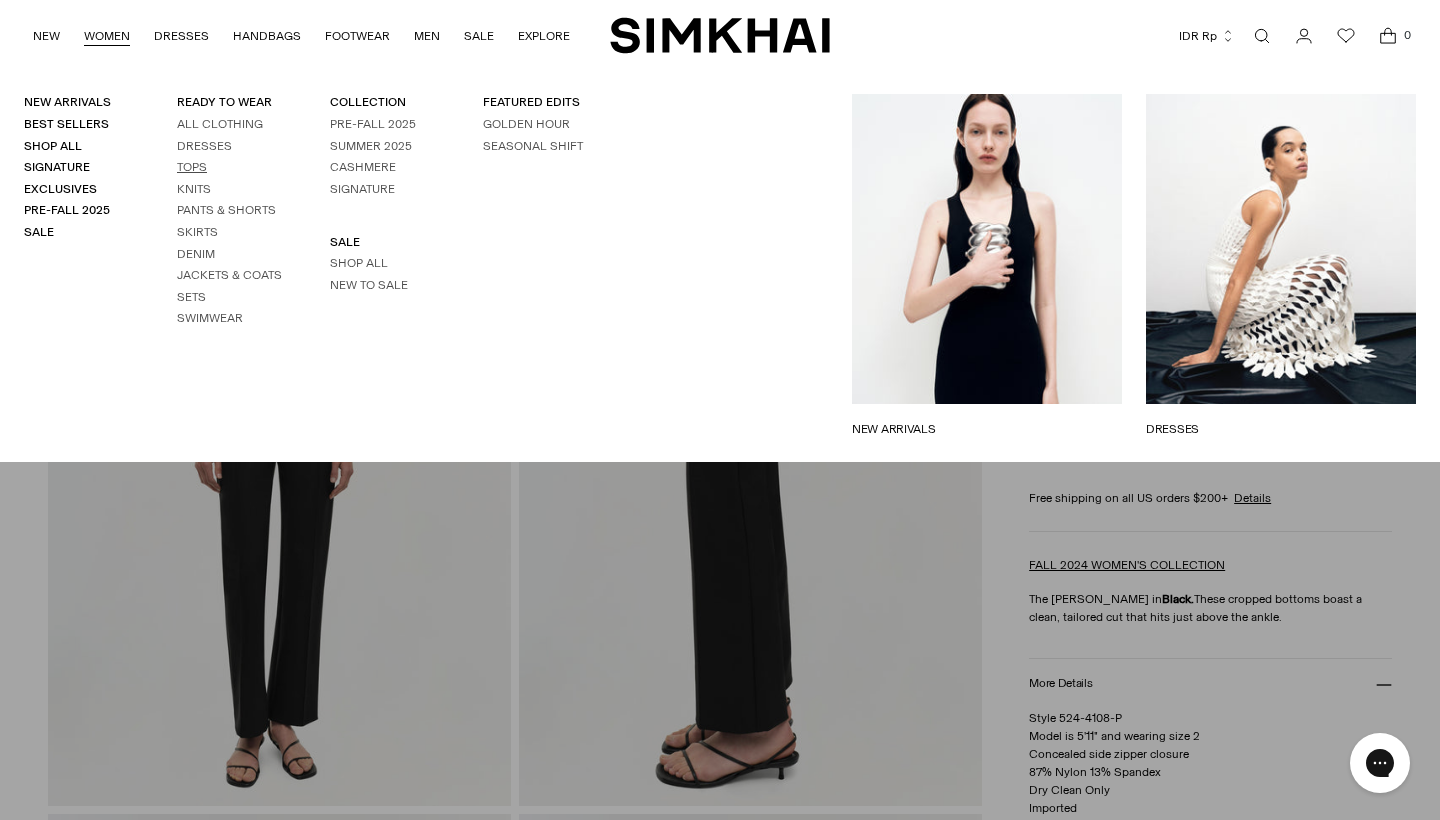 click on "Tops" at bounding box center (192, 167) 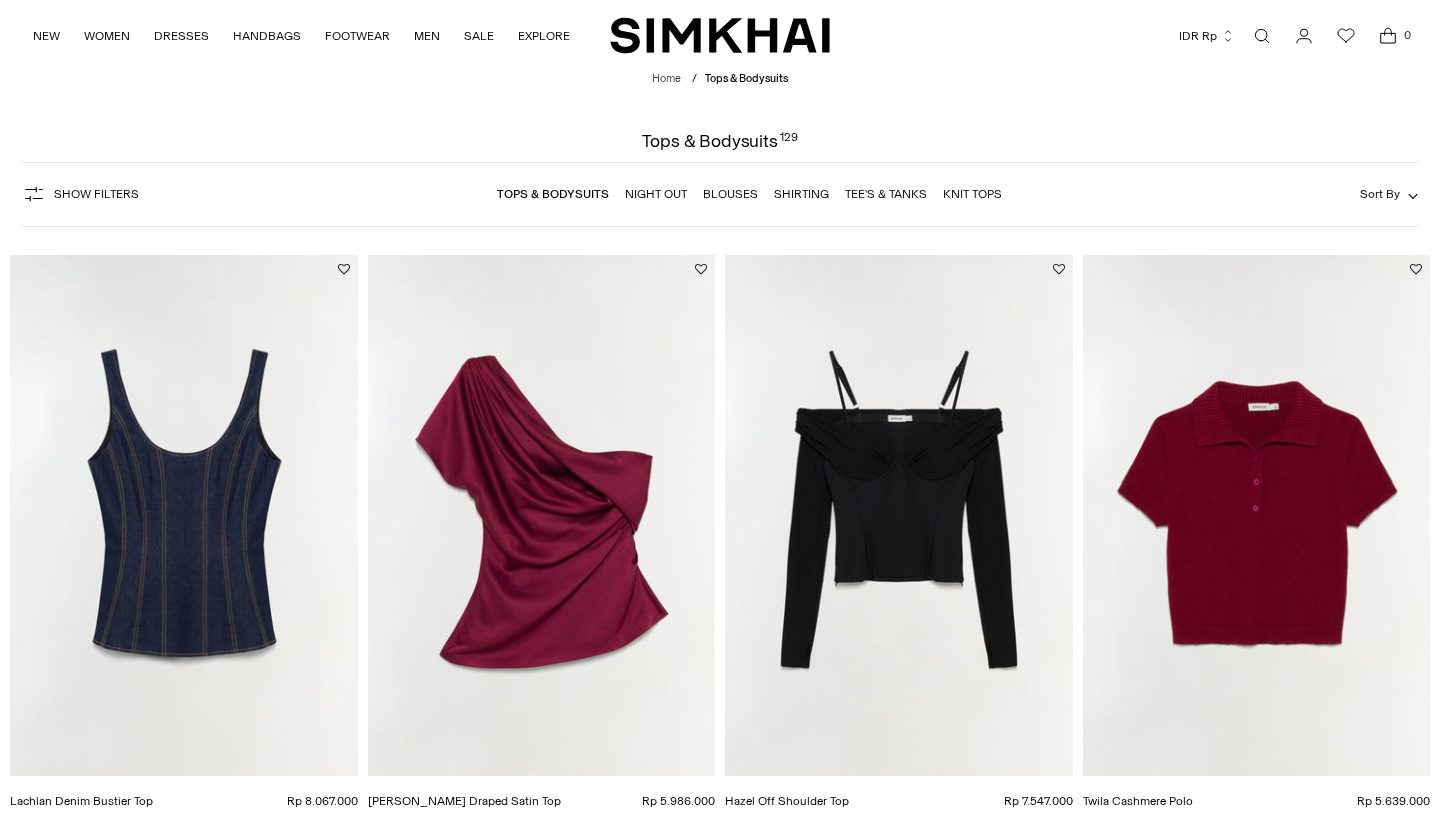 scroll, scrollTop: 555, scrollLeft: 0, axis: vertical 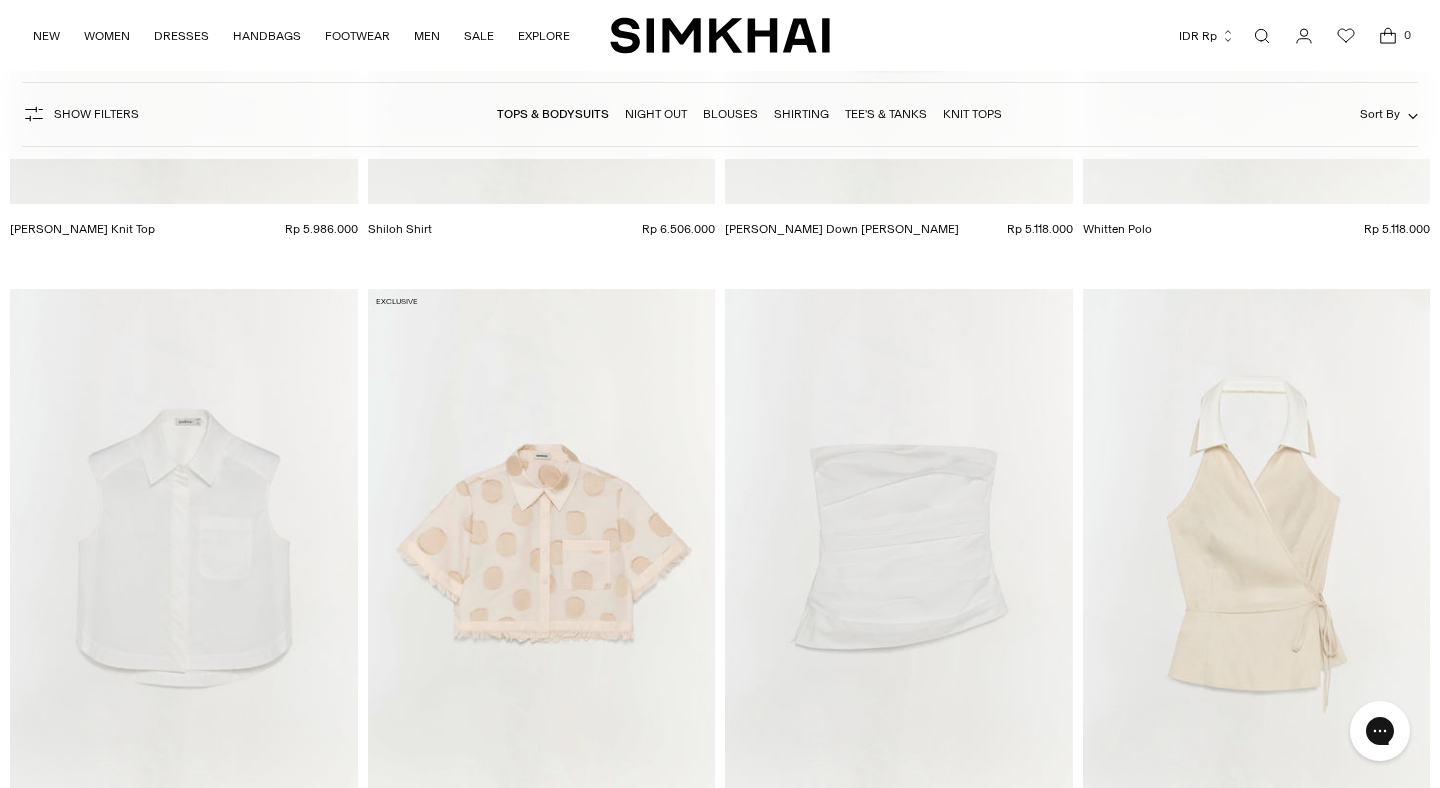 click at bounding box center (0, 0) 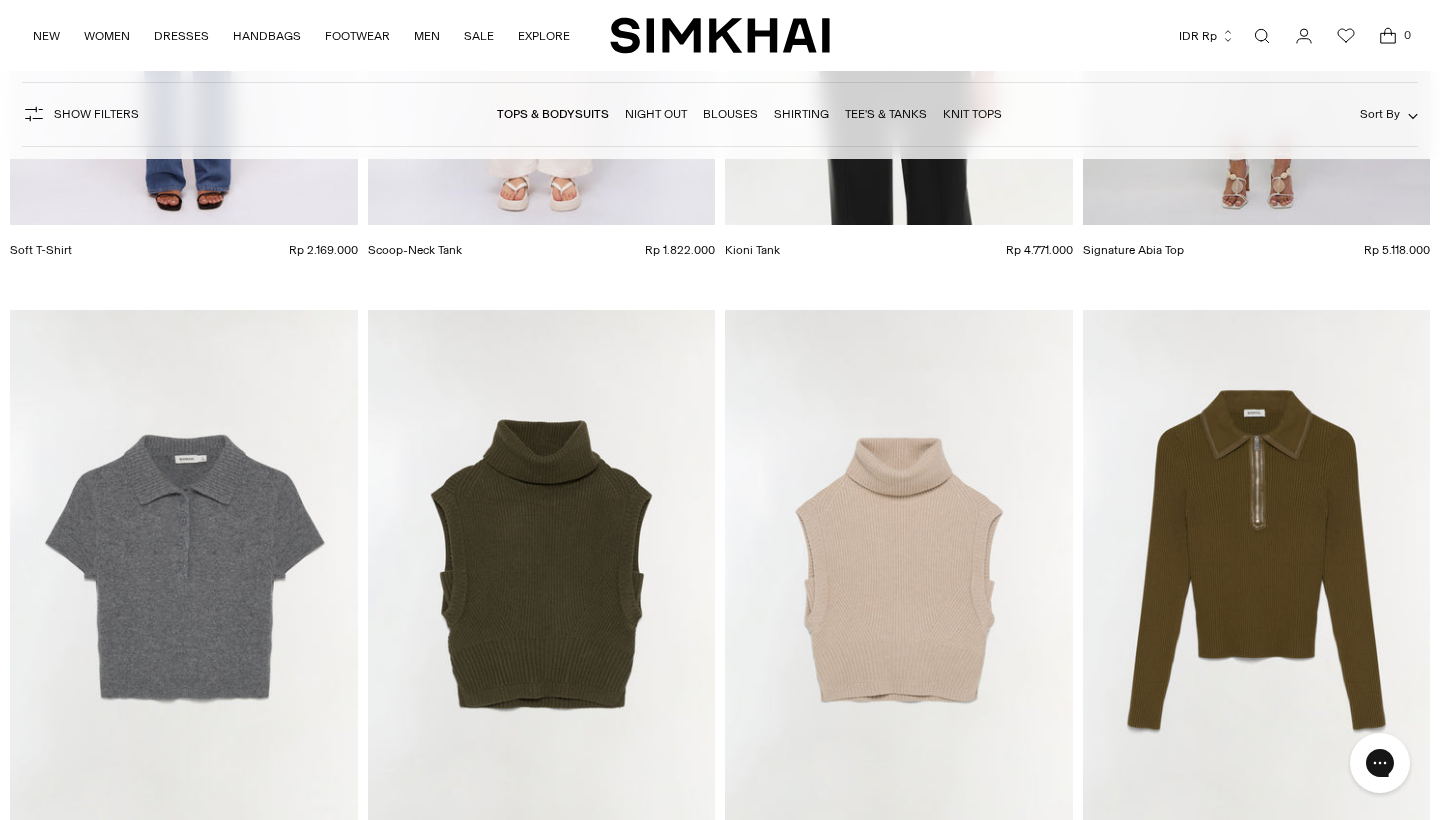 scroll, scrollTop: 17350, scrollLeft: 0, axis: vertical 